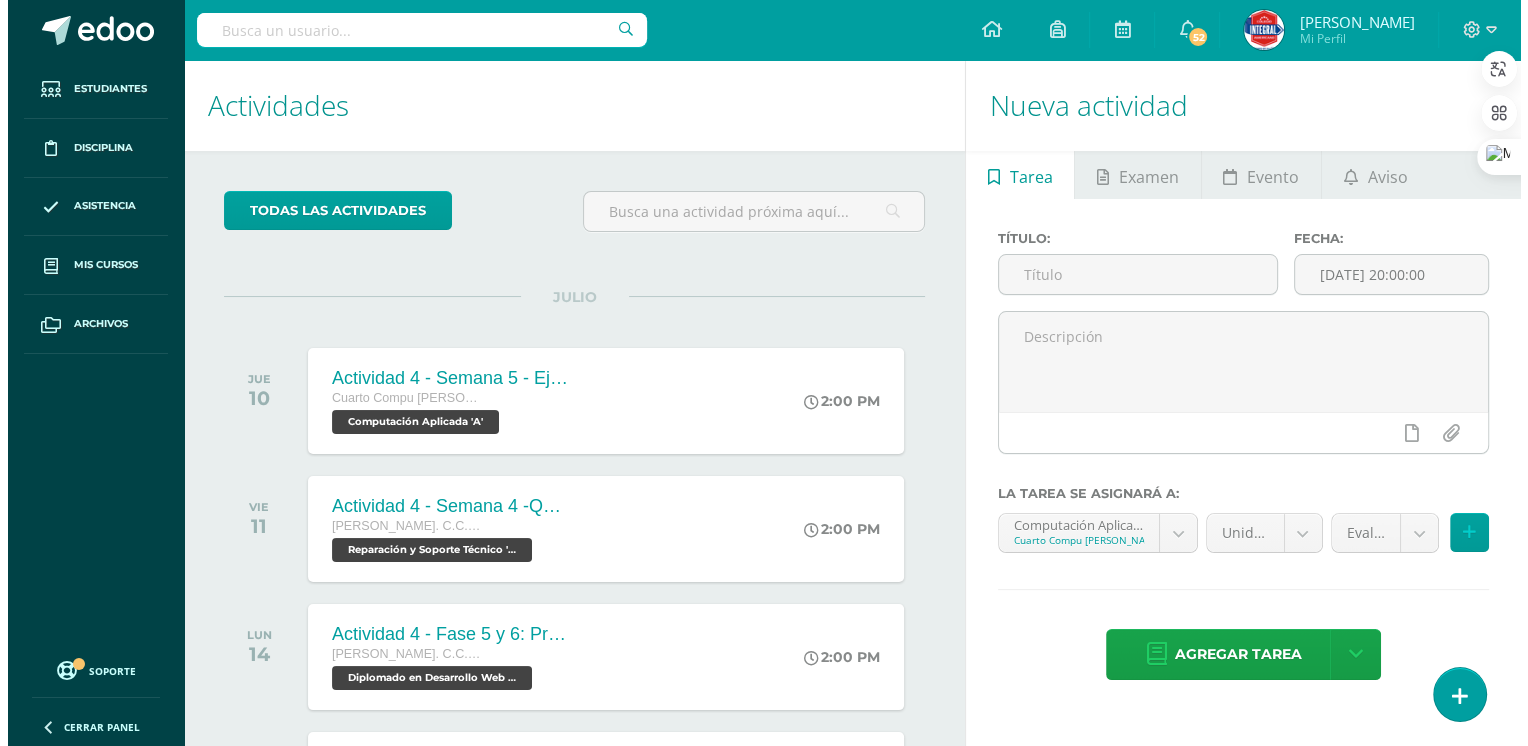 scroll, scrollTop: 0, scrollLeft: 0, axis: both 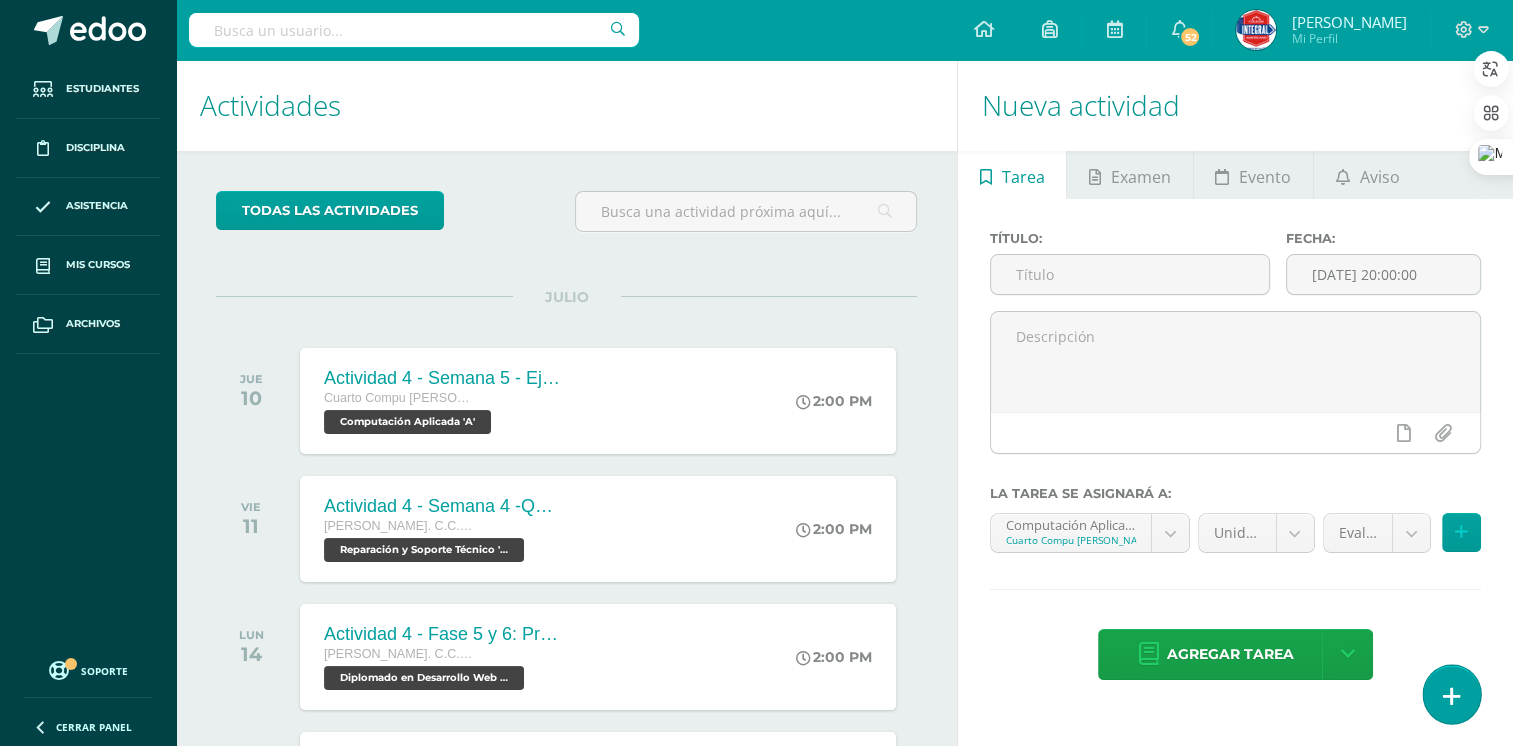 click at bounding box center [1451, 694] 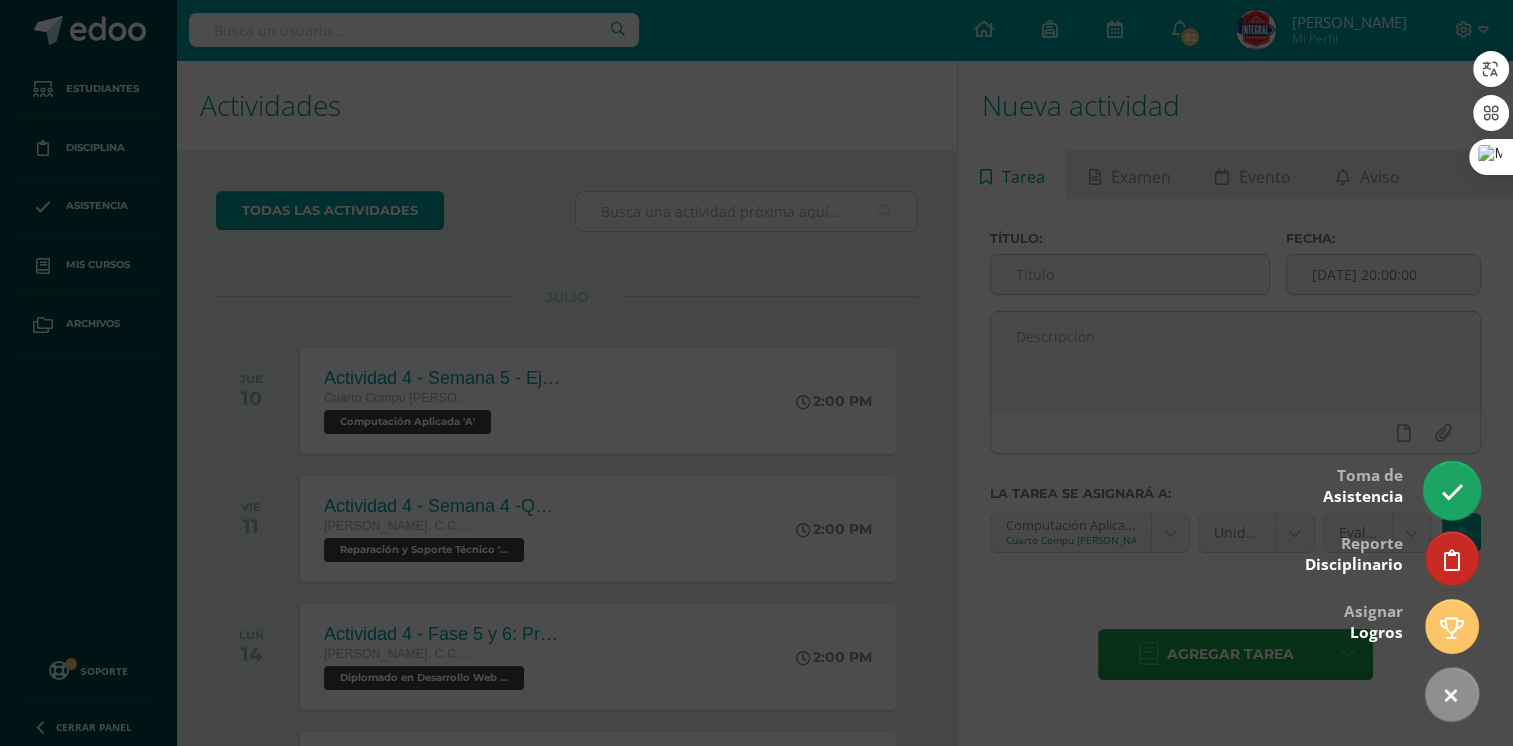 click at bounding box center (1451, 490) 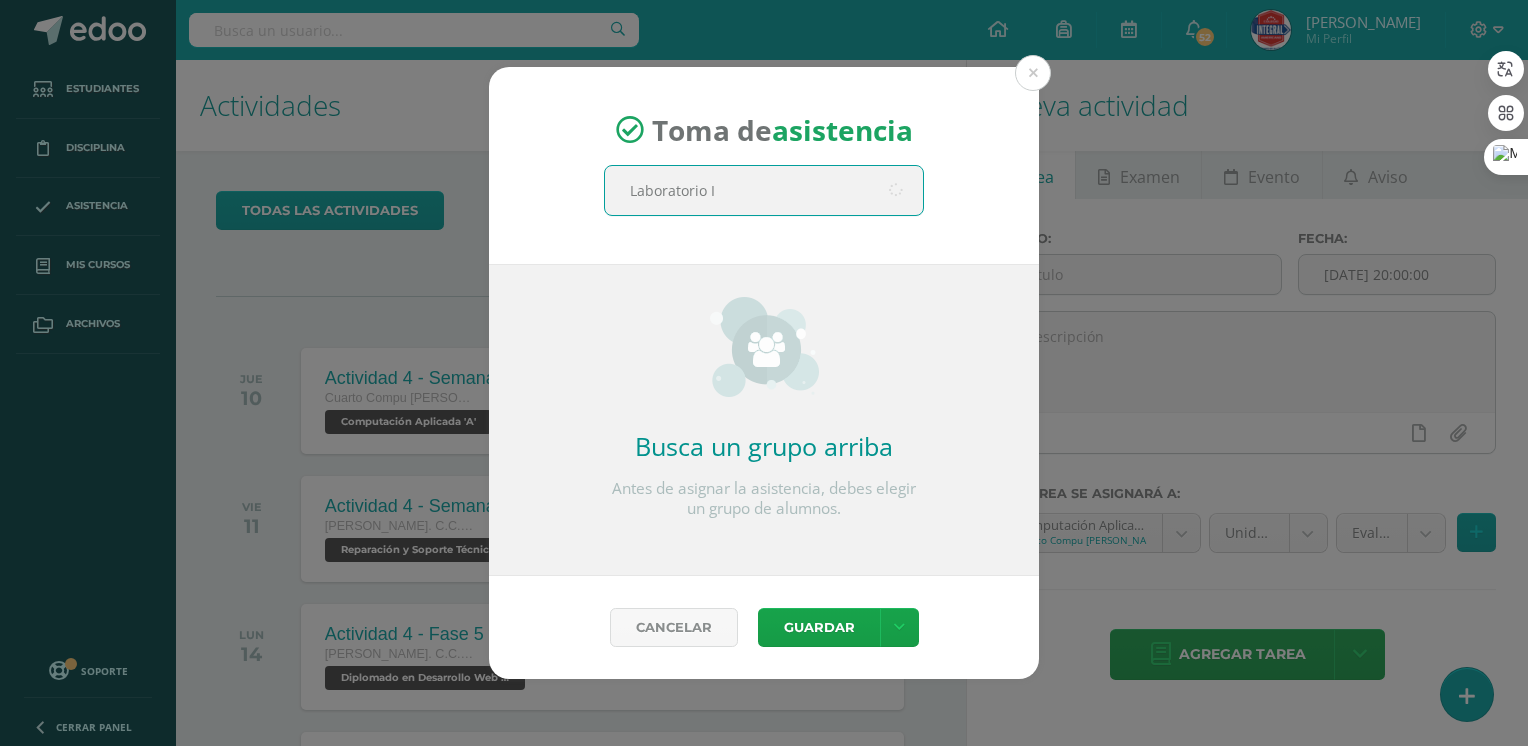 type on "Laboratorio II" 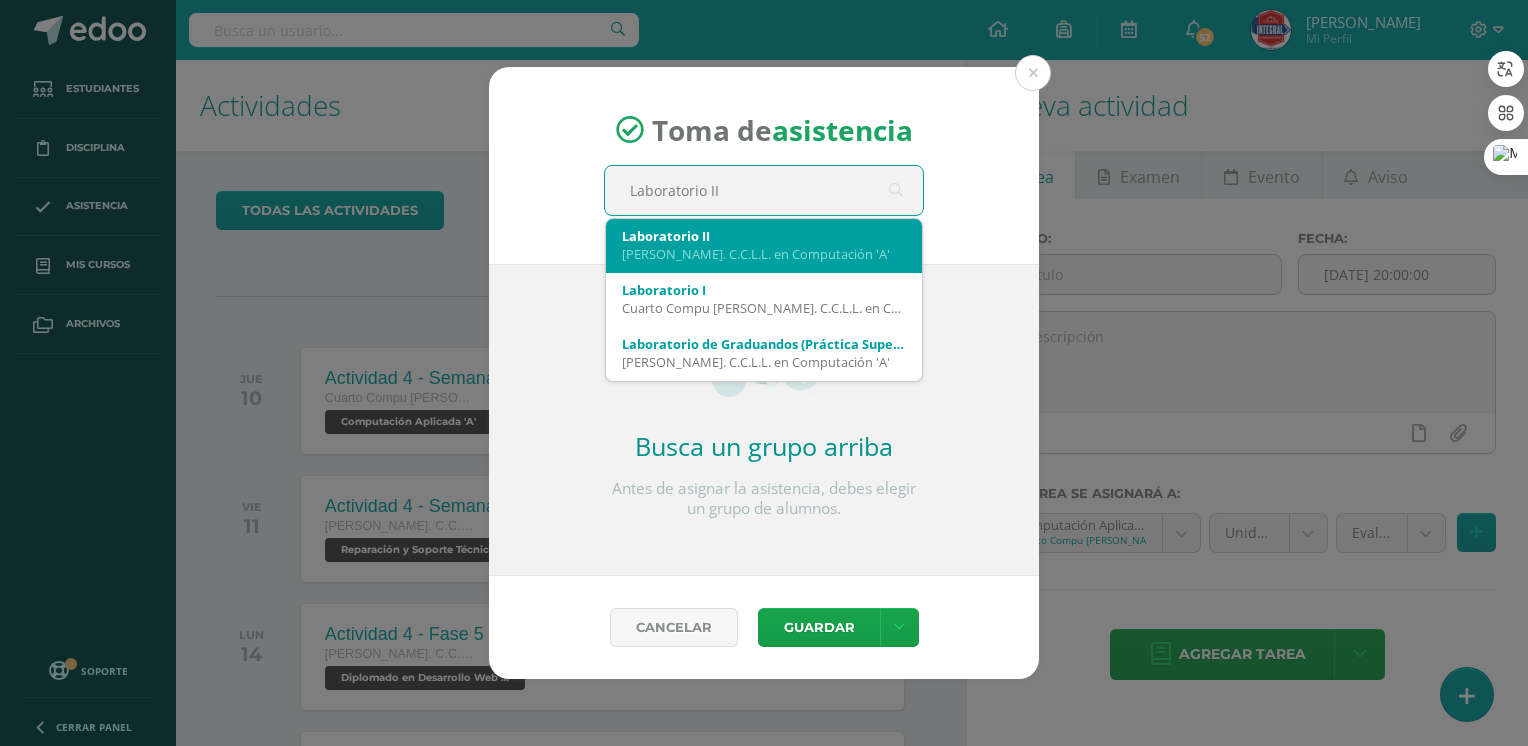 click on "Laboratorio II" at bounding box center [764, 236] 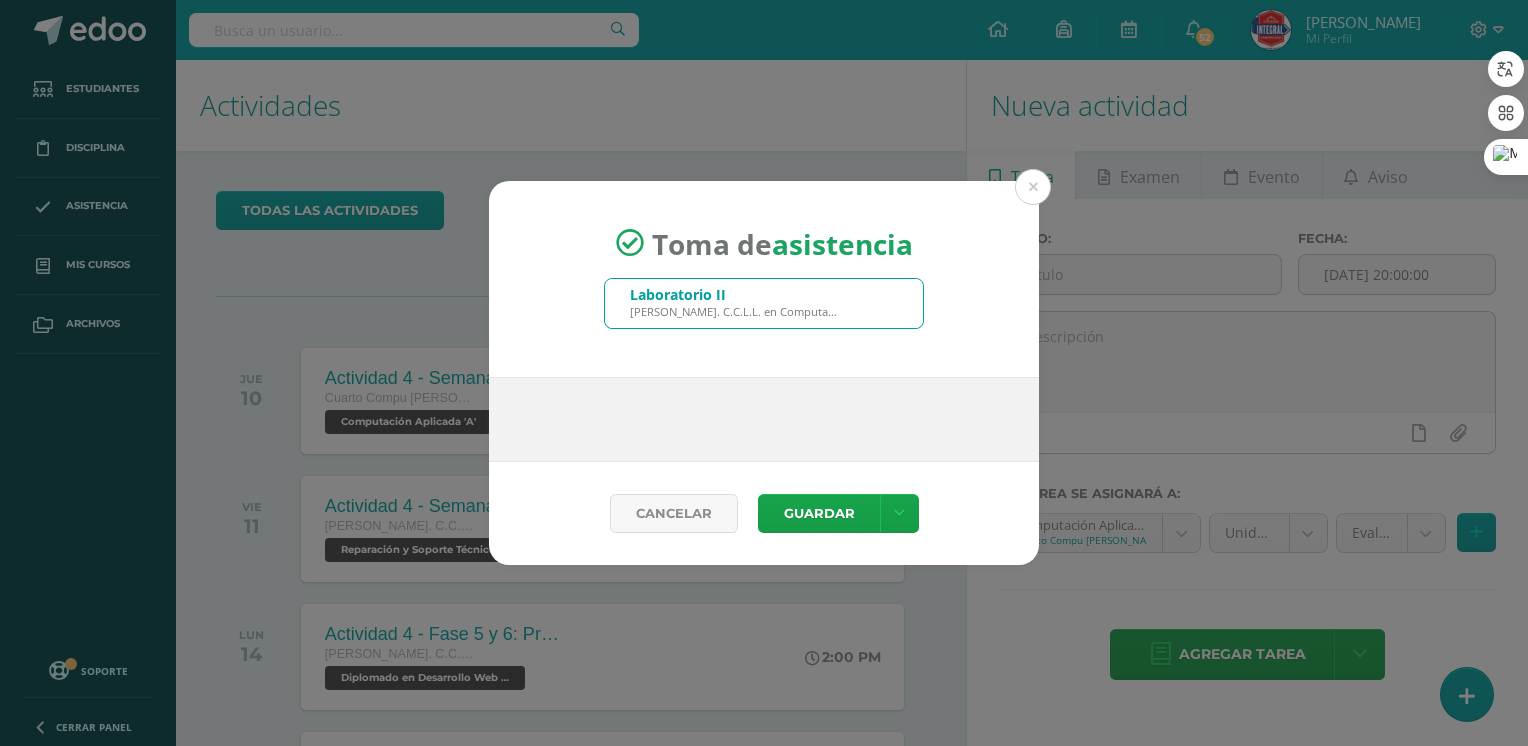 type 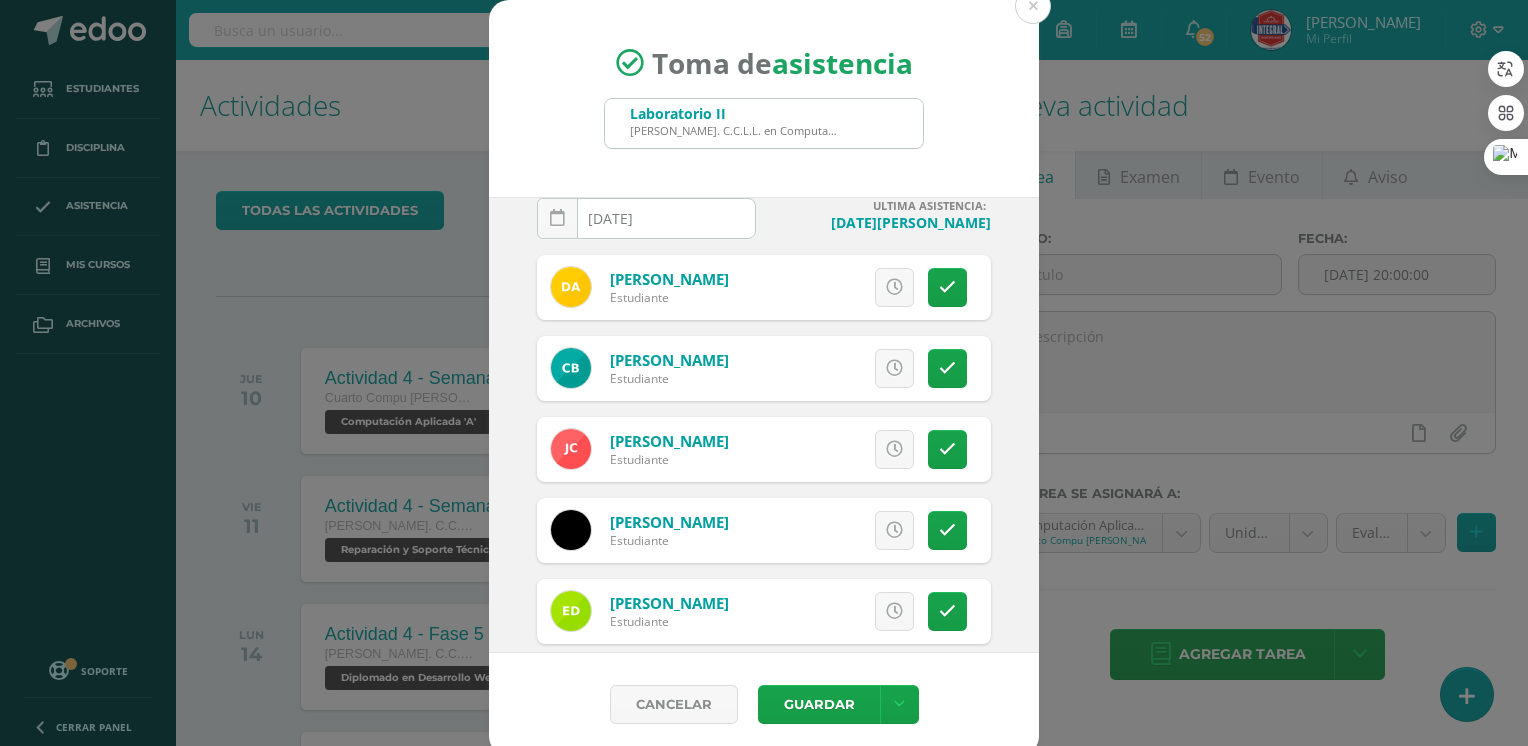 scroll, scrollTop: 0, scrollLeft: 0, axis: both 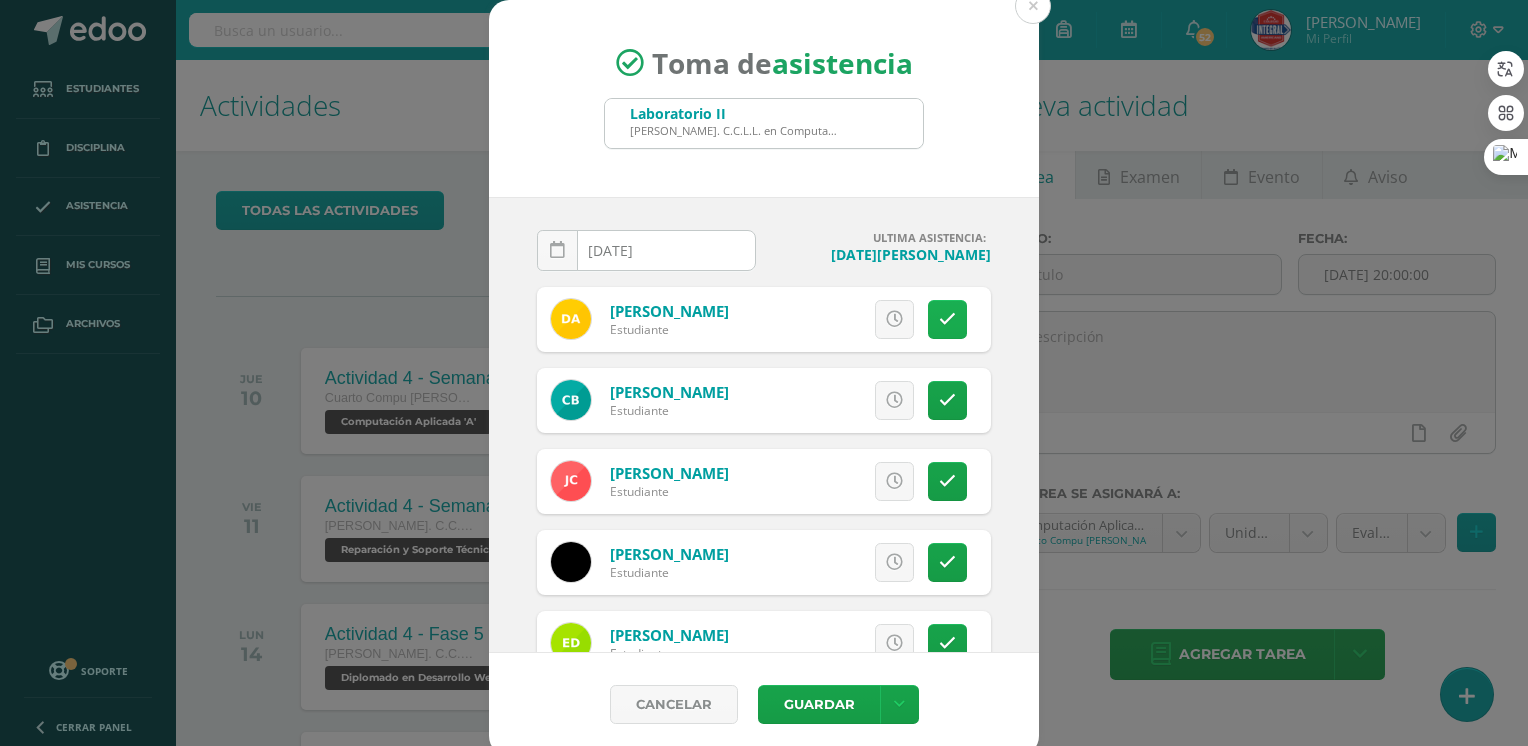 click at bounding box center [947, 319] 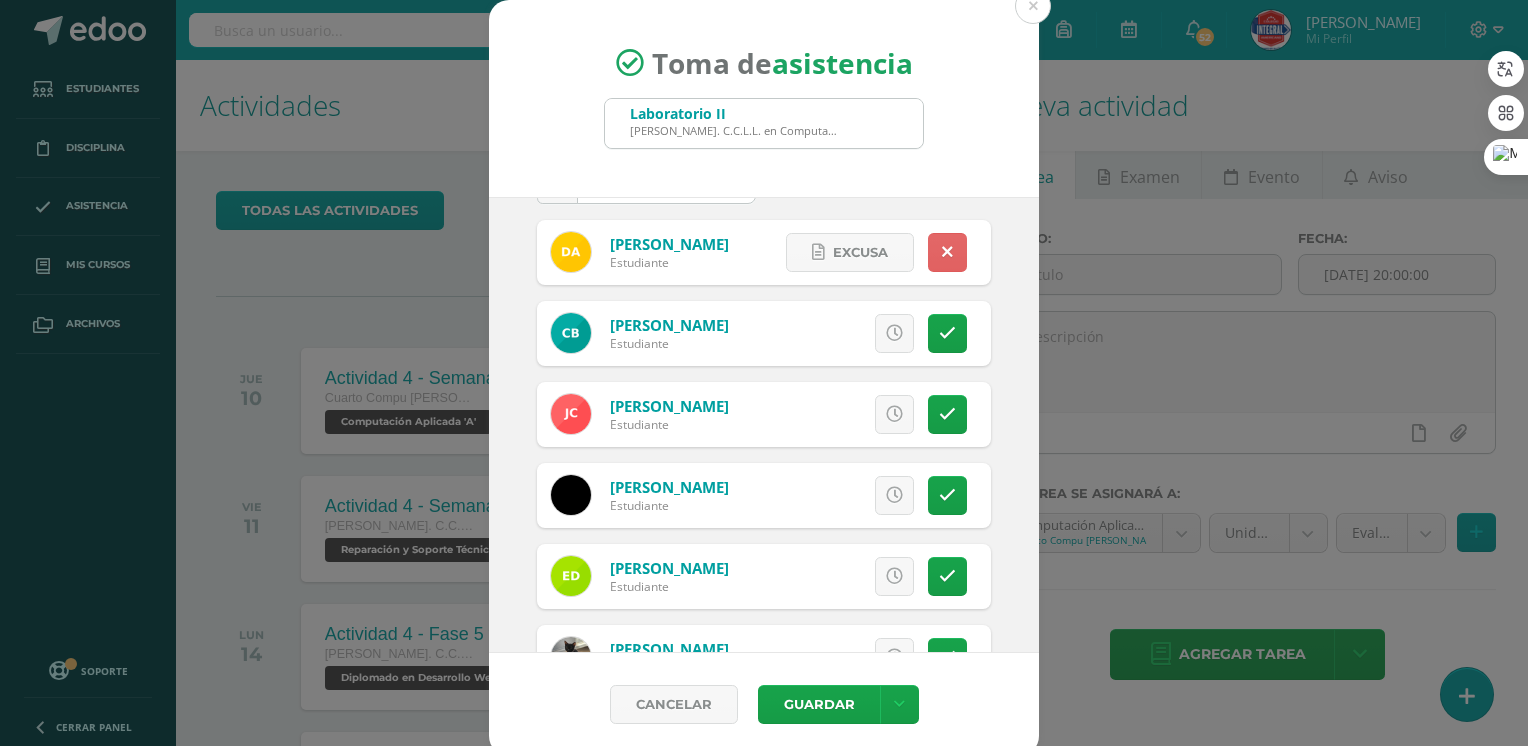 scroll, scrollTop: 200, scrollLeft: 0, axis: vertical 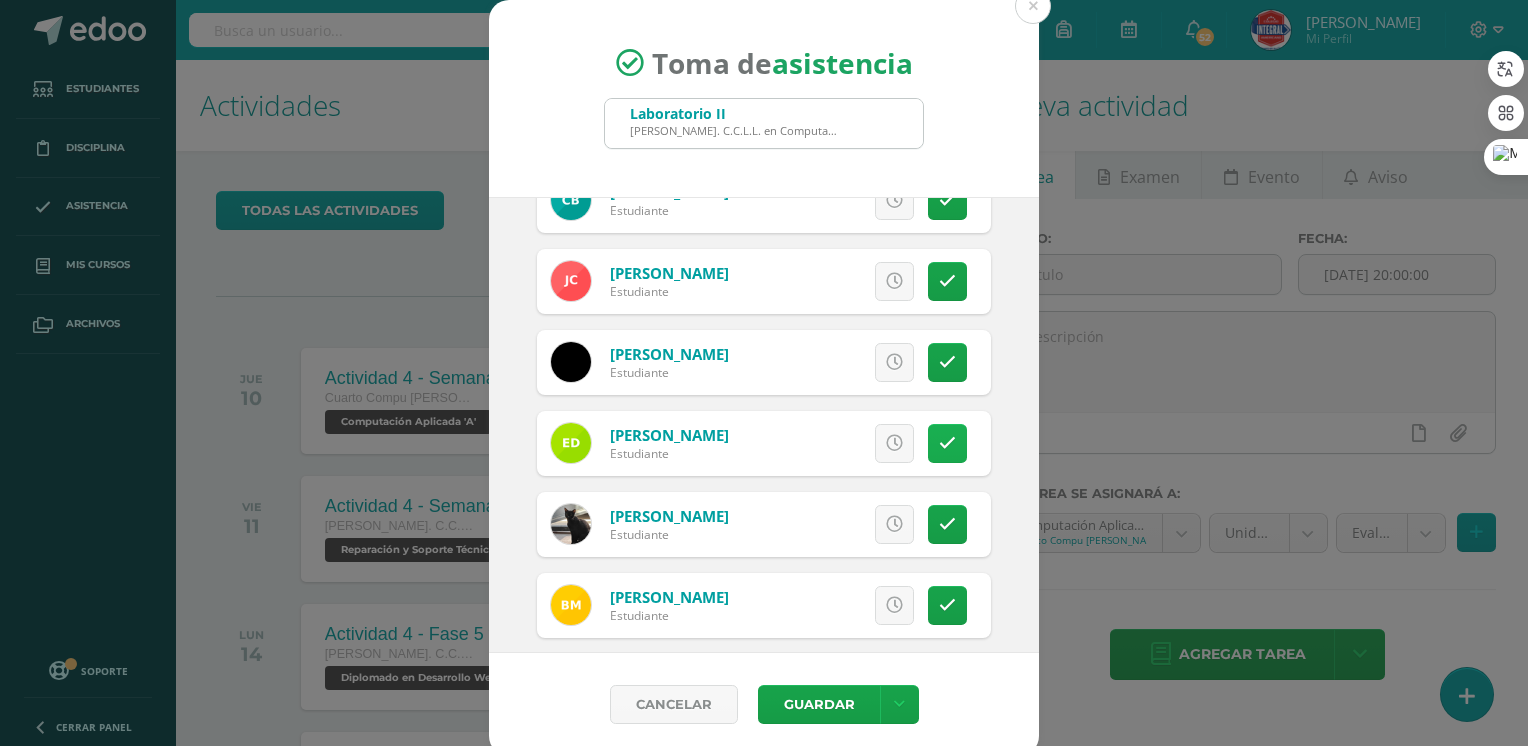 click at bounding box center (947, 443) 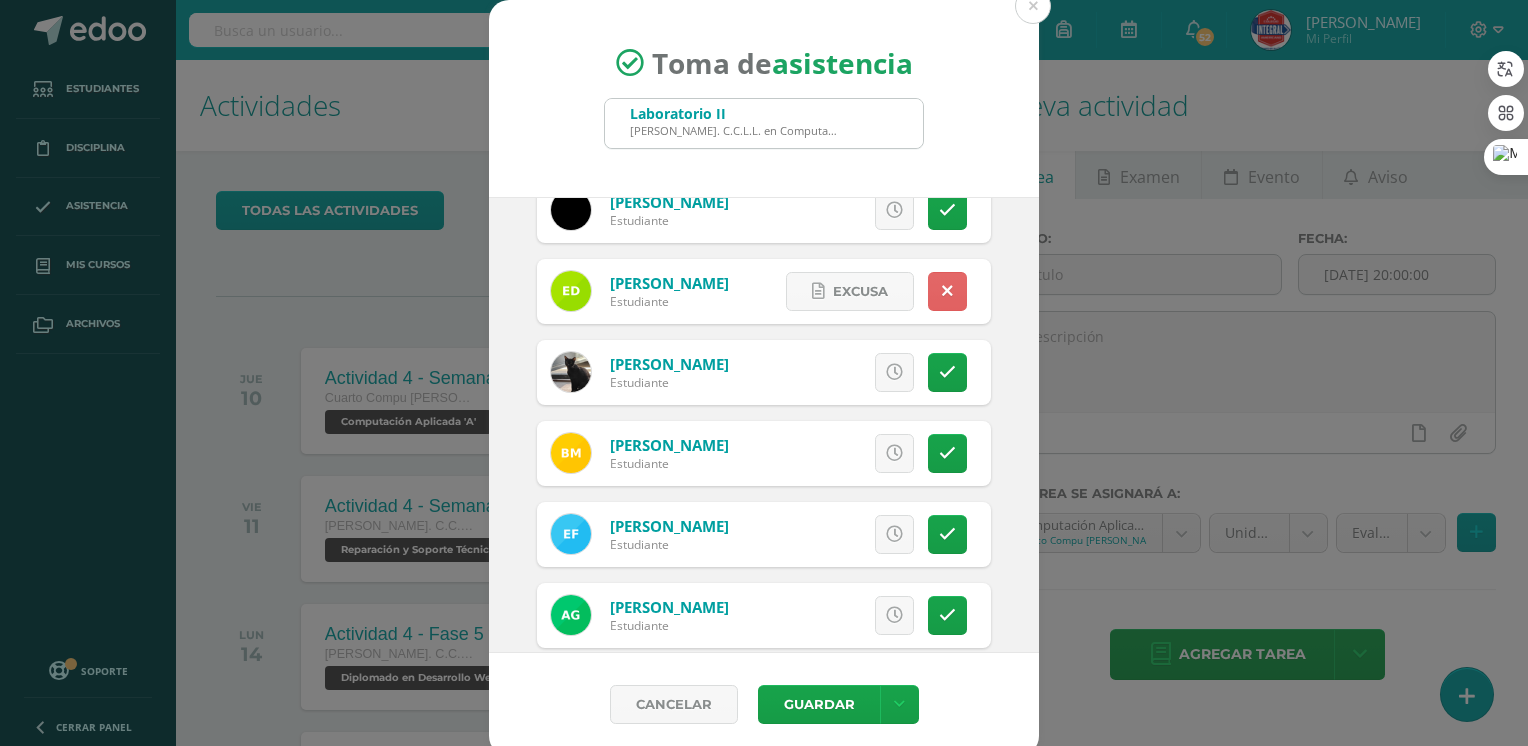 scroll, scrollTop: 400, scrollLeft: 0, axis: vertical 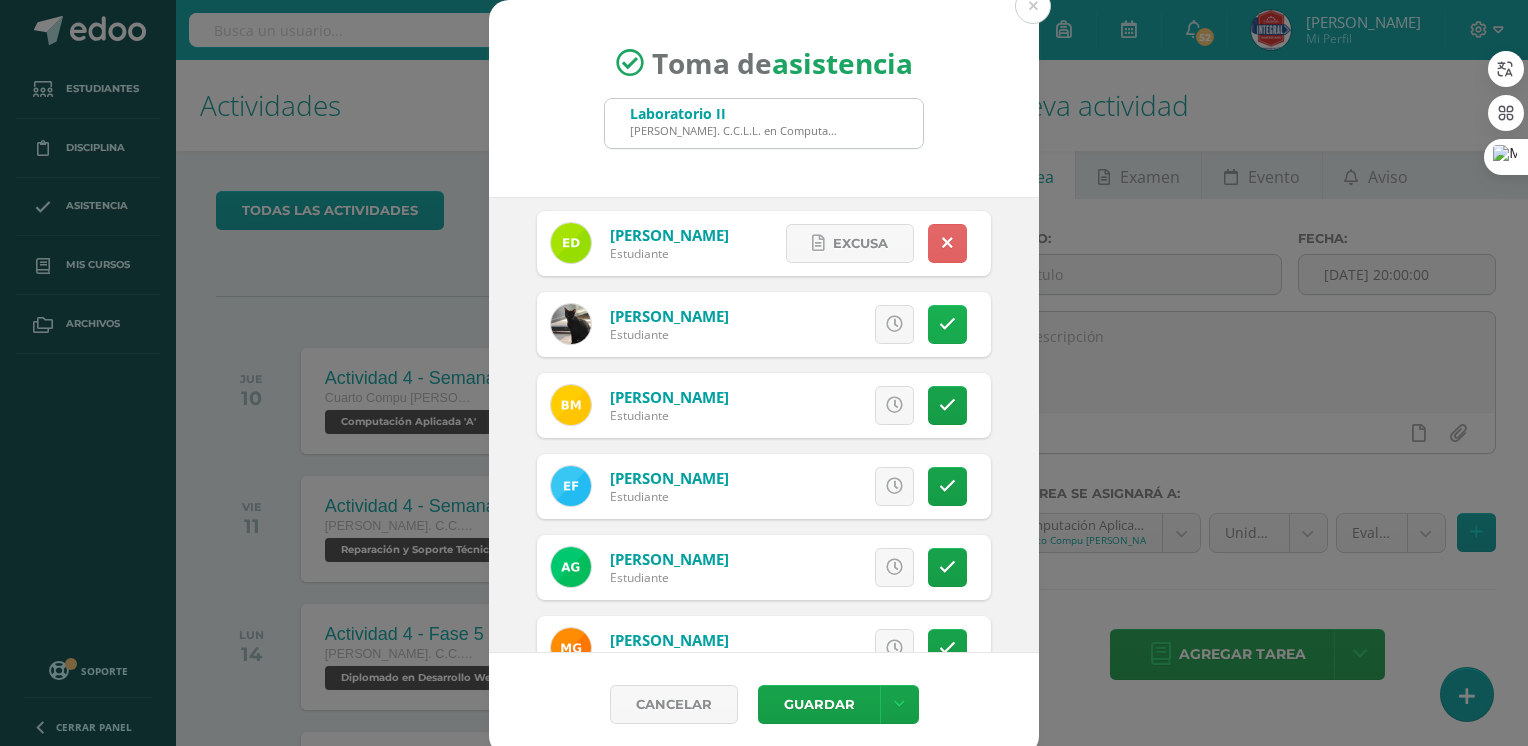 click at bounding box center (947, 324) 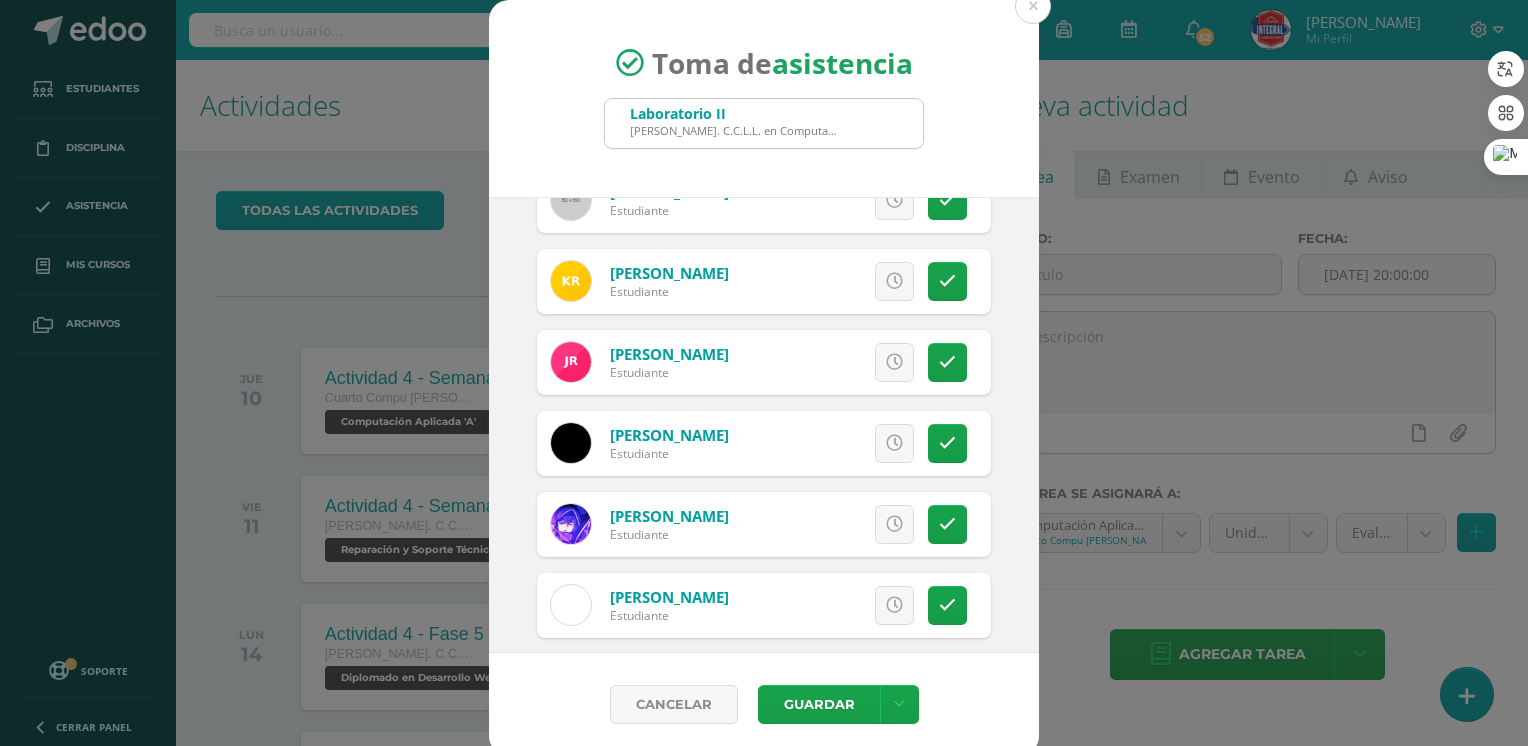 scroll, scrollTop: 1189, scrollLeft: 0, axis: vertical 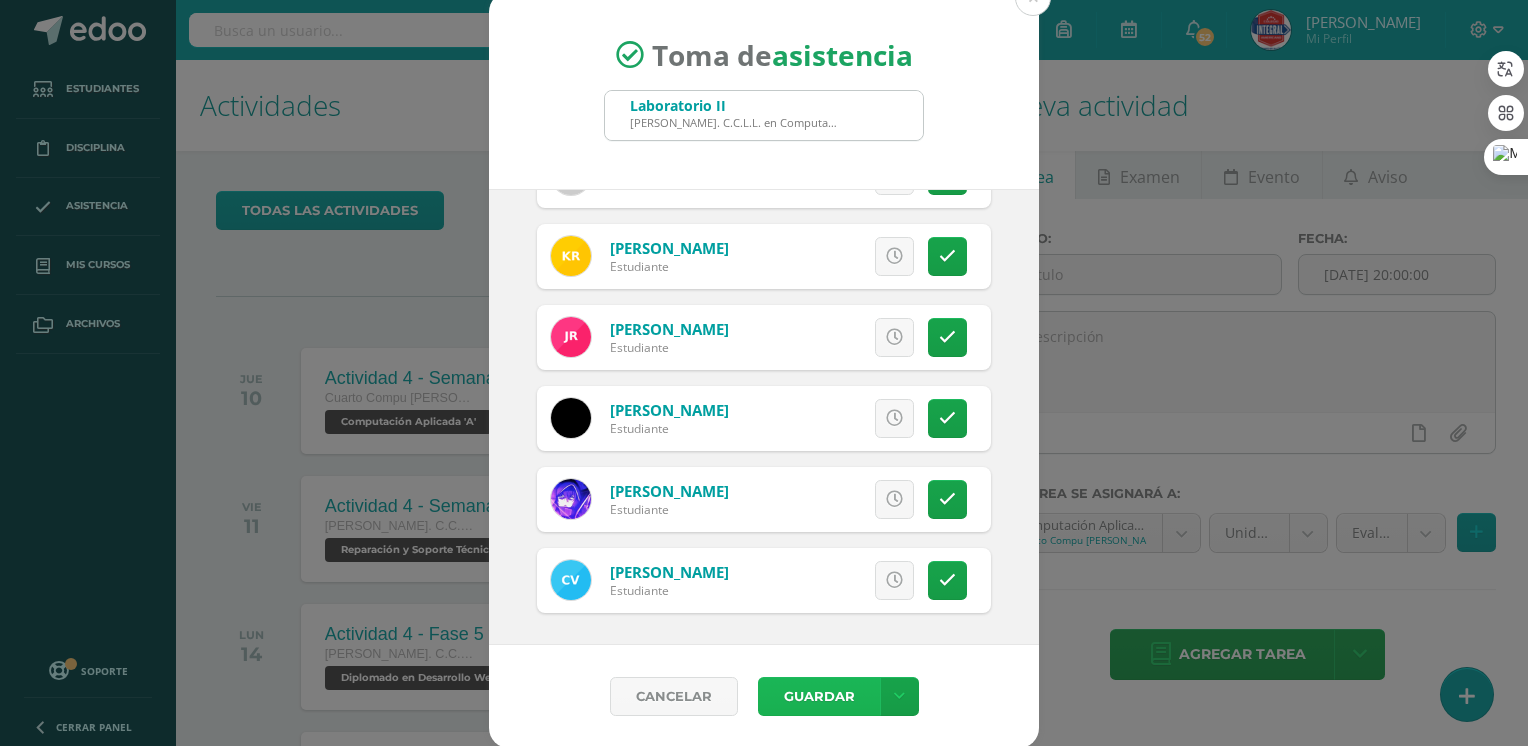 drag, startPoint x: 800, startPoint y: 693, endPoint x: 803, endPoint y: 673, distance: 20.22375 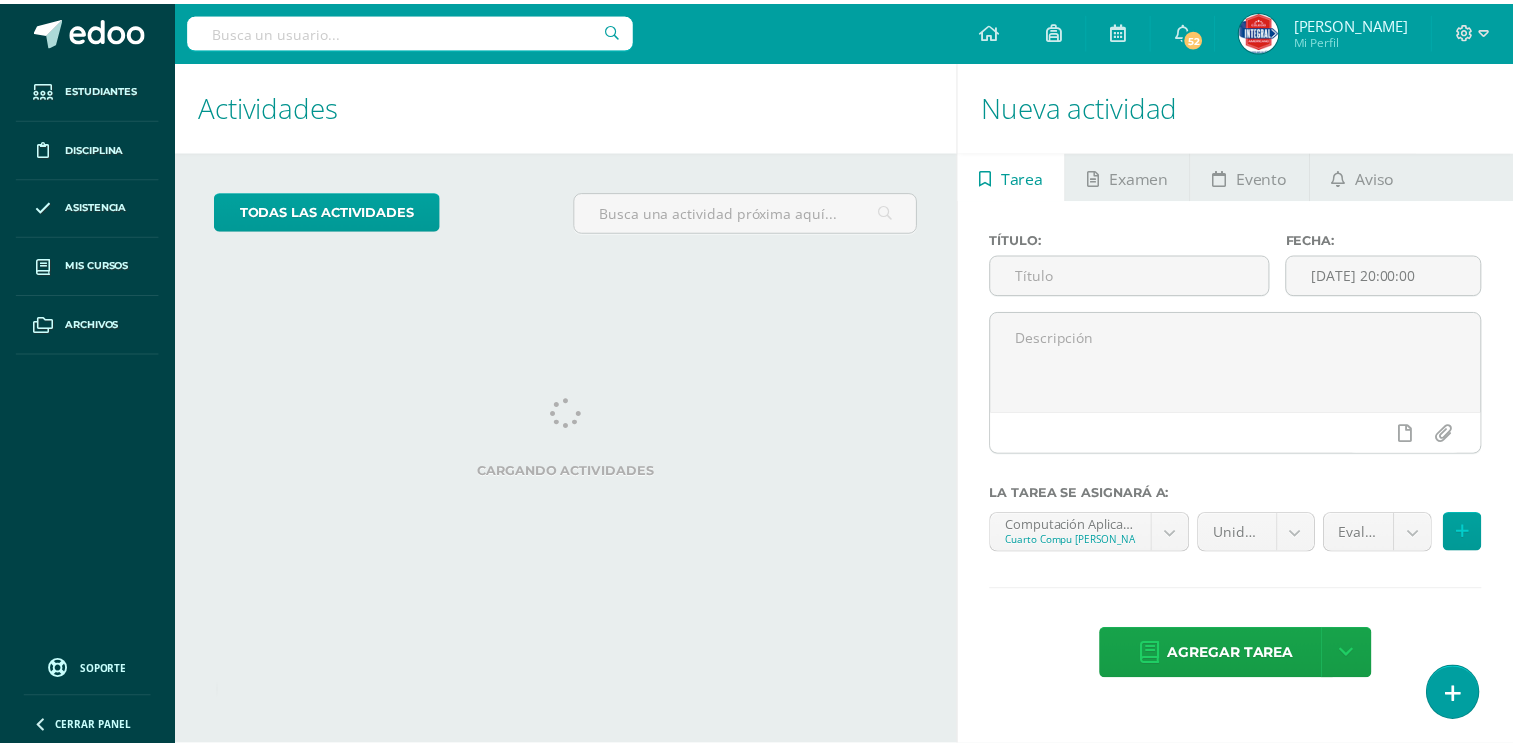 scroll, scrollTop: 0, scrollLeft: 0, axis: both 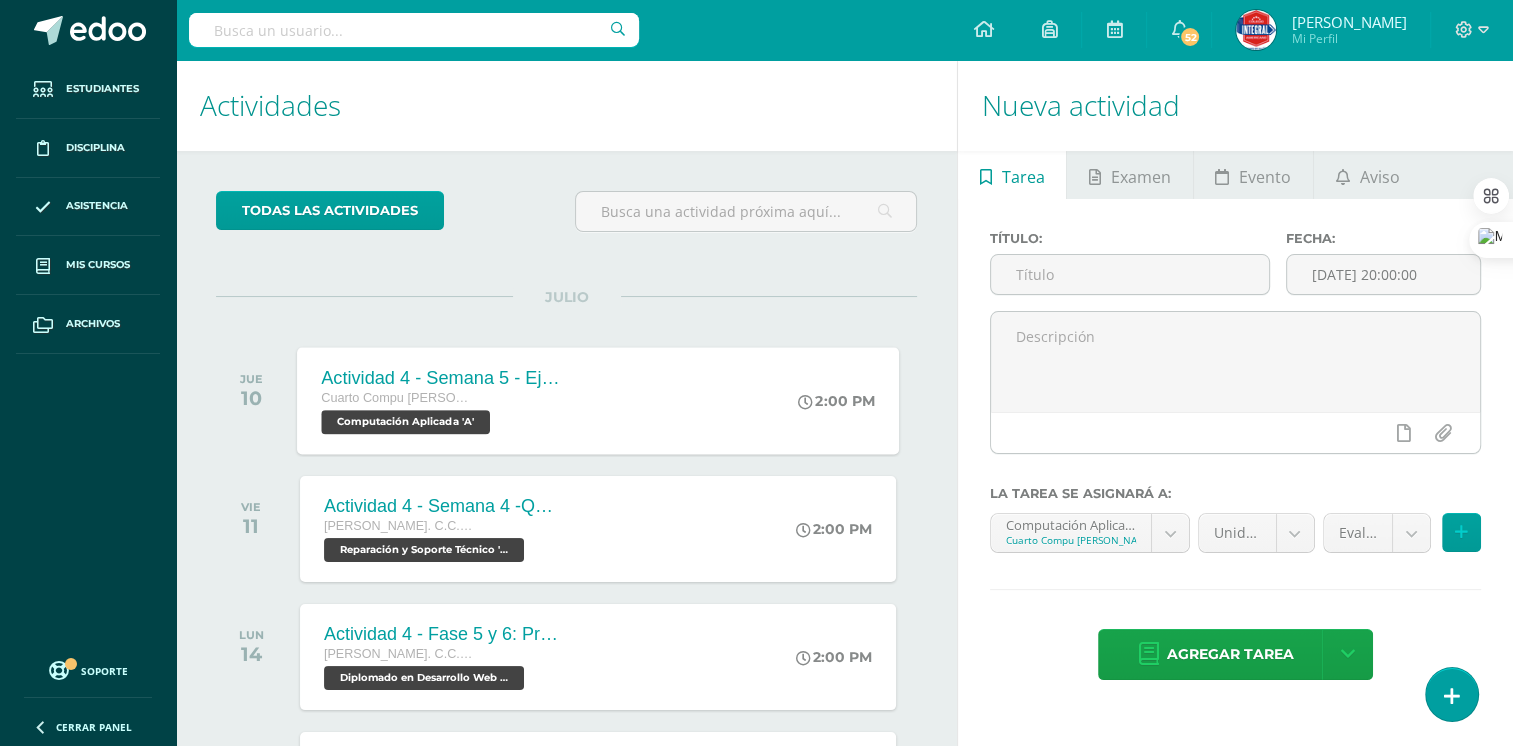 drag, startPoint x: 854, startPoint y: 356, endPoint x: 854, endPoint y: 338, distance: 18 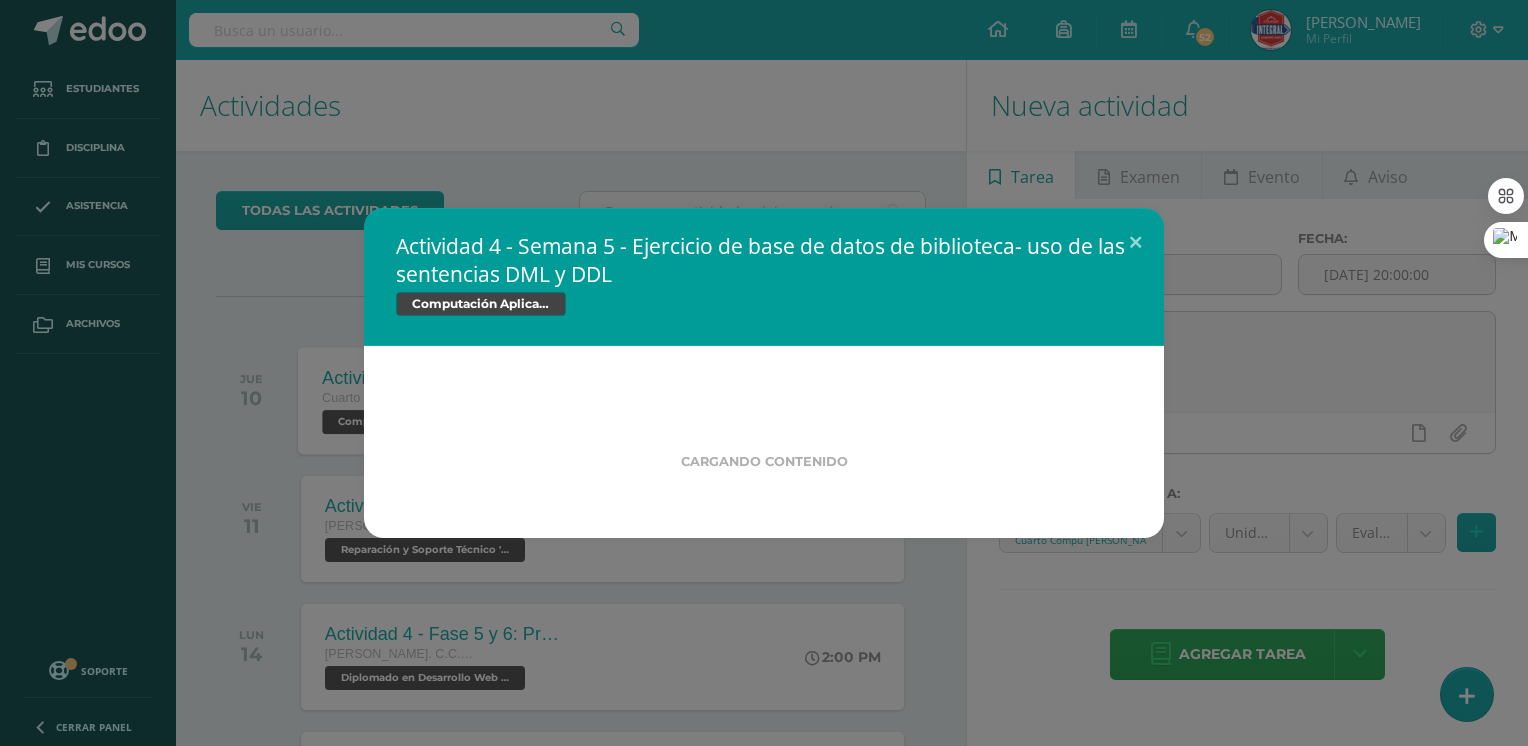 click on "Actividad 4 - Semana 5 - Ejercicio de base de datos de biblioteca- uso de las sentencias DML y DDL
Computación Aplicada
Cargando contenido
Loading..." at bounding box center (764, 373) 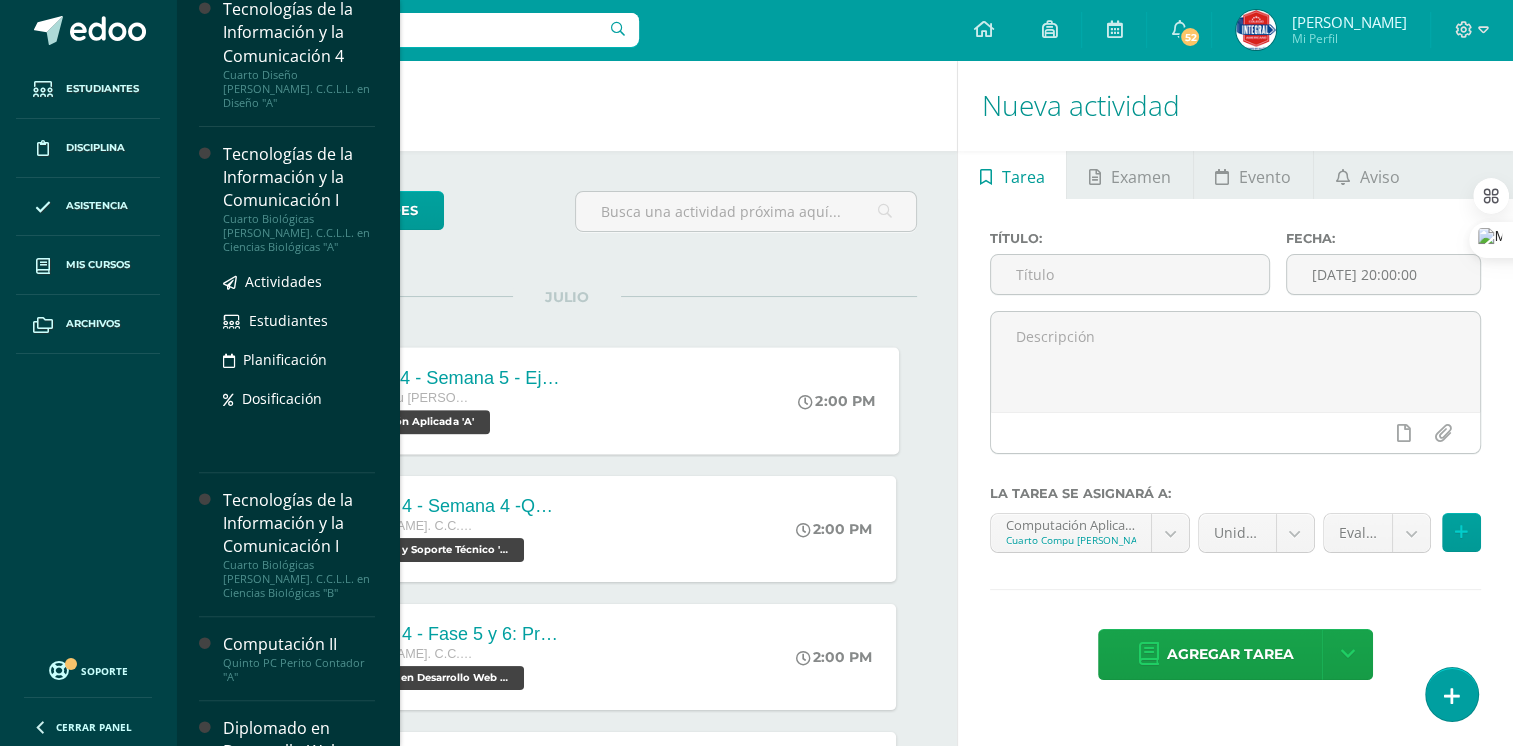 scroll, scrollTop: 798, scrollLeft: 0, axis: vertical 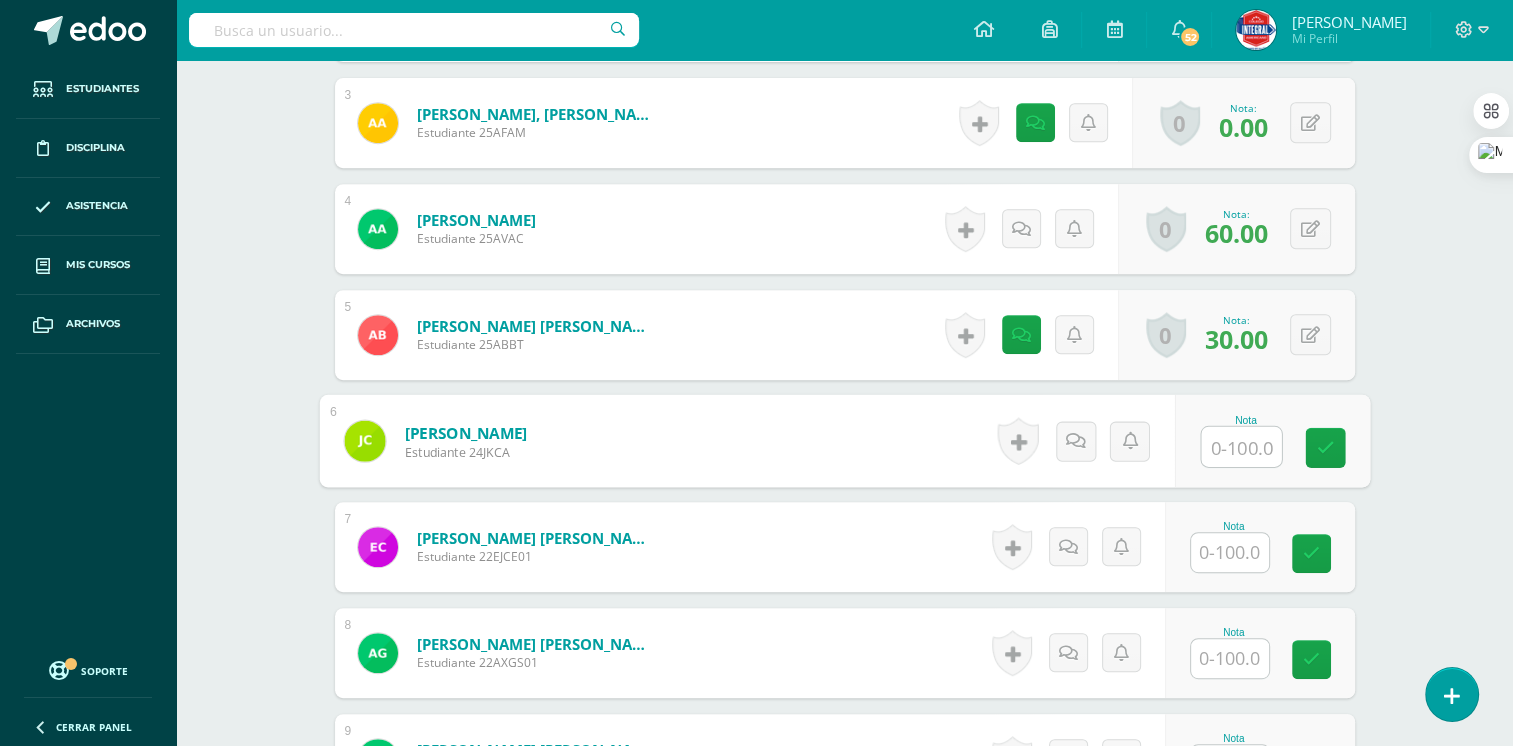 click at bounding box center (1241, 447) 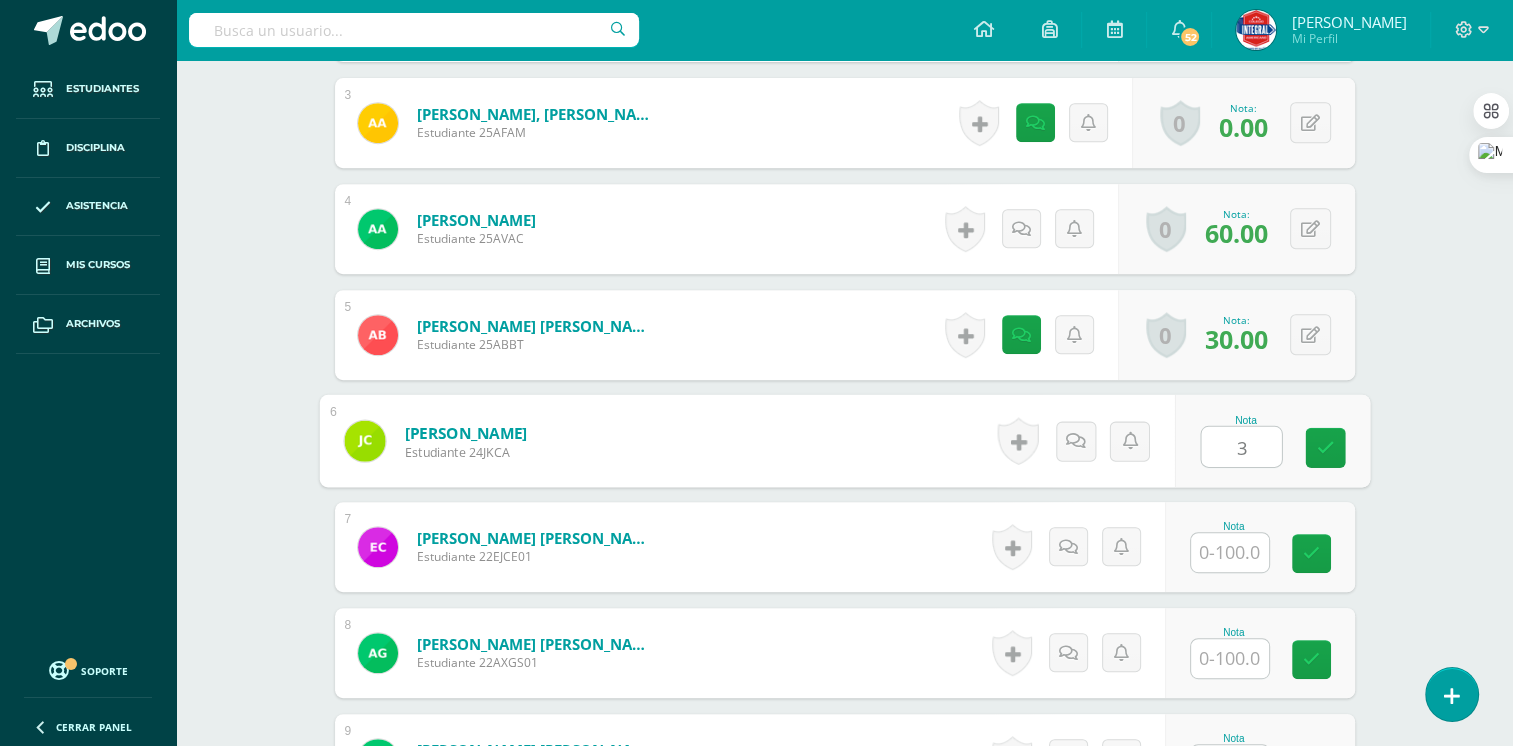 type on "30" 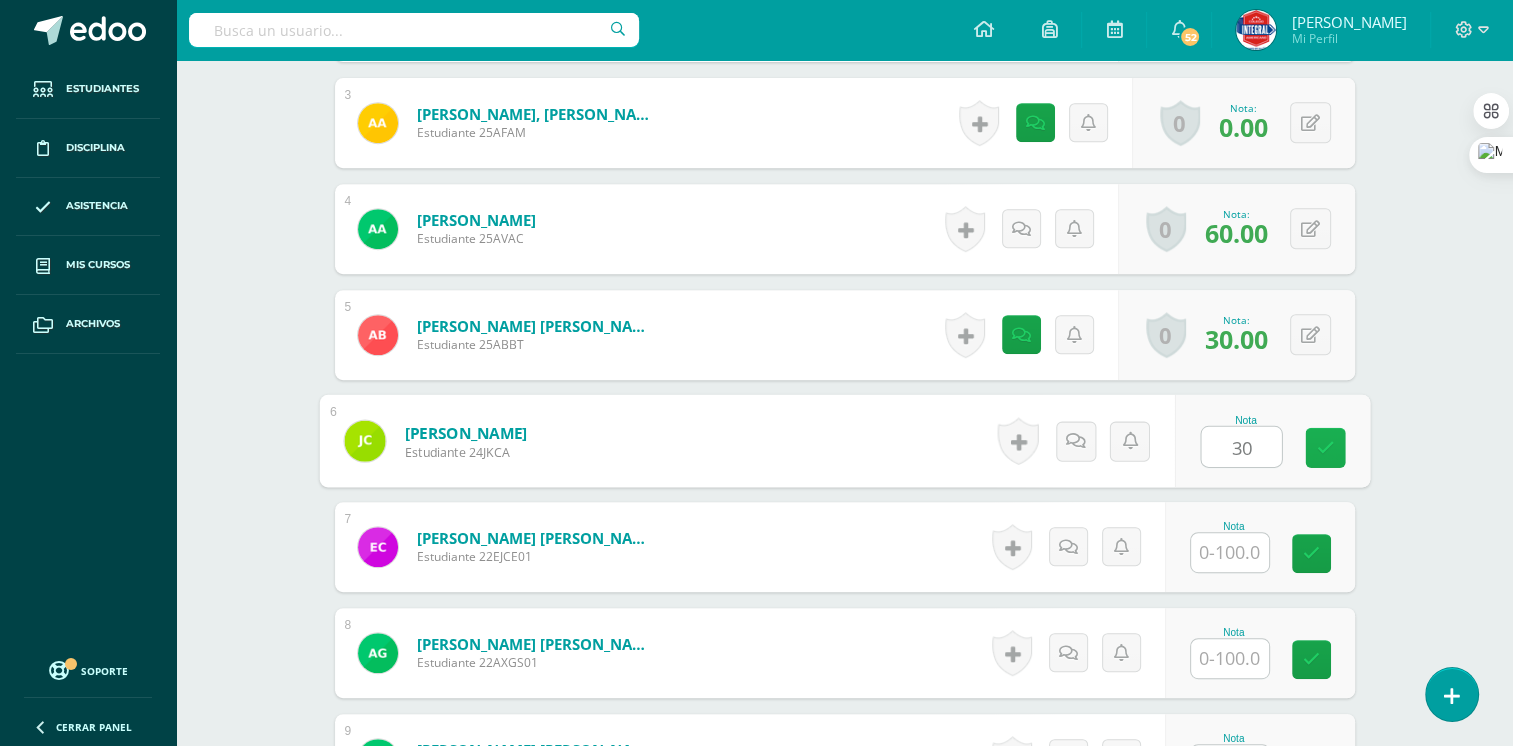 click at bounding box center (1325, 448) 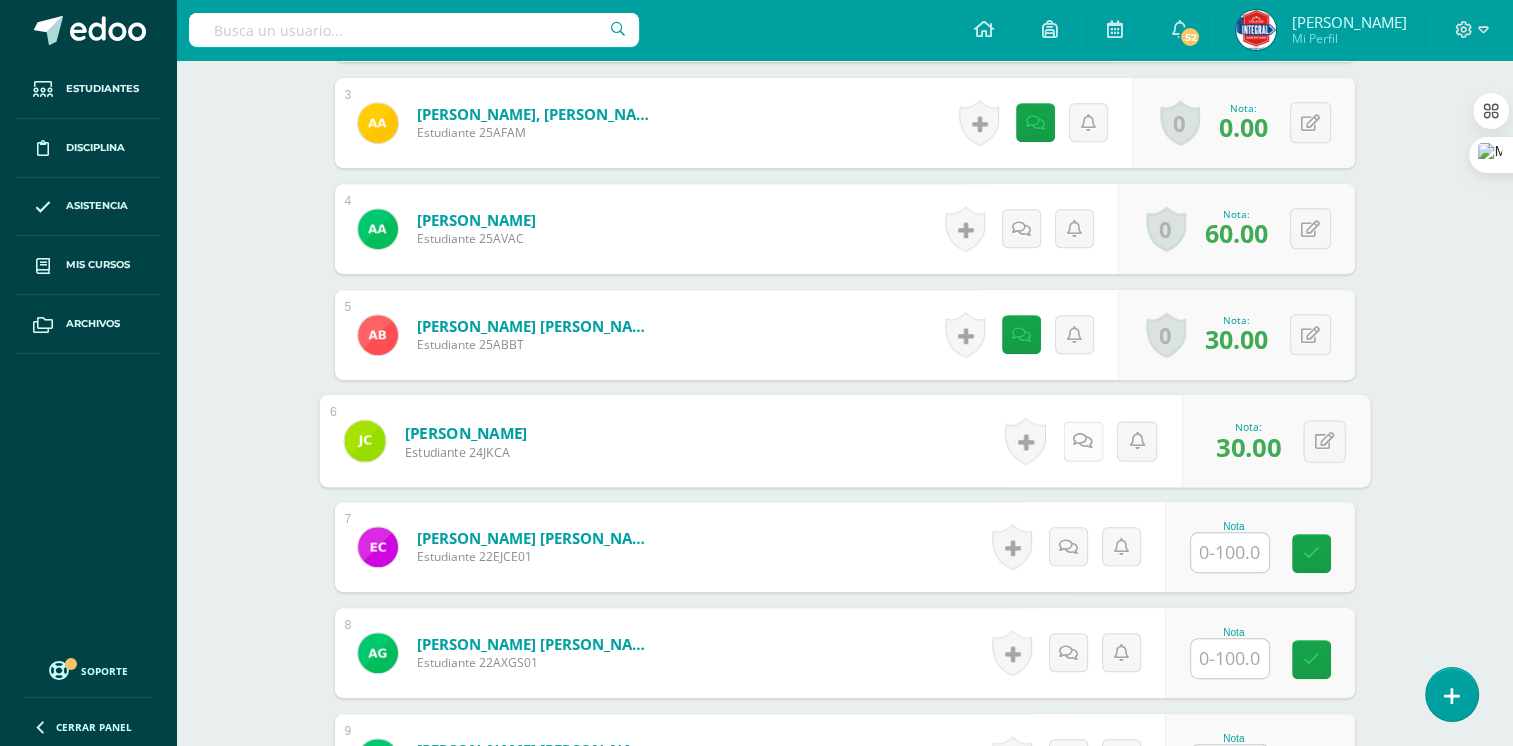 click at bounding box center (1083, 440) 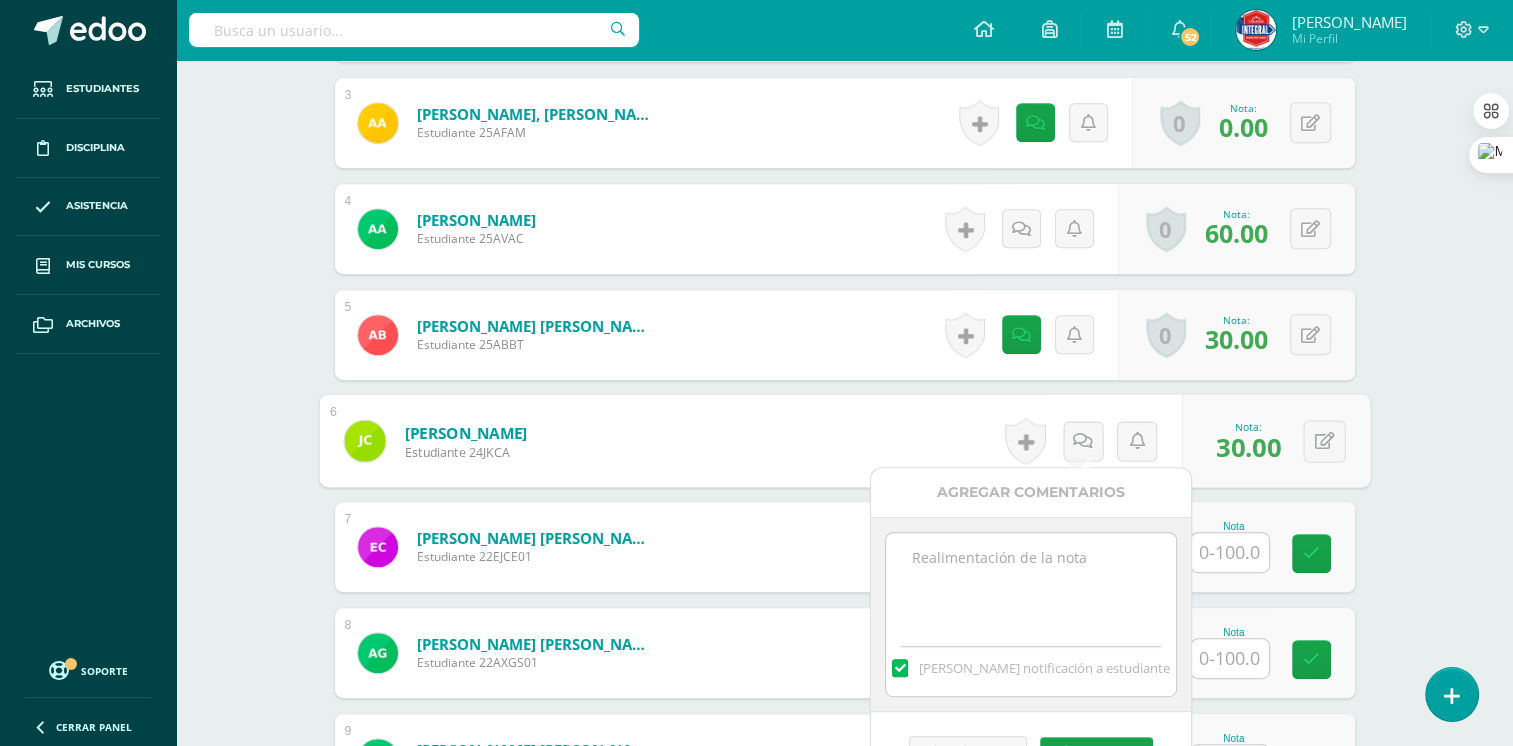 click at bounding box center [1030, 583] 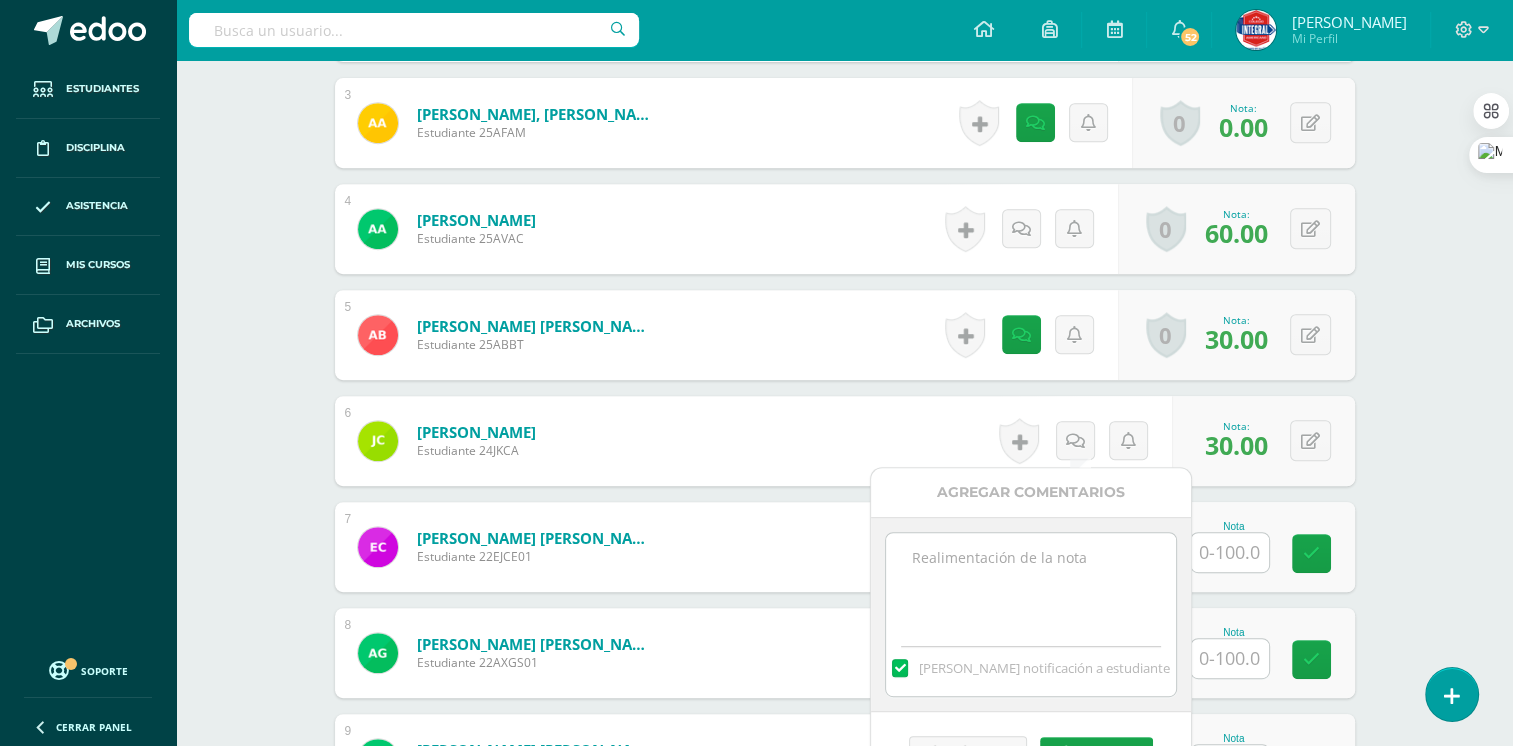paste on "No se evidencia la aplicación de la función Sumar.Si
No se evidencia la aplicación del formato condicional en categoría
No aplicó la función para el descuento y total a pagar.
Se evidencia que la fórmula o función en total a pagar está incorrecta o no se evidencia la aplicación de la misma.
No se evidencia la aplicación de la función promedio.
No se evidencia el agregado de los gráficos solicitados.
La Actividad 2 está incompleta
No presento de forma completa la Actividad 2 - de la III Unidad de Tecnología de la Información y Comunicación
Se le solicita al o la estudiante enviar como PMA la actividad al correo del profesor barenas@integralamericano.edu.gt a más tardar el 11/07/2025 antes de las 18:00 hrs.  Se recibirá según reglamento de evaluación, Se le anima al o la estudiante a ser mas responsable en la entrega de las actividades.
att. Prof. Byron Arenas" 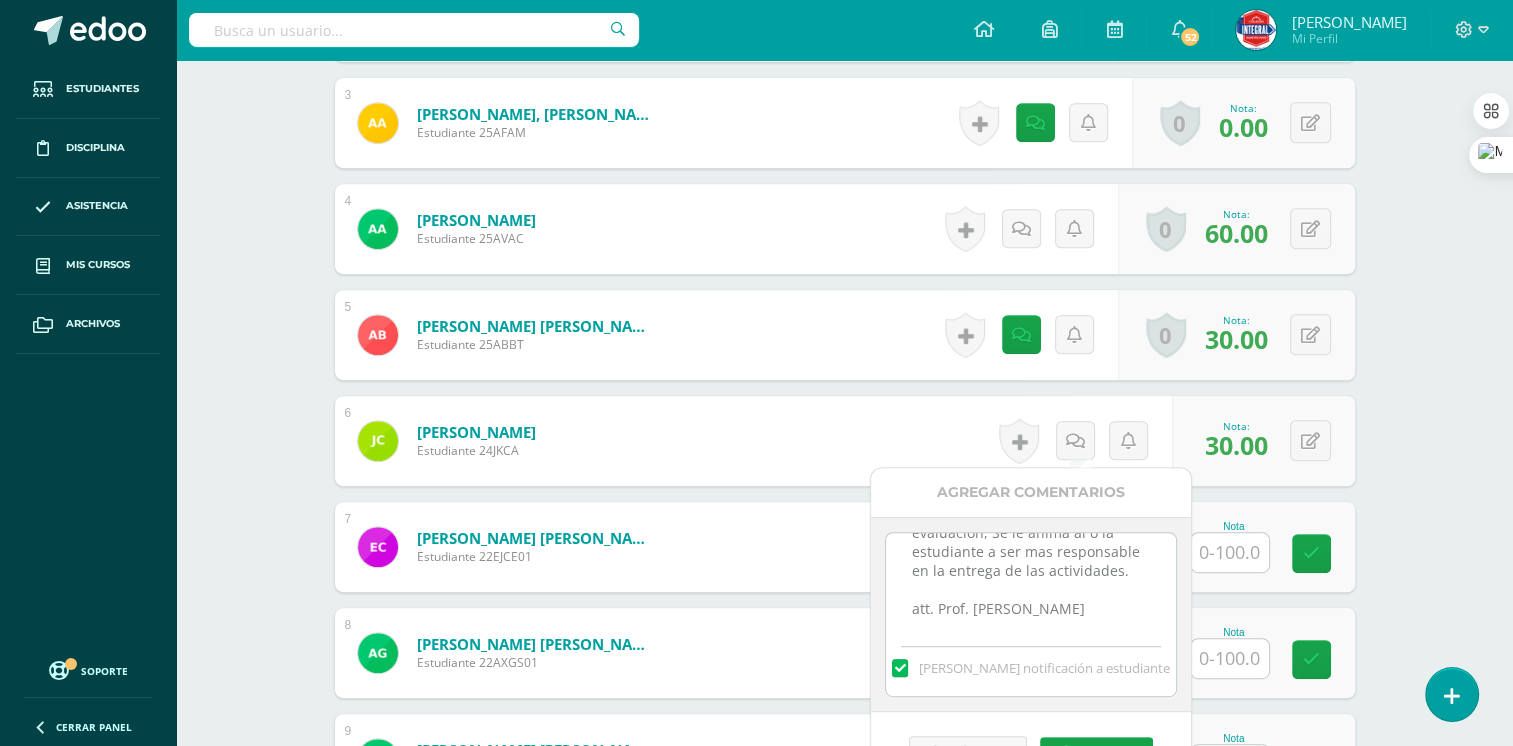 click on "No se evidencia la aplicación de la función Sumar.Si
No se evidencia la aplicación del formato condicional en categoría
No aplicó la función para el descuento y total a pagar.
Se evidencia que la fórmula o función en total a pagar está incorrecta o no se evidencia la aplicación de la misma.
No se evidencia la aplicación de la función promedio.
No se evidencia el agregado de los gráficos solicitados.
La Actividad 2 está incompleta
No presento de forma completa la Actividad 2 - de la III Unidad de Tecnología de la Información y Comunicación
Se le solicita al o la estudiante enviar como PMA la actividad al correo del profesor barenas@integralamericano.edu.gt a más tardar el 11/07/2025 antes de las 18:00 hrs.  Se recibirá según reglamento de evaluación, Se le anima al o la estudiante a ser mas responsable en la entrega de las actividades.
att. Prof. Byron Arenas" at bounding box center [1030, 583] 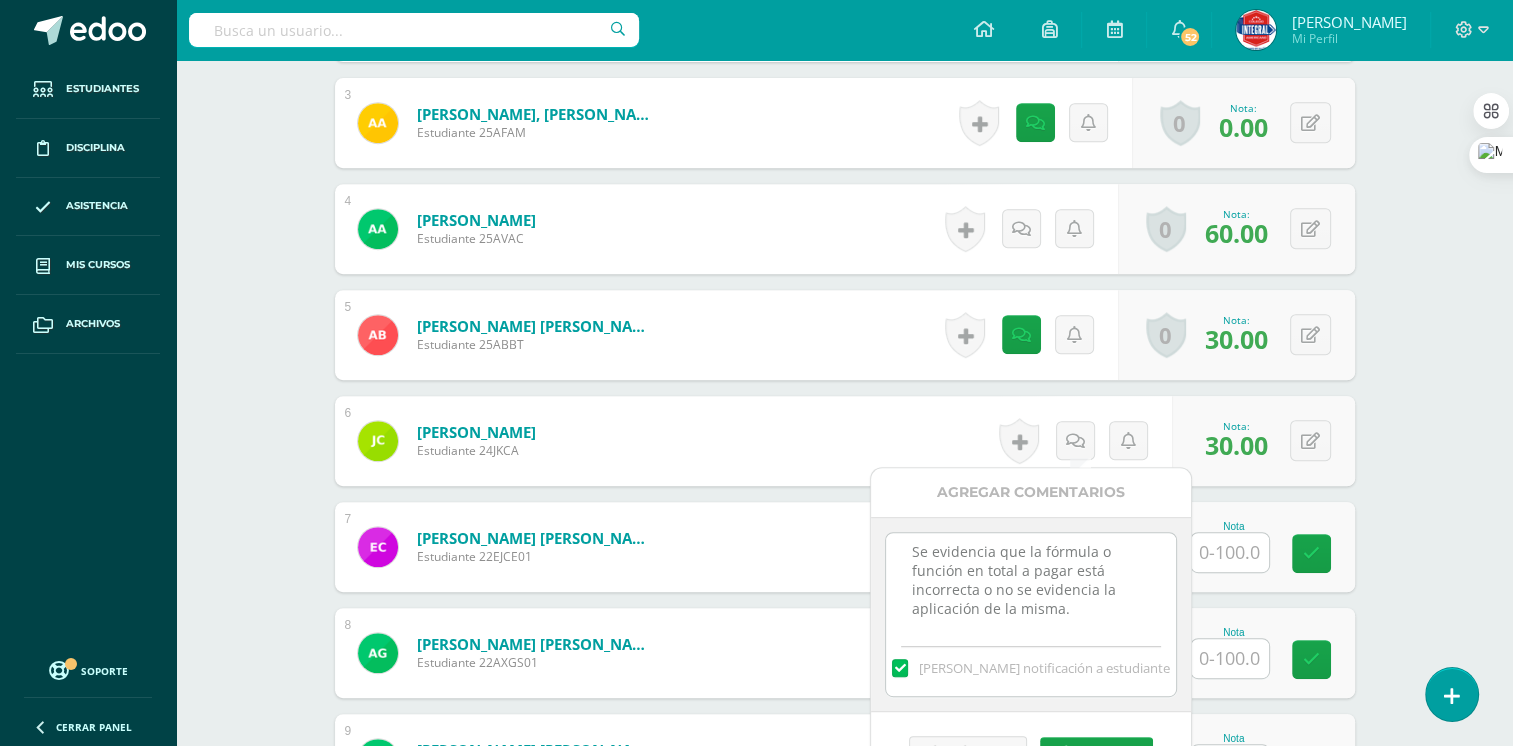 scroll, scrollTop: 400, scrollLeft: 0, axis: vertical 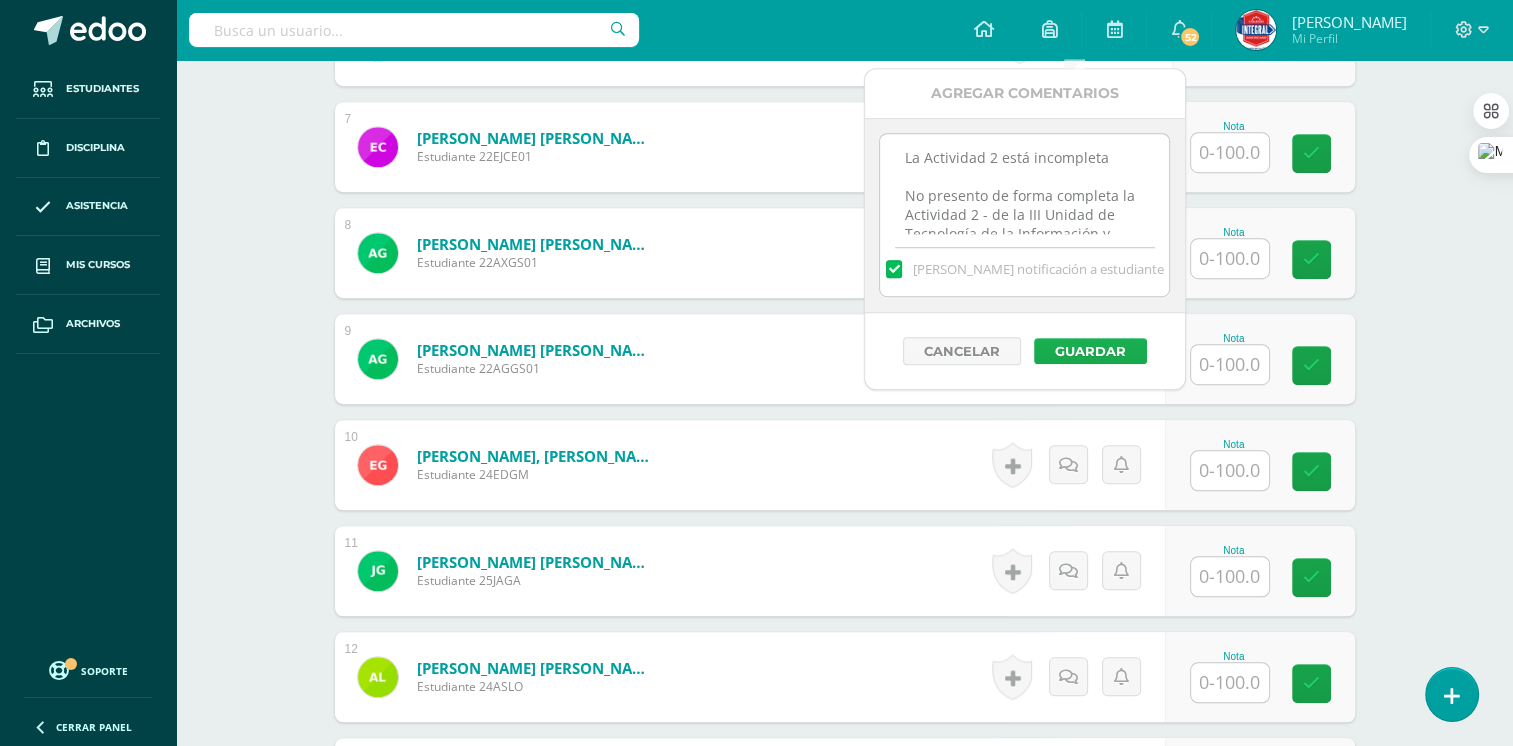 type on "No se evidencia la aplicación de la función Sumar.Si
No se evidencia la aplicación del formato condicional en categoría
No aplicó la función para el descuento y total a pagar.
Se evidencia que la fórmula o función en total a pagar está incorrecta o no se evidencia la aplicación de la misma.
No se evidencia la aplicación de la función promedio.
No se evidencia el agregado de los gráficos solicitados.
La Actividad 2 está incompleta
No presento de forma completa la Actividad 2 - de la III Unidad de Tecnología de la Información y Comunicación
Se le solicita al o la estudiante enviar como PMA la actividad al correo del profesor barenas@integralamericano.edu.gt a más tardar el 11/07/2025 antes de las 18:00 hrs.  Se recibirá según reglamento de evaluación, Se le anima al o la estudiante a ser mas responsable en la entrega de las actividades.
att. Prof. Byron Arenas" 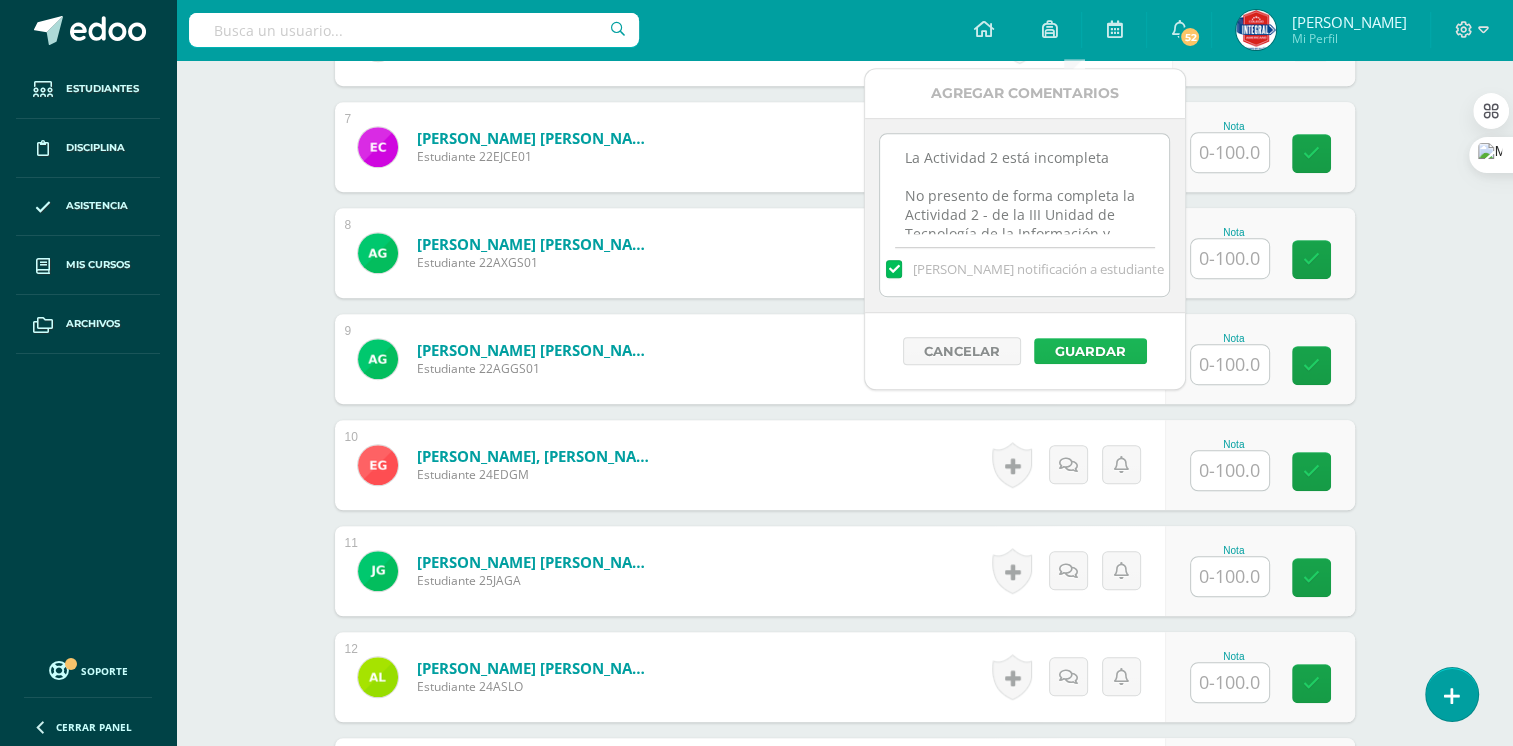 click on "Guardar" at bounding box center [1090, 351] 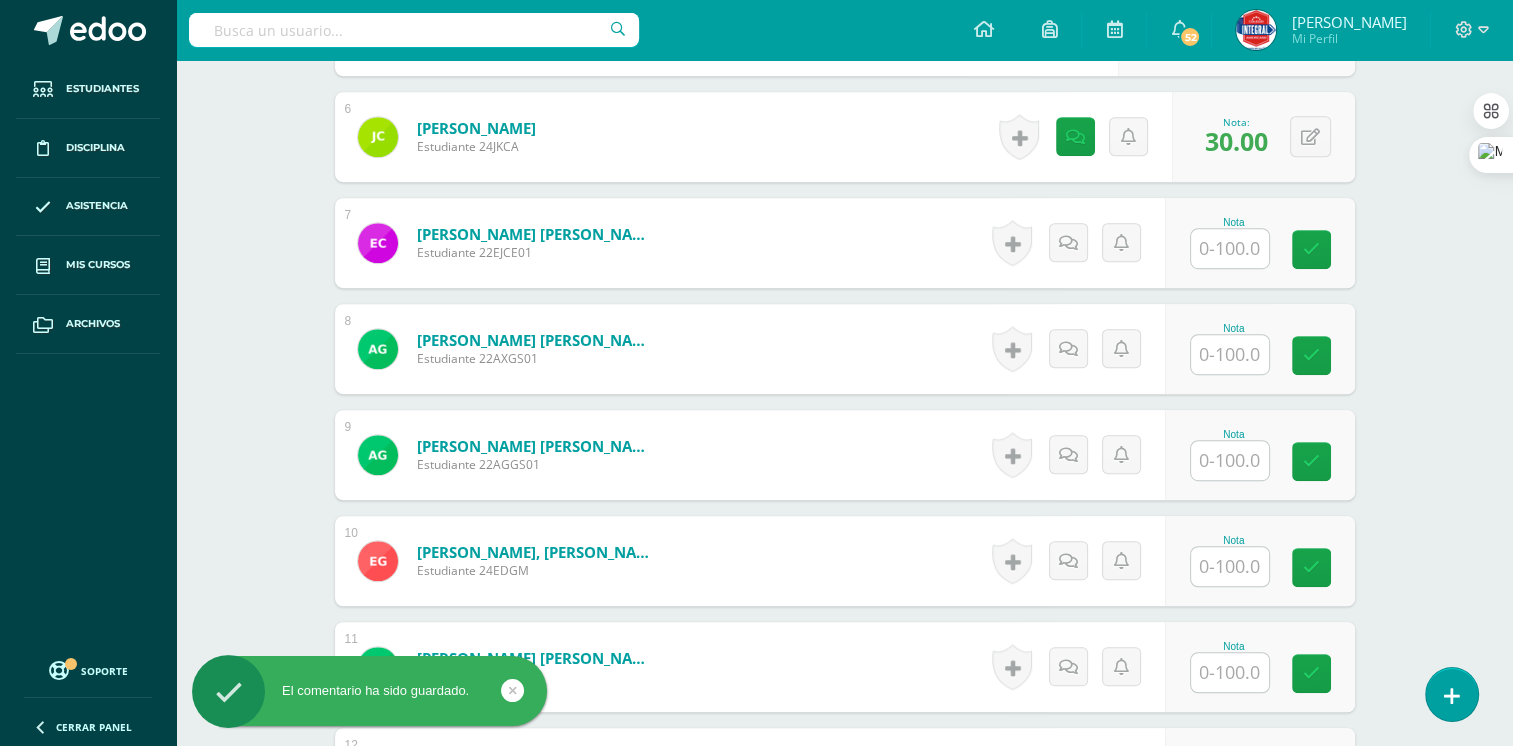 scroll, scrollTop: 1048, scrollLeft: 0, axis: vertical 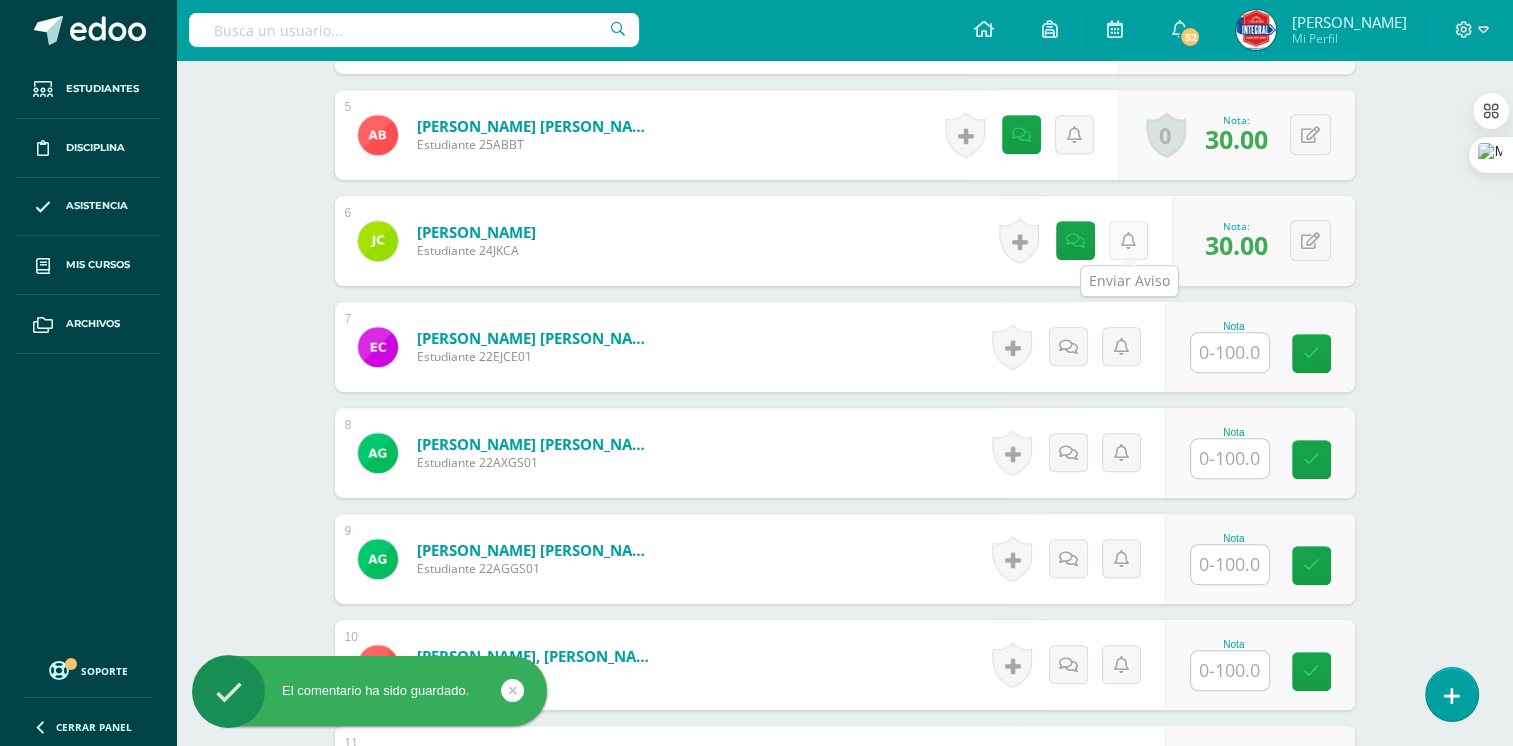 click at bounding box center [1128, 240] 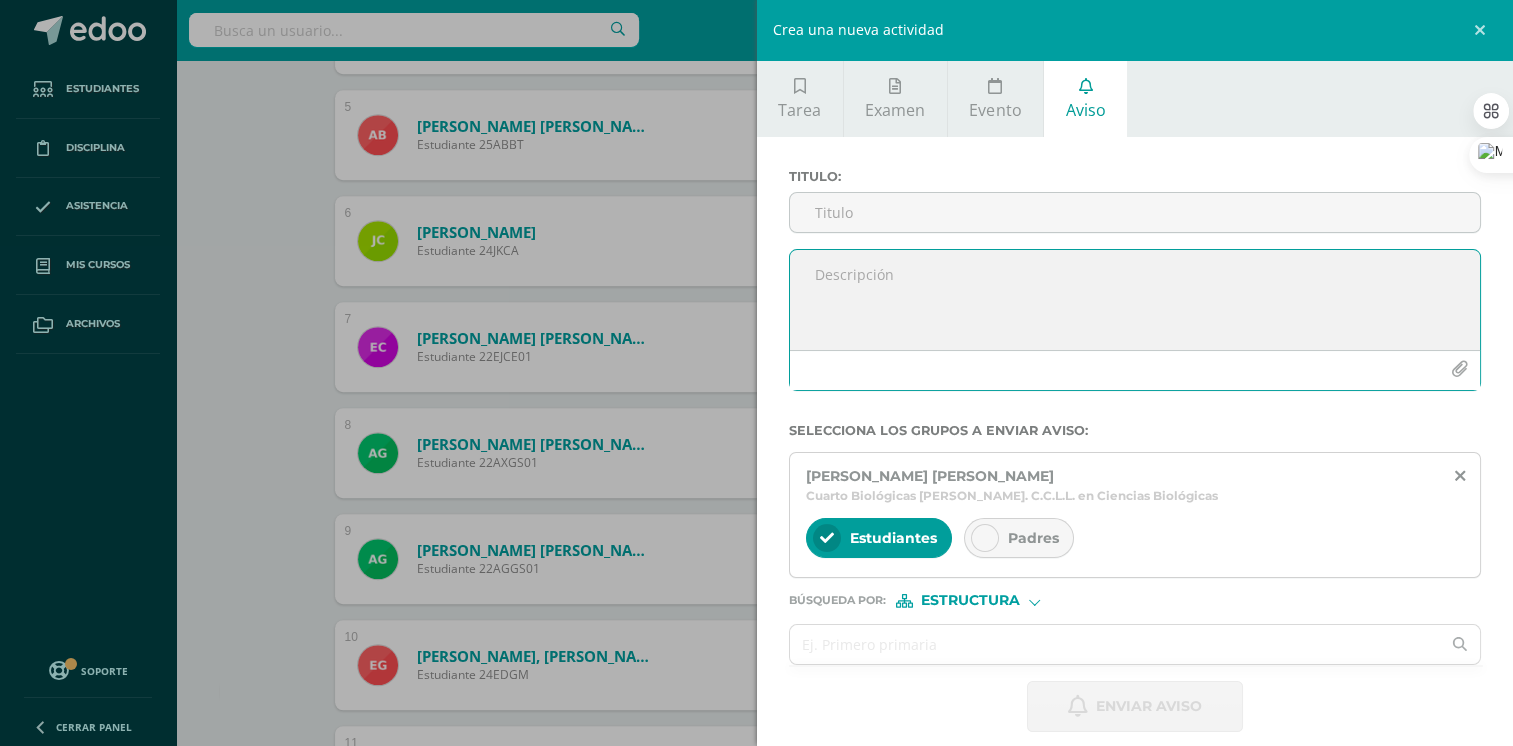 click at bounding box center [1135, 300] 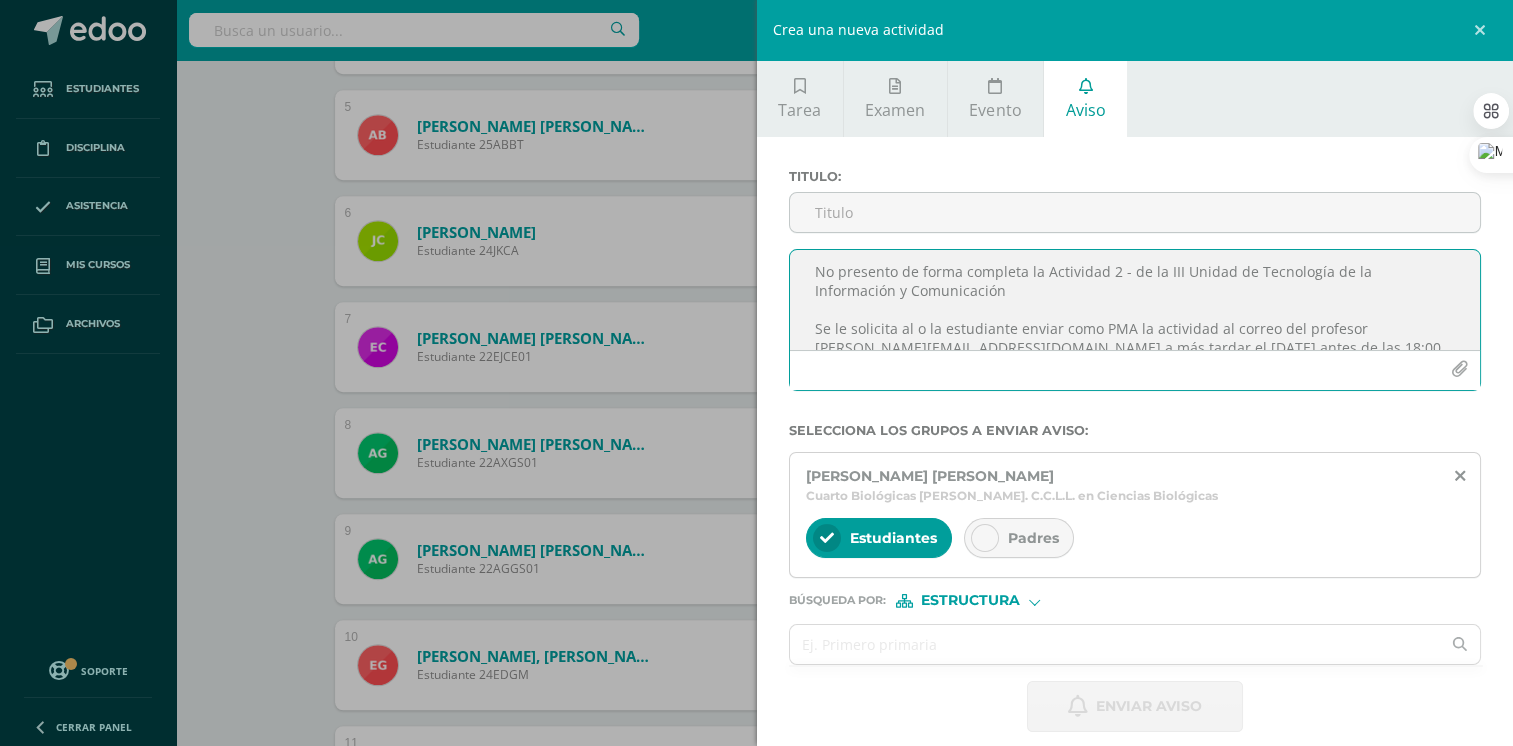 scroll, scrollTop: 328, scrollLeft: 0, axis: vertical 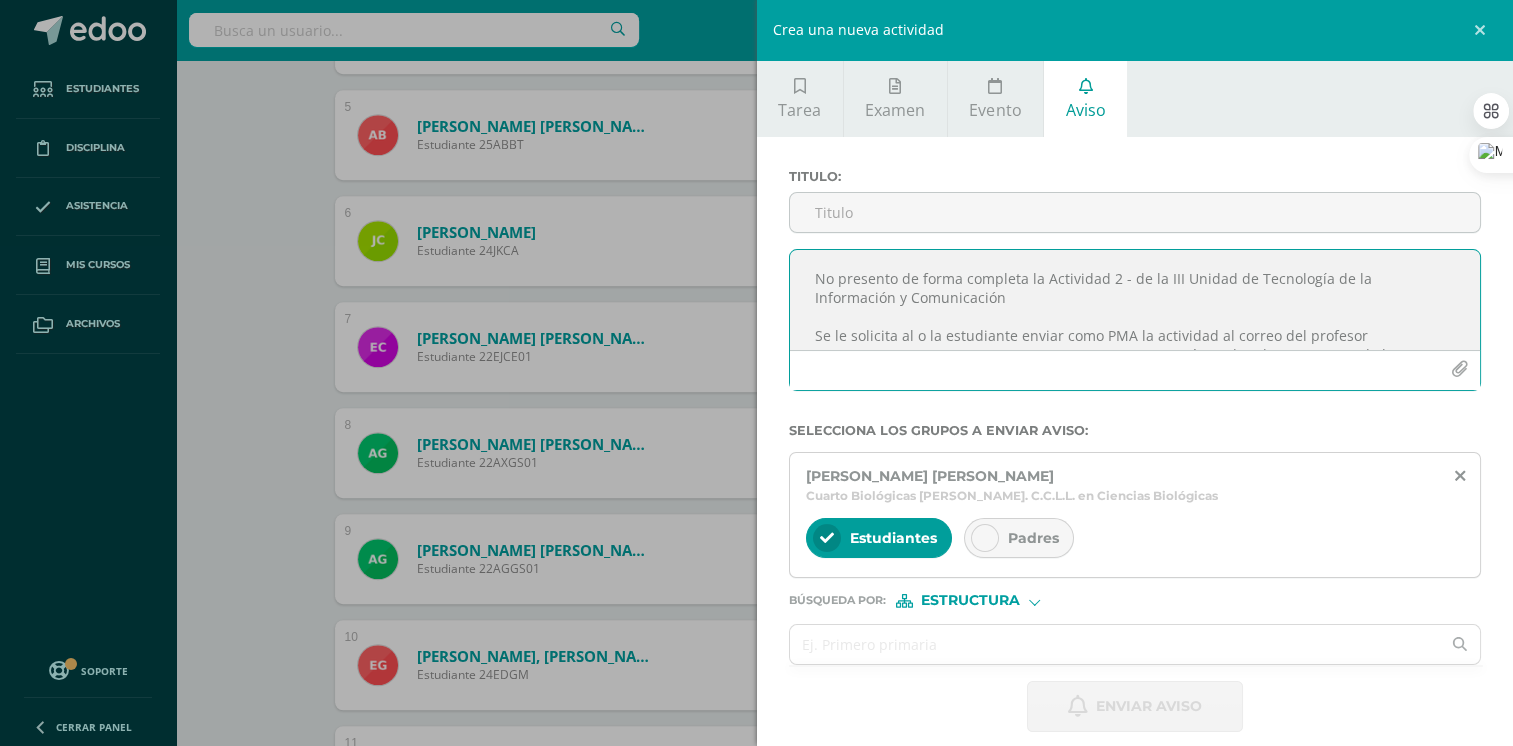 drag, startPoint x: 955, startPoint y: 275, endPoint x: 820, endPoint y: 284, distance: 135.29967 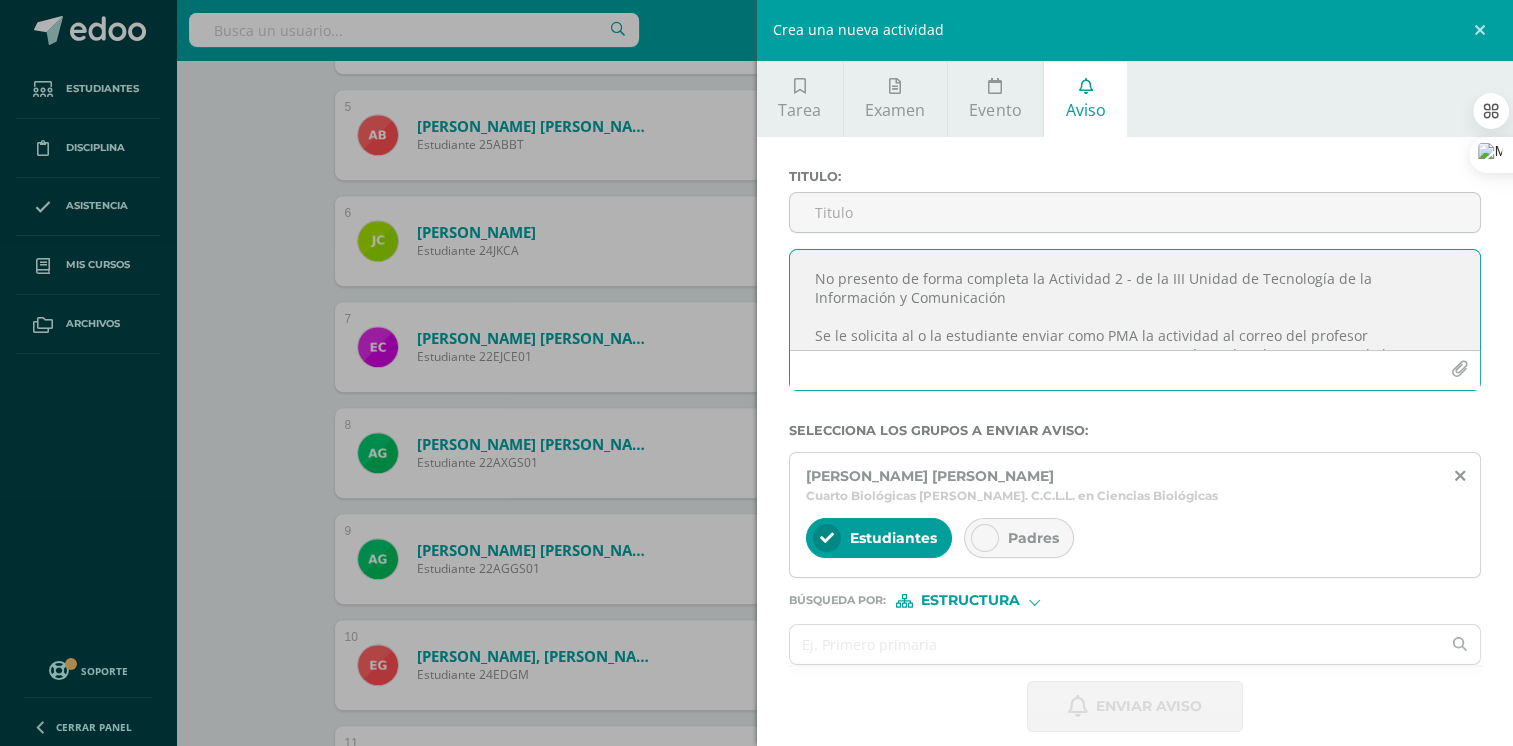 click on "No se evidencia la aplicación de la función Sumar.Si
No se evidencia la aplicación del formato condicional en categoría
No aplicó la función para el descuento y total a pagar.
Se evidencia que la fórmula o función en total a pagar está incorrecta o no se evidencia la aplicación de la misma.
No se evidencia la aplicación de la función promedio.
No se evidencia el agregado de los gráficos solicitados.
La Actividad 2 está incompleta
No presento de forma completa la Actividad 2 - de la III Unidad de Tecnología de la Información y Comunicación
Se le solicita al o la estudiante enviar como PMA la actividad al correo del profesor barenas@integralamericano.edu.gt a más tardar el 11/07/2025 antes de las 18:00 hrs.  Se recibirá según reglamento de evaluación, Se le anima al o la estudiante a ser mas responsable en la entrega de las actividades.
att. Prof. Byron Arenas" at bounding box center (1135, 300) 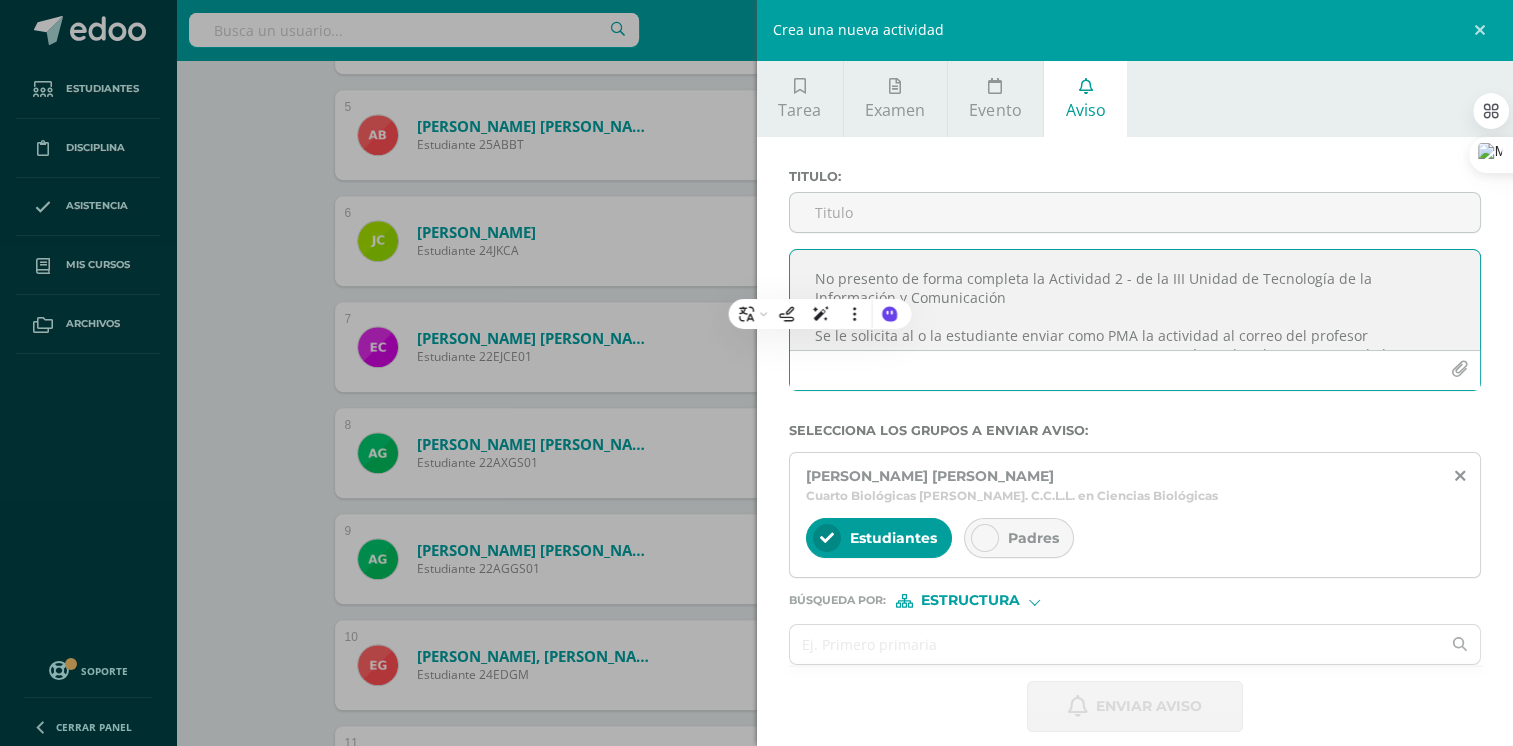 scroll, scrollTop: 400, scrollLeft: 0, axis: vertical 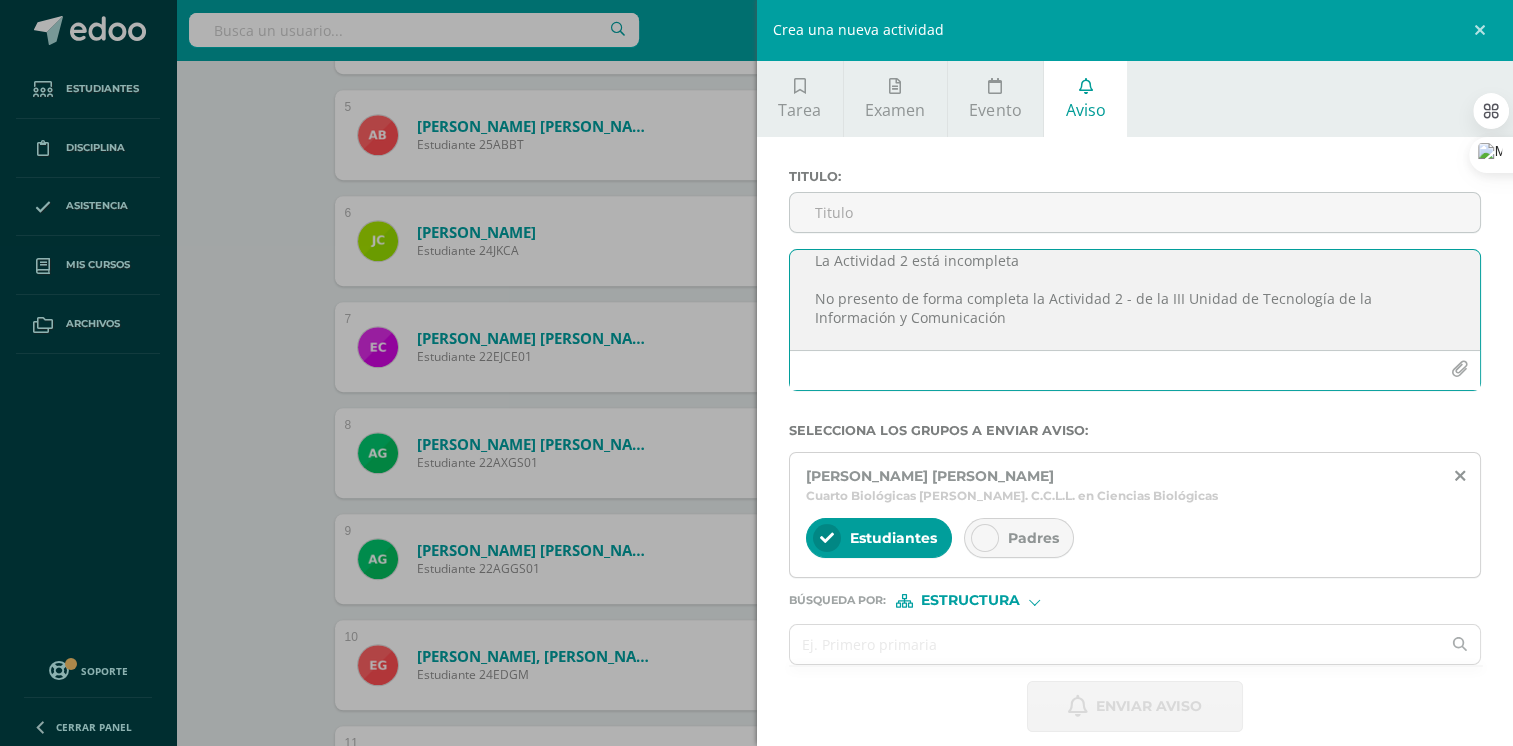 click on "No se evidencia la aplicación de la función Sumar.Si
No se evidencia la aplicación del formato condicional en categoría
No aplicó la función para el descuento y total a pagar.
Se evidencia que la fórmula o función en total a pagar está incorrecta o no se evidencia la aplicación de la misma.
No se evidencia la aplicación de la función promedio.
No se evidencia el agregado de los gráficos solicitados.
La Actividad 2 está incompleta
No presento de forma completa la Actividad 2 - de la III Unidad de Tecnología de la Información y Comunicación
Se le solicita al o la estudiante enviar como PMA la actividad al correo del profesor barenas@integralamericano.edu.gt a más tardar el 11/07/2025 antes de las 18:00 hrs.  Se recibirá según reglamento de evaluación, Se le anima al o la estudiante a ser mas responsable en la entrega de las actividades.
att. Prof. Byron Arenas" at bounding box center (1135, 300) 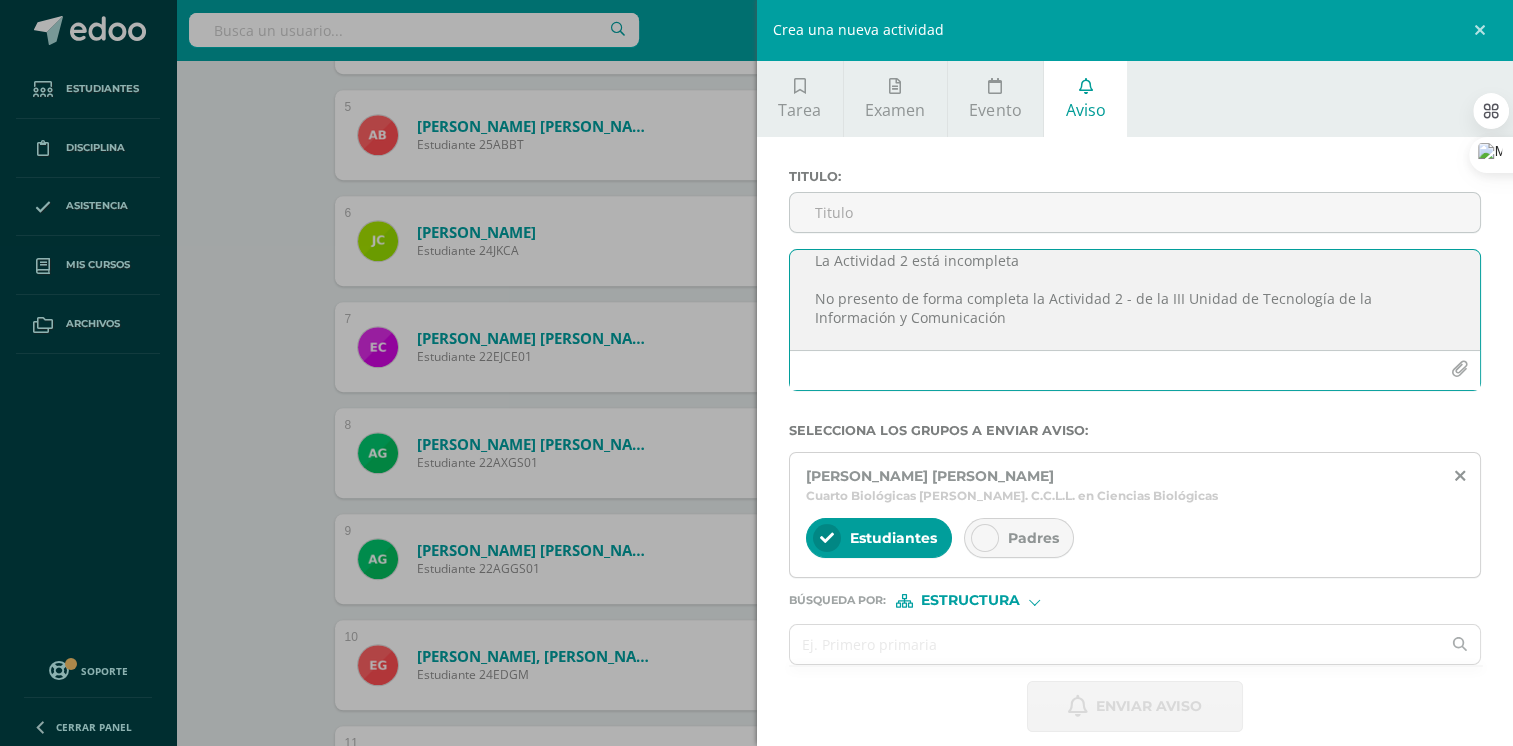 drag, startPoint x: 962, startPoint y: 336, endPoint x: 794, endPoint y: 302, distance: 171.40594 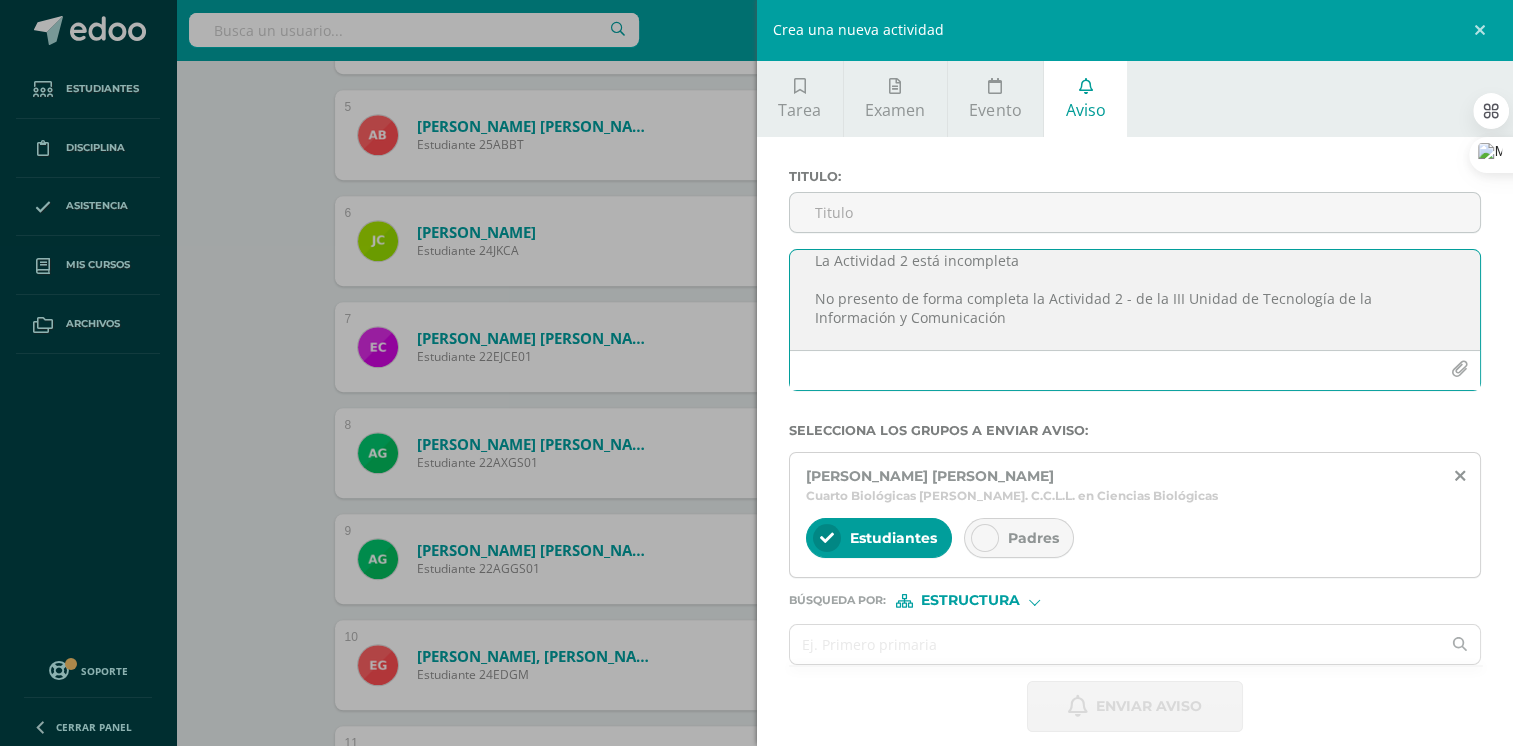 click on "No se evidencia la aplicación de la función Sumar.Si
No se evidencia la aplicación del formato condicional en categoría
No aplicó la función para el descuento y total a pagar.
Se evidencia que la fórmula o función en total a pagar está incorrecta o no se evidencia la aplicación de la misma.
No se evidencia la aplicación de la función promedio.
No se evidencia el agregado de los gráficos solicitados.
La Actividad 2 está incompleta
No presento de forma completa la Actividad 2 - de la III Unidad de Tecnología de la Información y Comunicación
Se le solicita al o la estudiante enviar como PMA la actividad al correo del profesor barenas@integralamericano.edu.gt a más tardar el 11/07/2025 antes de las 18:00 hrs.  Se recibirá según reglamento de evaluación, Se le anima al o la estudiante a ser mas responsable en la entrega de las actividades.
att. Prof. Byron Arenas" at bounding box center (1135, 300) 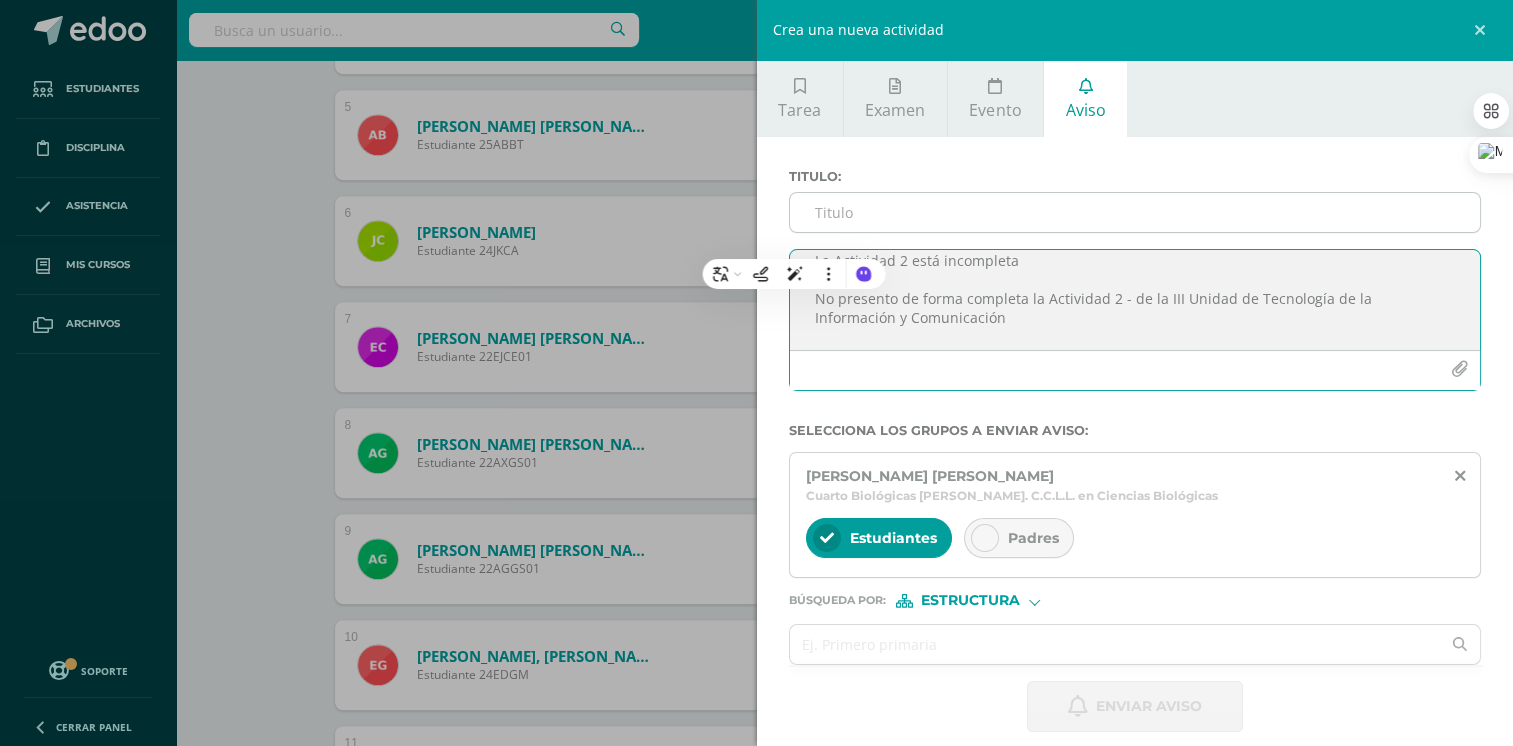 type on "No se evidencia la aplicación de la función Sumar.Si
No se evidencia la aplicación del formato condicional en categoría
No aplicó la función para el descuento y total a pagar.
Se evidencia que la fórmula o función en total a pagar está incorrecta o no se evidencia la aplicación de la misma.
No se evidencia la aplicación de la función promedio.
No se evidencia el agregado de los gráficos solicitados.
La Actividad 2 está incompleta
No presento de forma completa la Actividad 2 - de la III Unidad de Tecnología de la Información y Comunicación
Se le solicita al o la estudiante enviar como PMA la actividad al correo del profesor barenas@integralamericano.edu.gt a más tardar el 11/07/2025 antes de las 18:00 hrs.  Se recibirá según reglamento de evaluación, Se le anima al o la estudiante a ser mas responsable en la entrega de las actividades.
att. Prof. Byron Arenas" 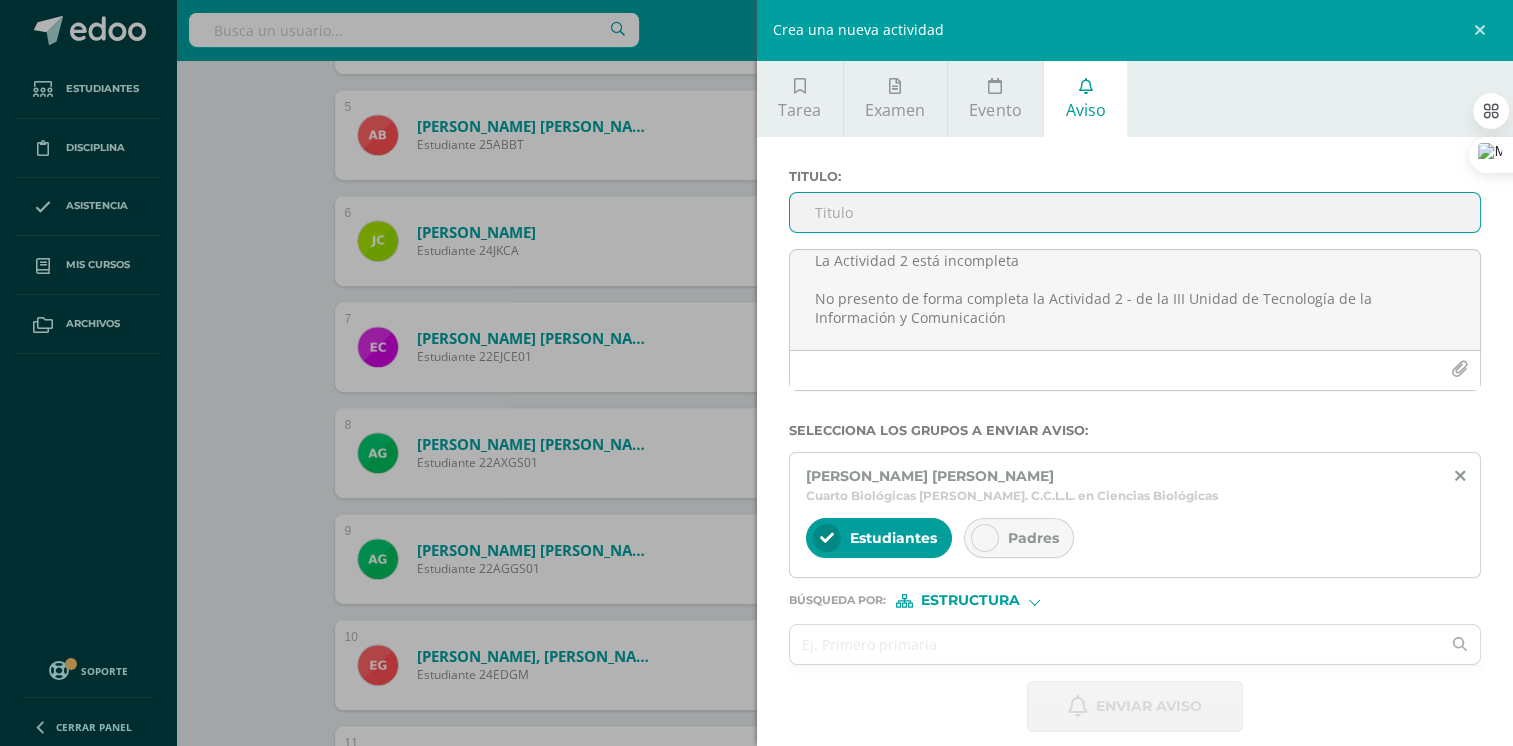 click on "Titulo :" at bounding box center (1135, 212) 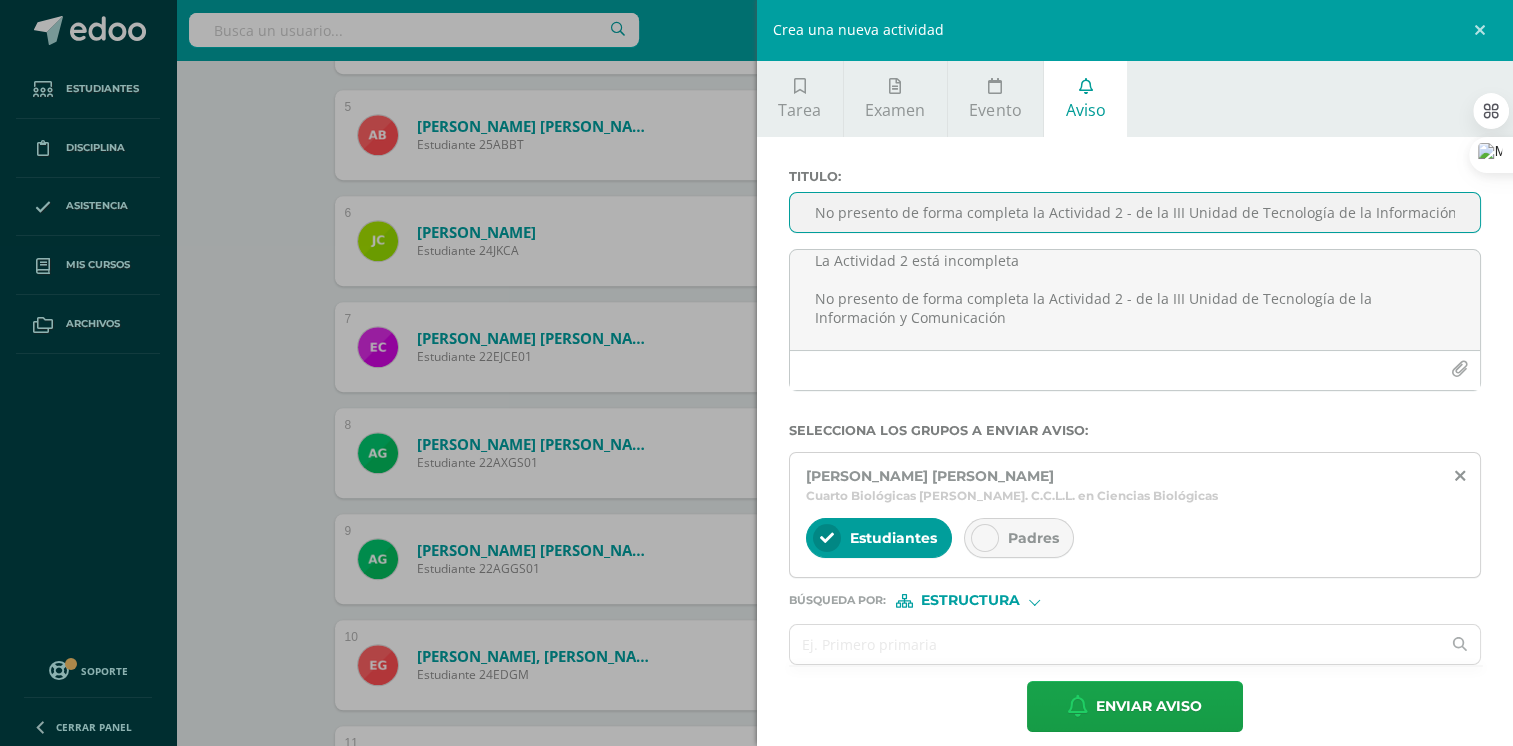 scroll, scrollTop: 0, scrollLeft: 85, axis: horizontal 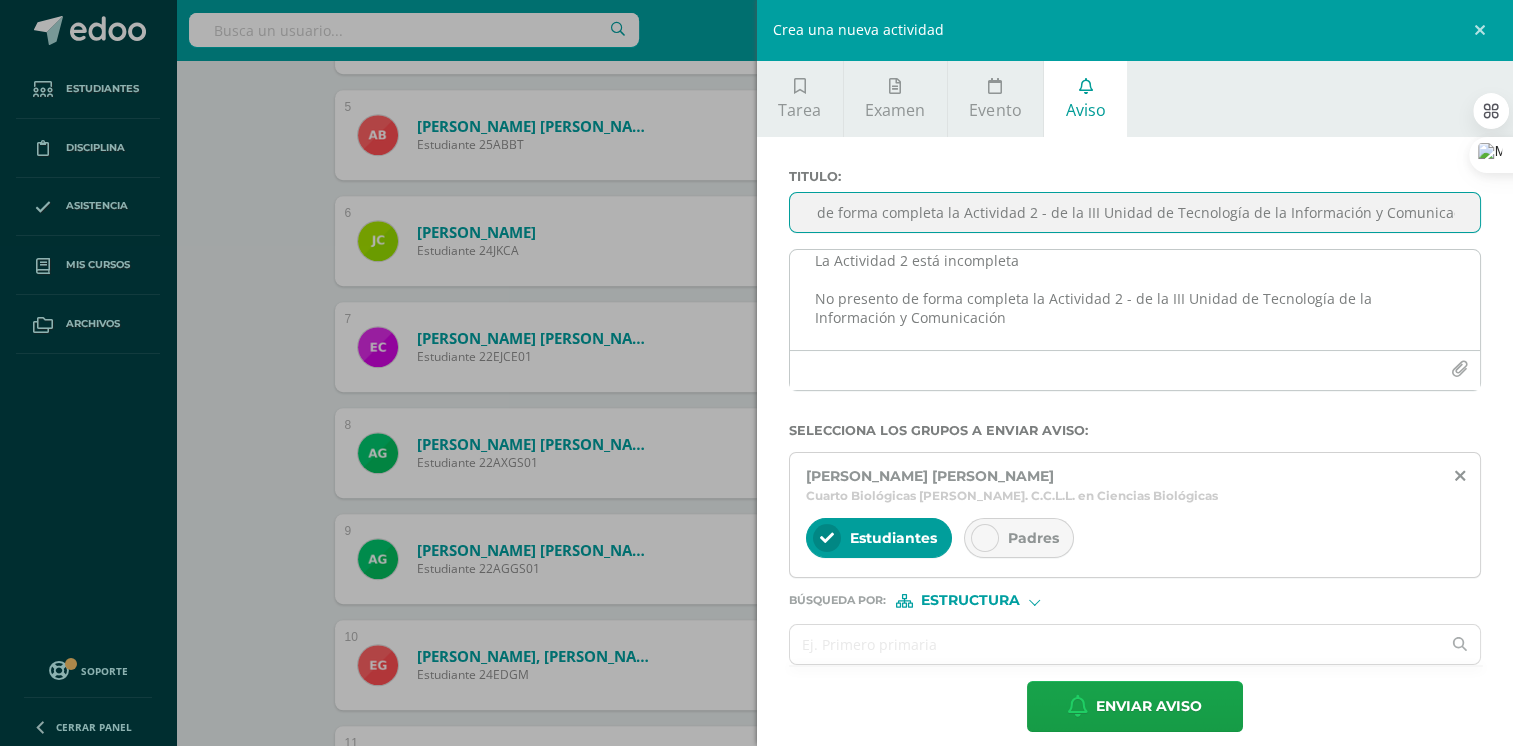 type on "No presento de forma completa la Actividad 2 - de la III Unidad de Tecnología de la Información y Comunicación" 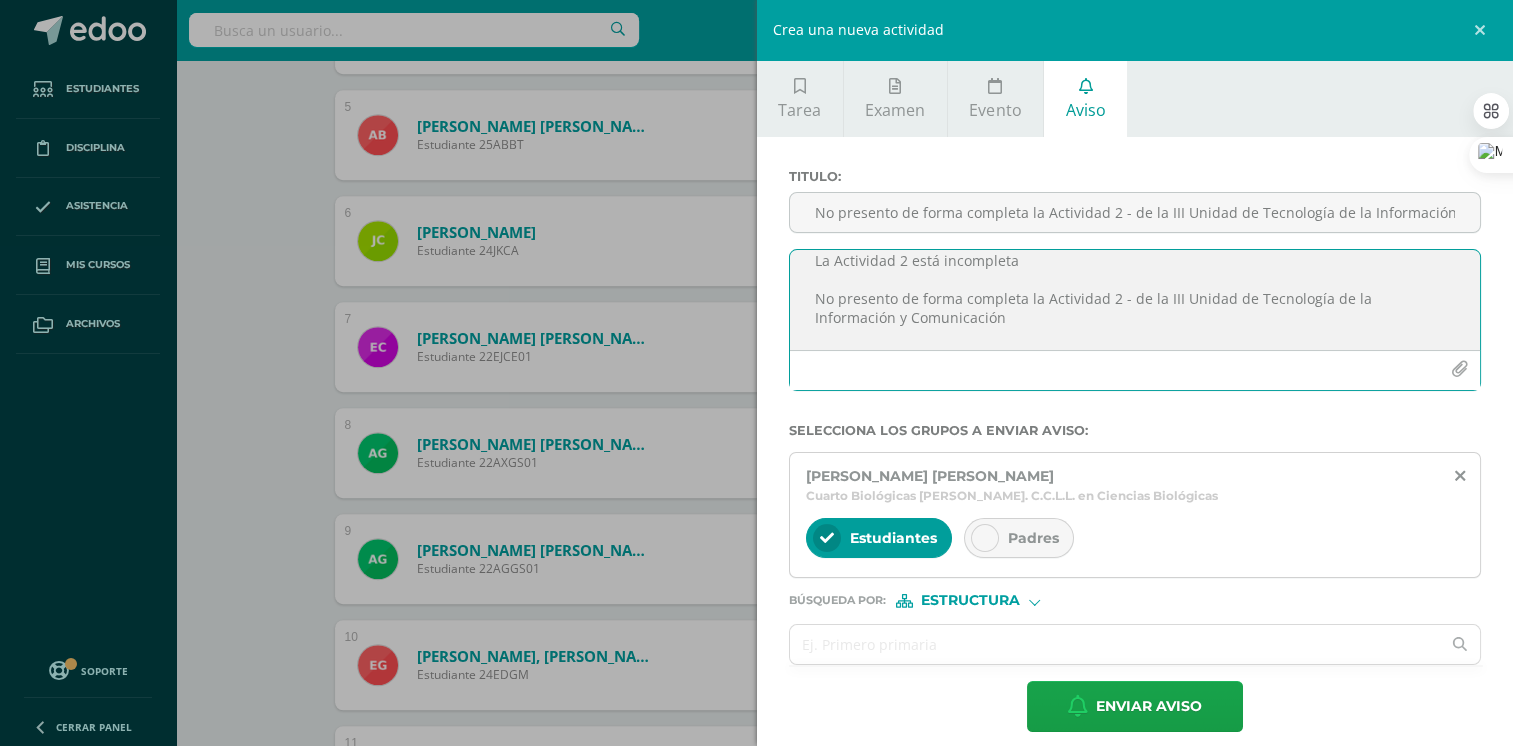 click at bounding box center [985, 538] 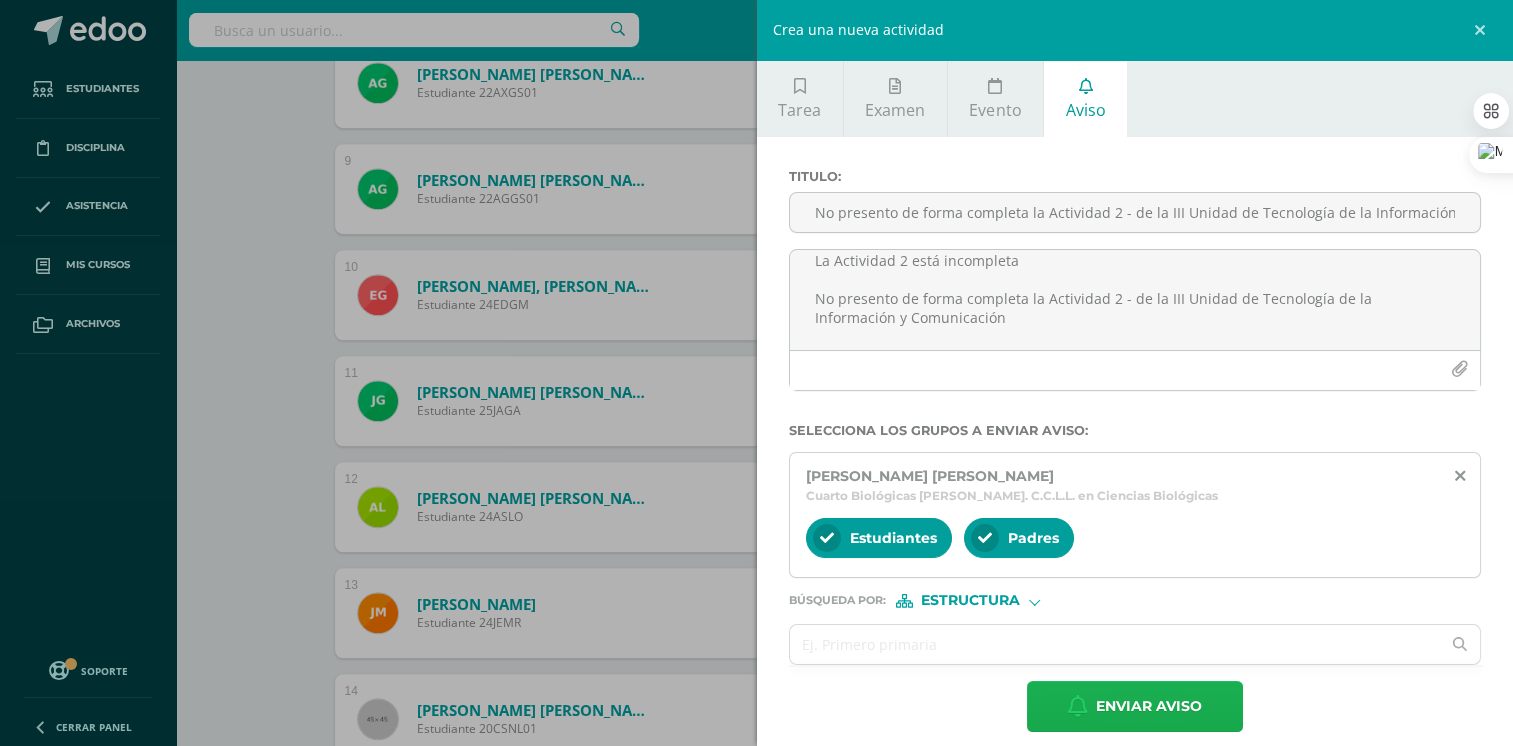 scroll, scrollTop: 1448, scrollLeft: 0, axis: vertical 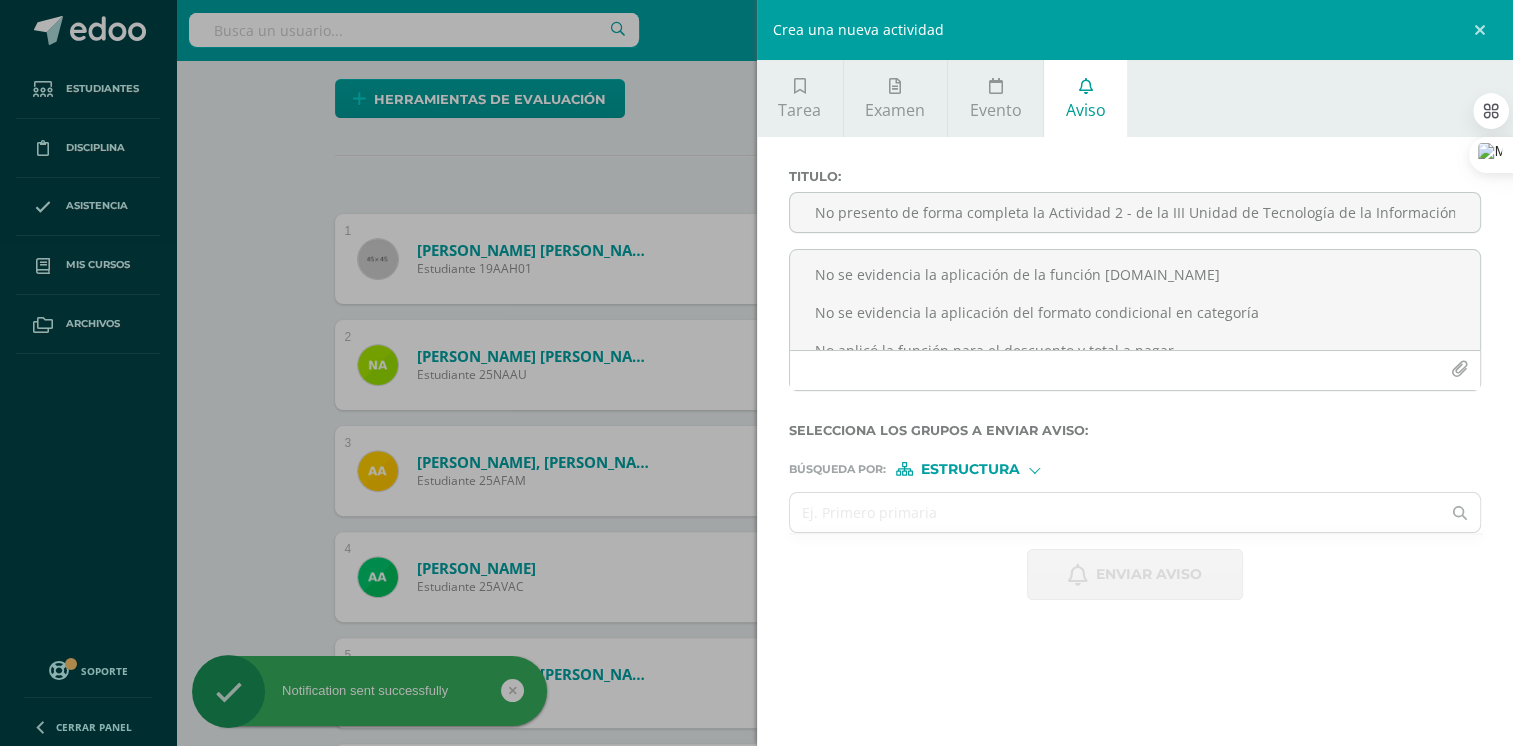 click on "Crea una nueva actividad
Tarea Examen Evento Aviso Título: Fecha: 2025-07-10 20:00:00 La tarea se asignará a:
Tecnologías de la Información y la Comunicación I 'B'
Cuarto Biológicas Bach. C.C.L.L.  en Ciencias Biológicas
Computación Aplicada 'A'
Computación I 'A'
Diplomado  en Desarrollo Web 'A'
Laboratorio I 'A'
Sistemas e instalación de Software 'A'
Tecnologías de la Información y la Comunicación 'A'
Tecnologías de la Información y la Comunicación 4 'A'
Tecnologías de la Información y la Comunicación I 'A'
Tecnologías de la Información y la Comunicación I 'B'" at bounding box center [756, 373] 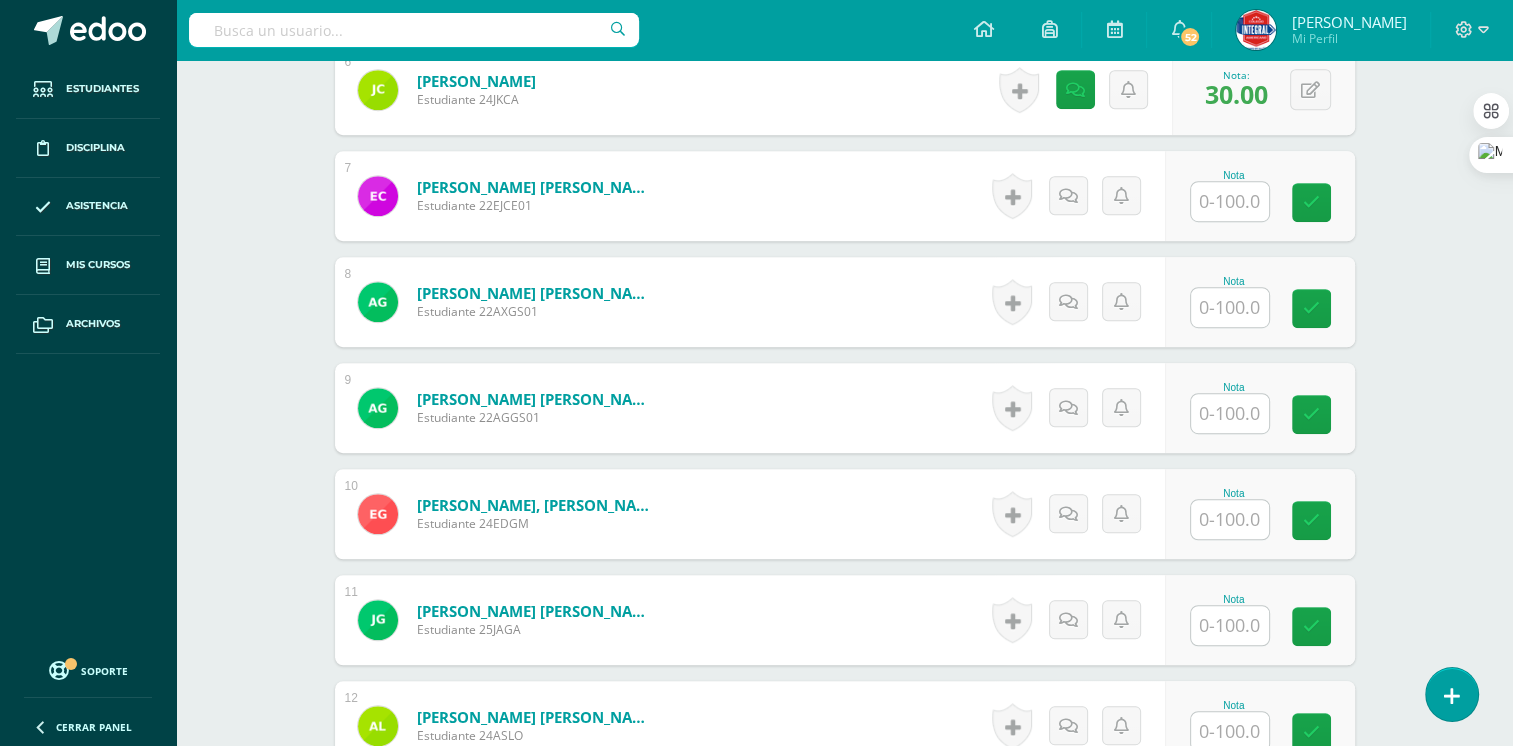 scroll, scrollTop: 1200, scrollLeft: 0, axis: vertical 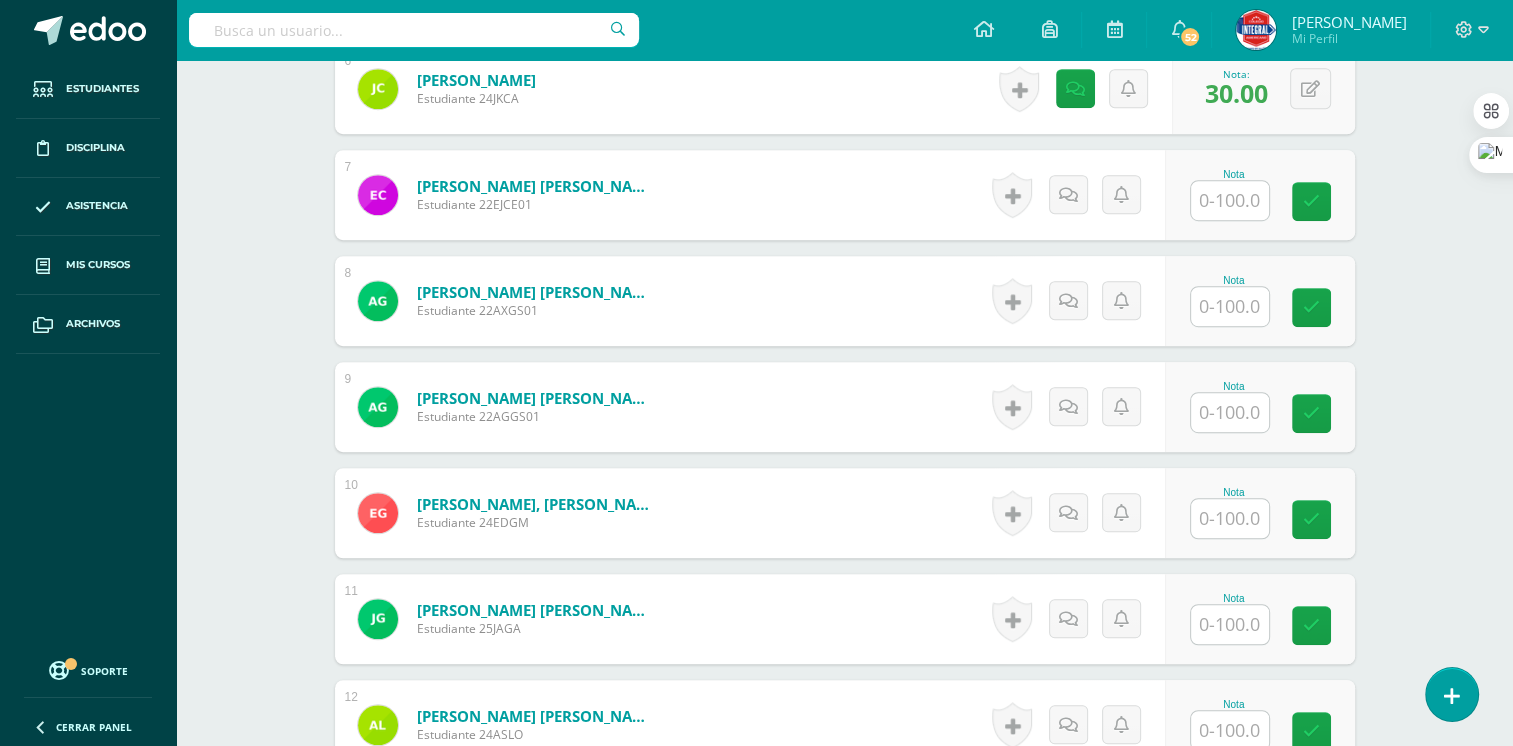 click at bounding box center [1230, 200] 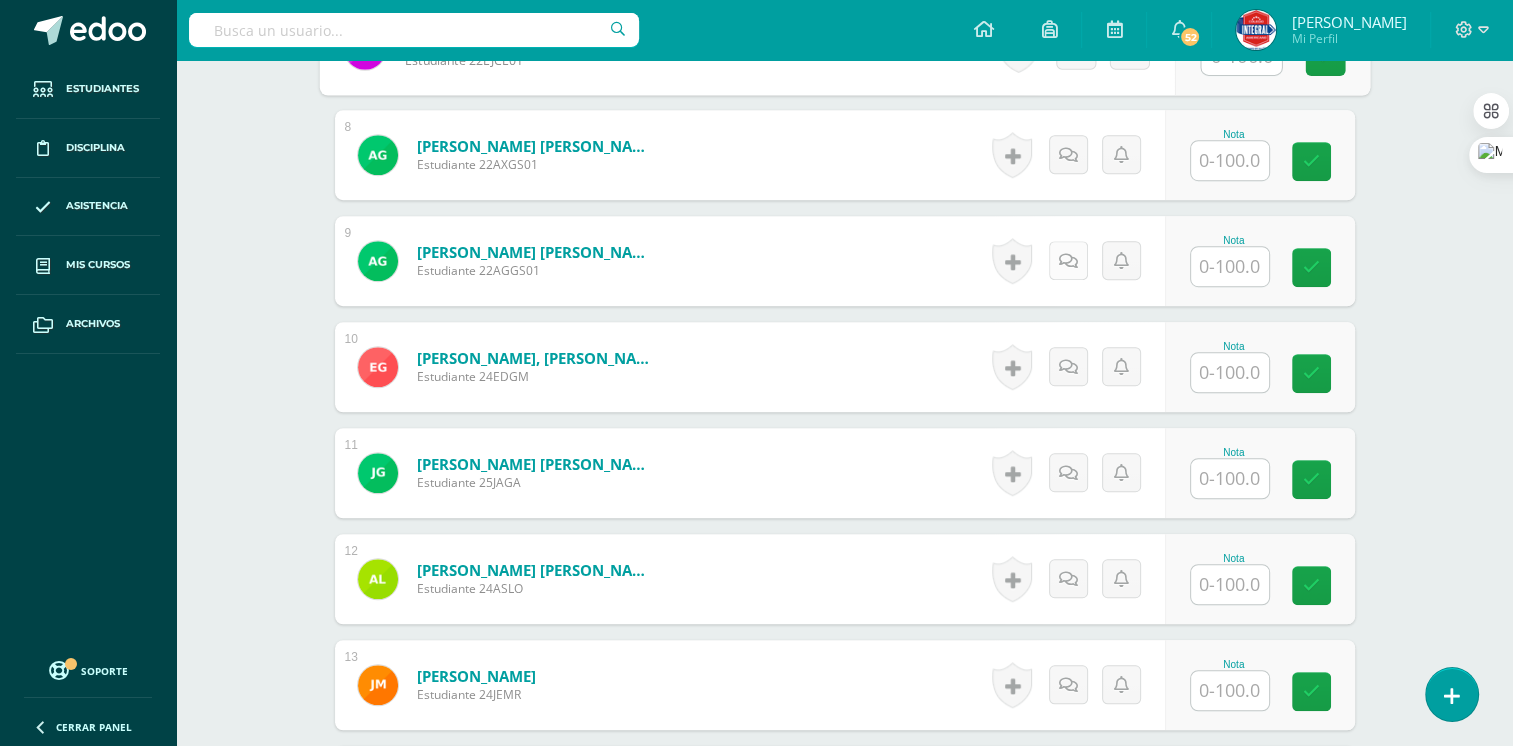 scroll, scrollTop: 1300, scrollLeft: 0, axis: vertical 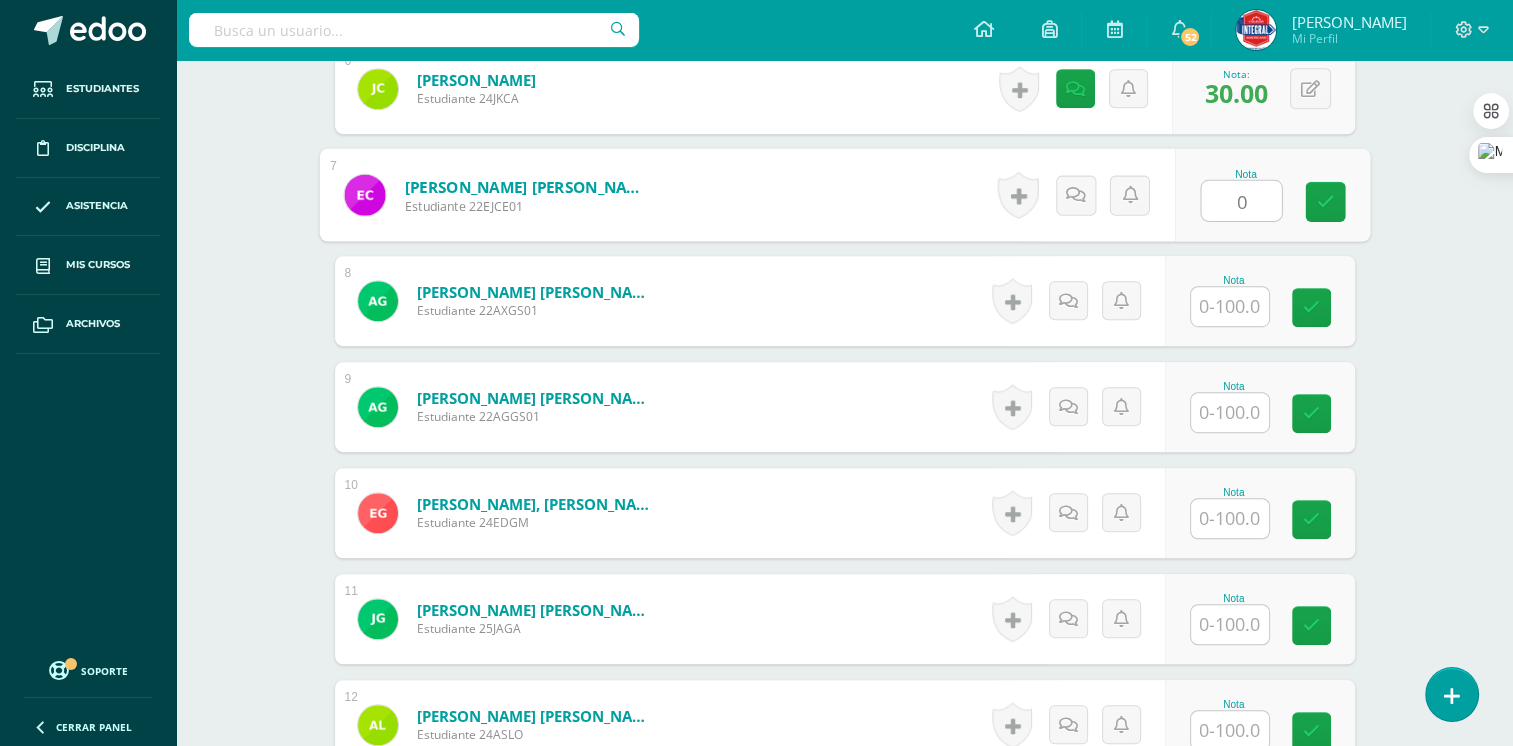 type on "0" 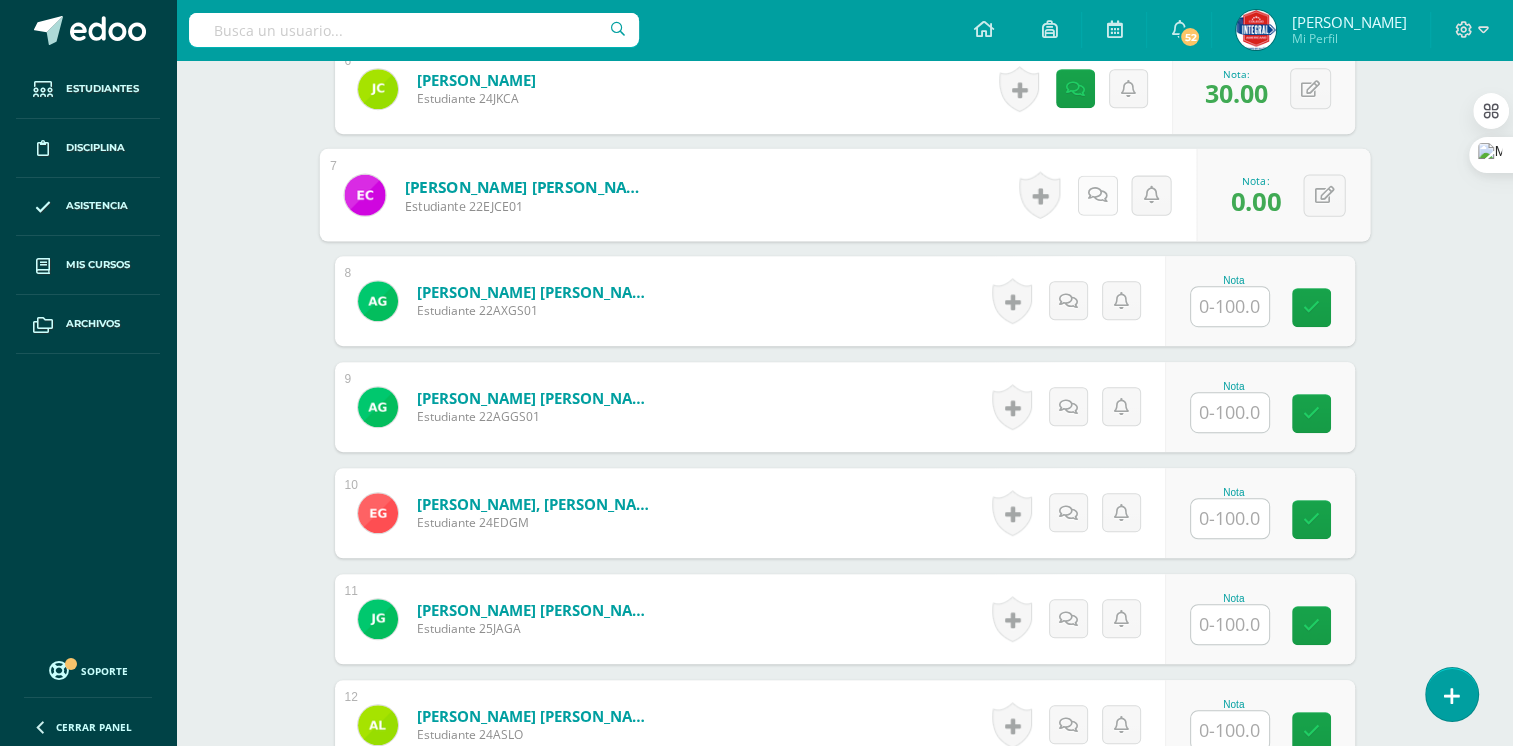 click at bounding box center (1097, 195) 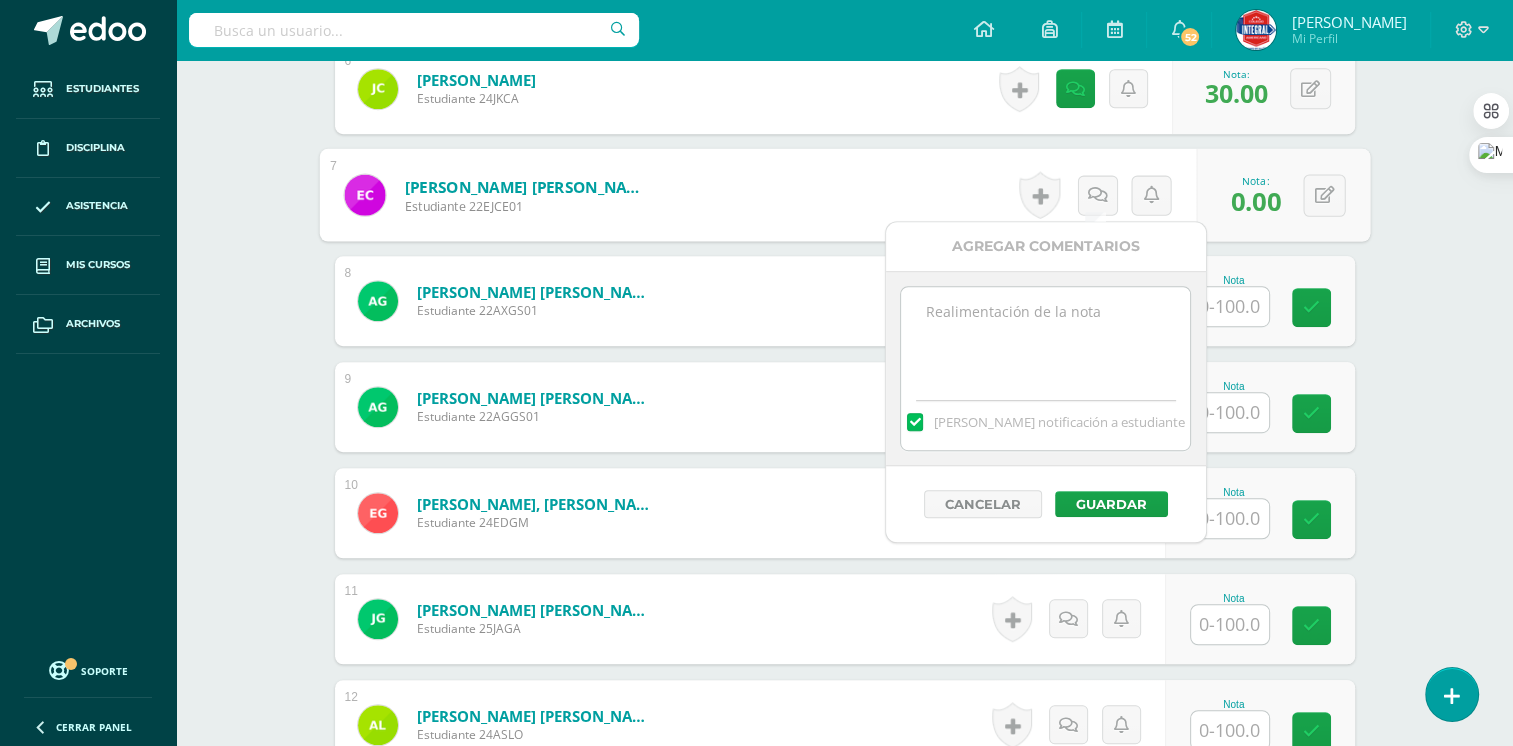 click at bounding box center [1045, 337] 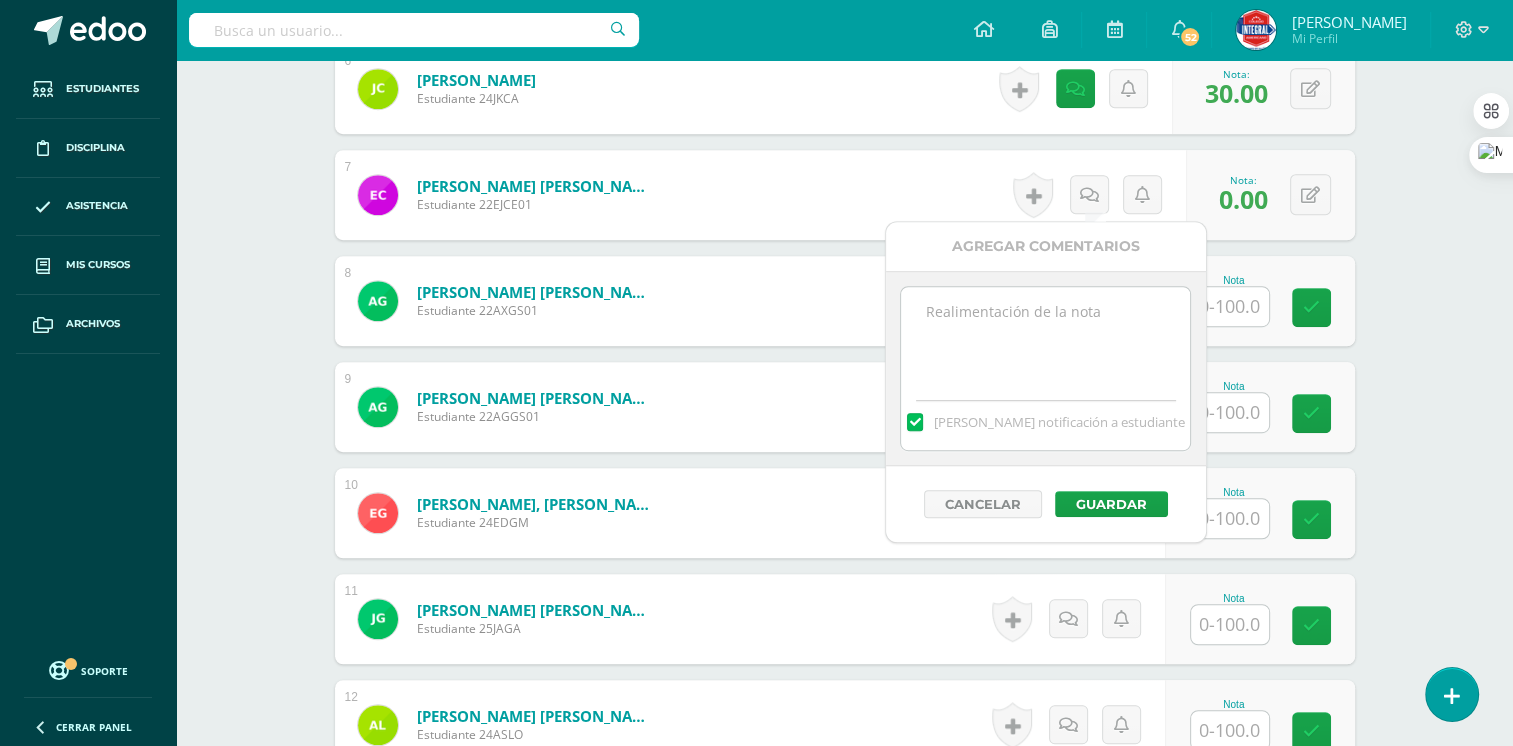 paste on "No presento Actividad 2 - de la III Unidad de Tecnología de la Información y Comunicación
Se informa que él o la estudiante no presentó la Actividad 2 de la III Etapa Tecnología de la Información y Comunicación correspondiente a la III Unidad/Etapa, se le solicita al o la estudiante enviar la actividad al correo del profesor barenas@integralamericano.edu.gt a más tardar el 11/07/2025 antes de las 18:00 hrs.  Se recibirá según reglamento de evaluación, Se le anima al o la estudiante a ser mas responsable en la entrega de las actividades.
att. Prof. Byron Arenas" 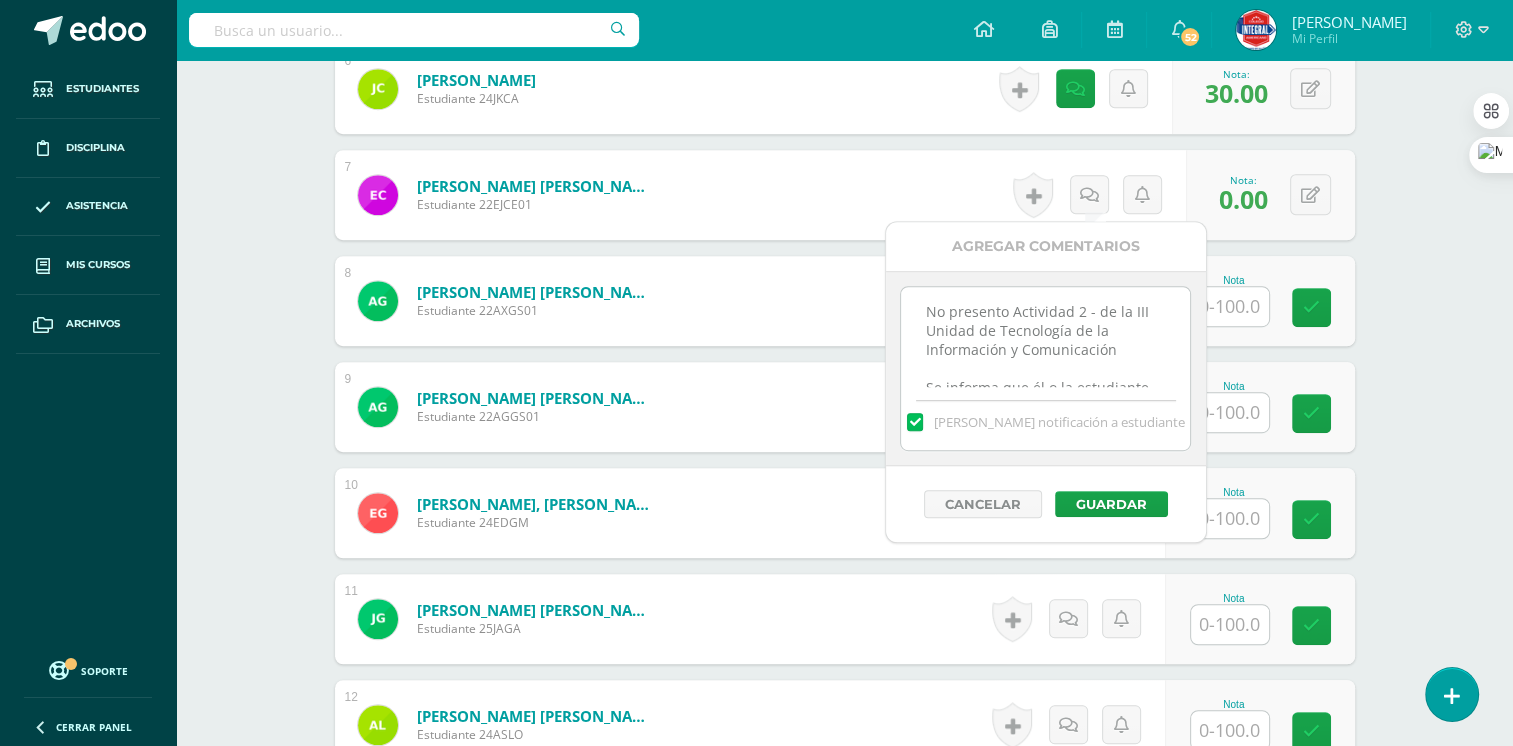 scroll, scrollTop: 352, scrollLeft: 0, axis: vertical 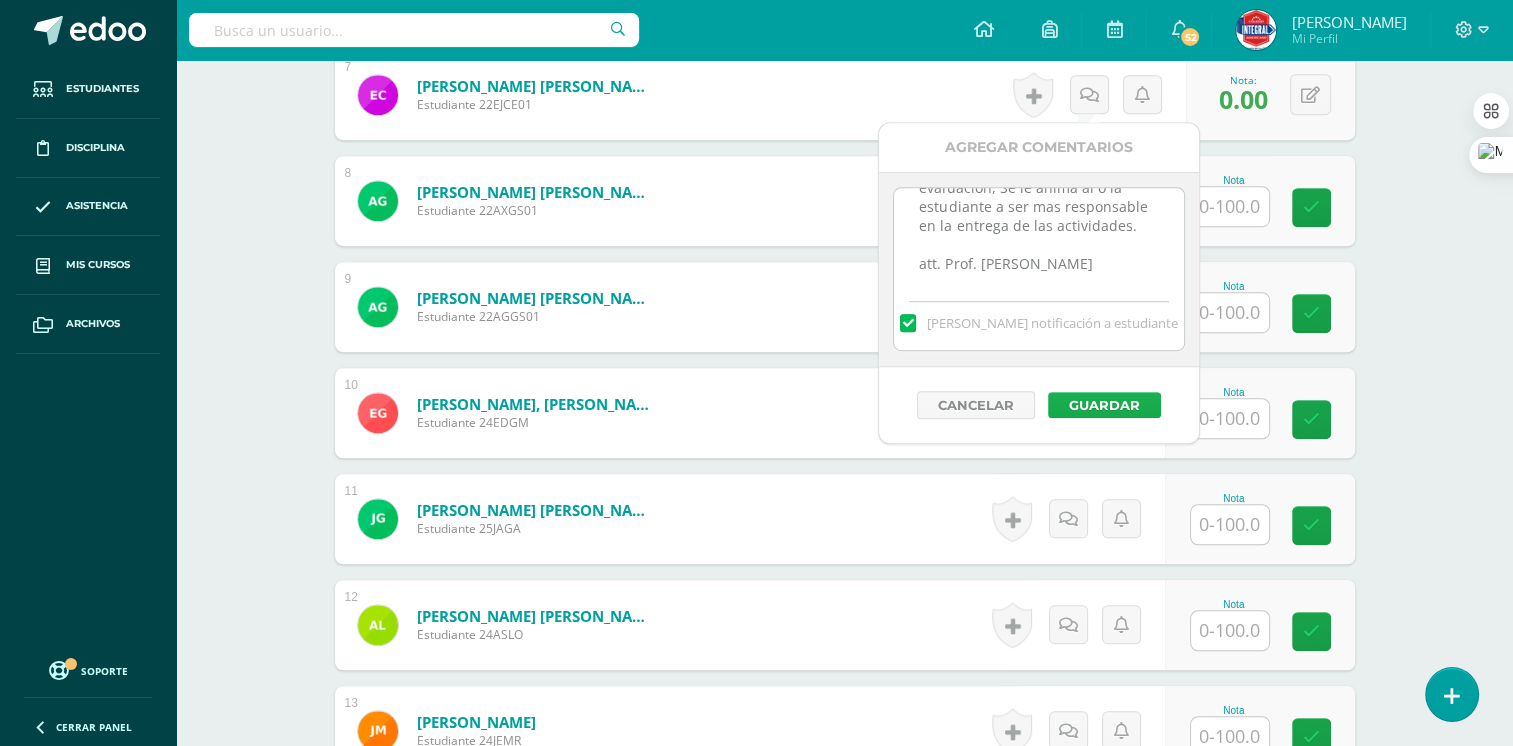type on "No presento Actividad 2 - de la III Unidad de Tecnología de la Información y Comunicación
Se informa que él o la estudiante no presentó la Actividad 2 de la III Etapa Tecnología de la Información y Comunicación correspondiente a la III Unidad/Etapa, se le solicita al o la estudiante enviar la actividad al correo del profesor barenas@integralamericano.edu.gt a más tardar el 11/07/2025 antes de las 18:00 hrs.  Se recibirá según reglamento de evaluación, Se le anima al o la estudiante a ser mas responsable en la entrega de las actividades.
att. Prof. Byron Arenas" 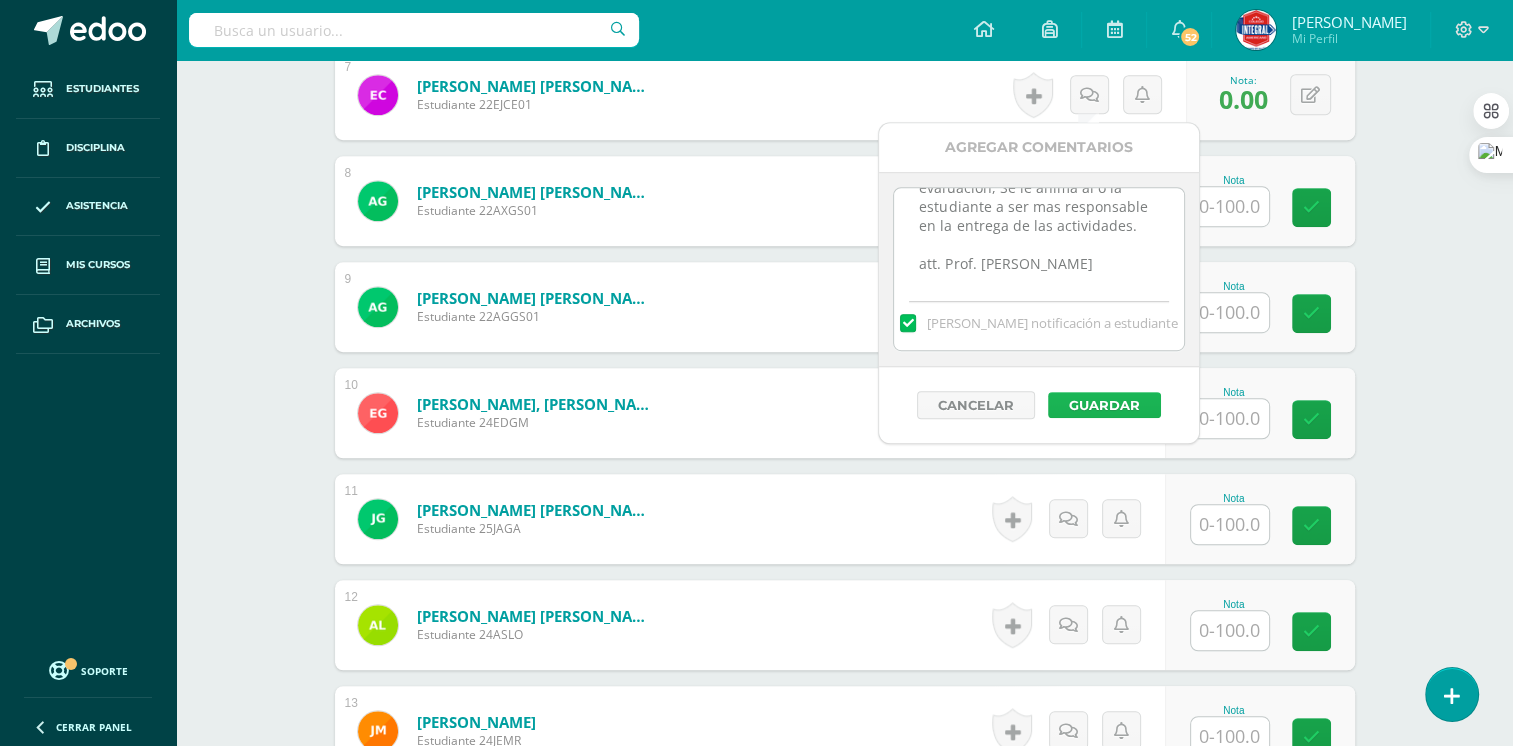 click on "Guardar" at bounding box center (1104, 405) 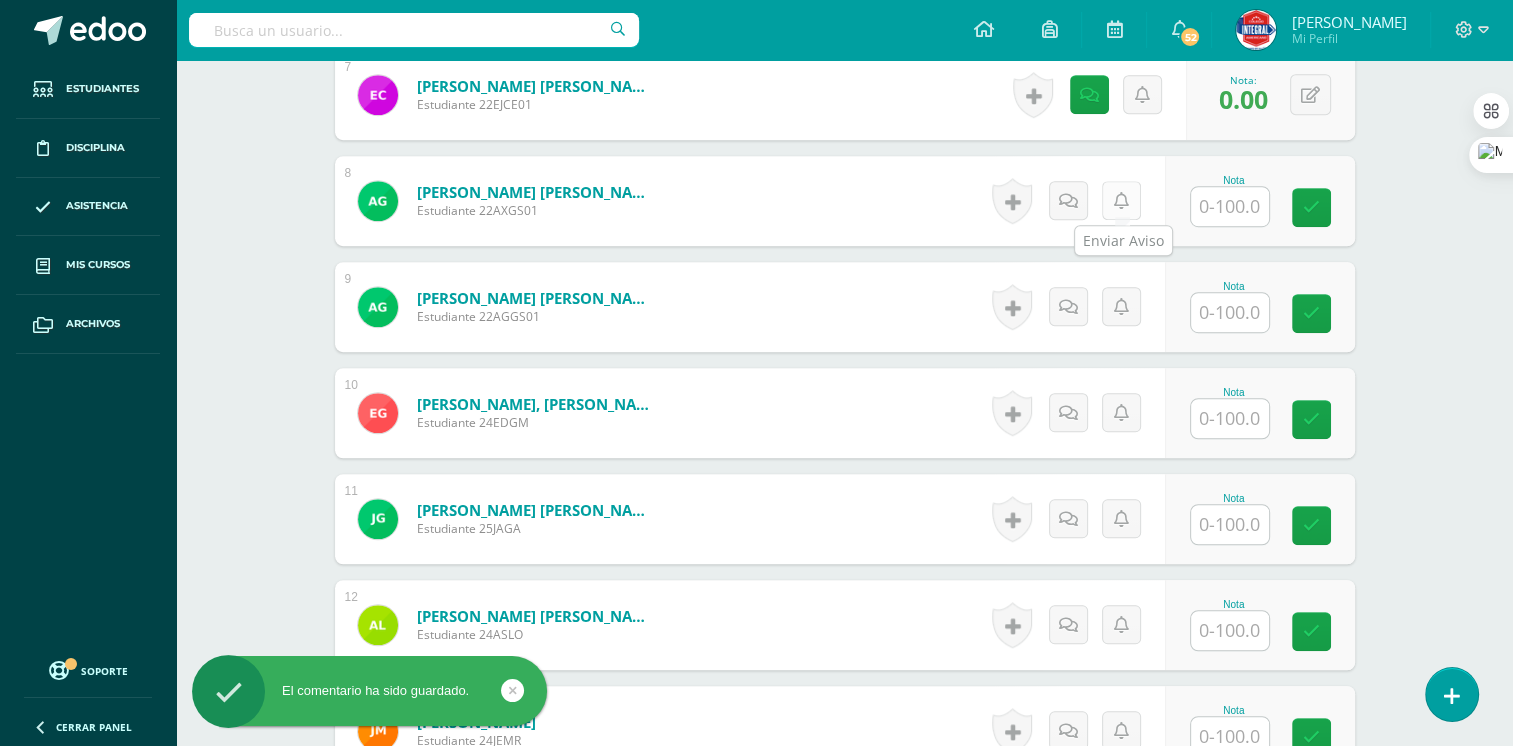 click at bounding box center (1121, 201) 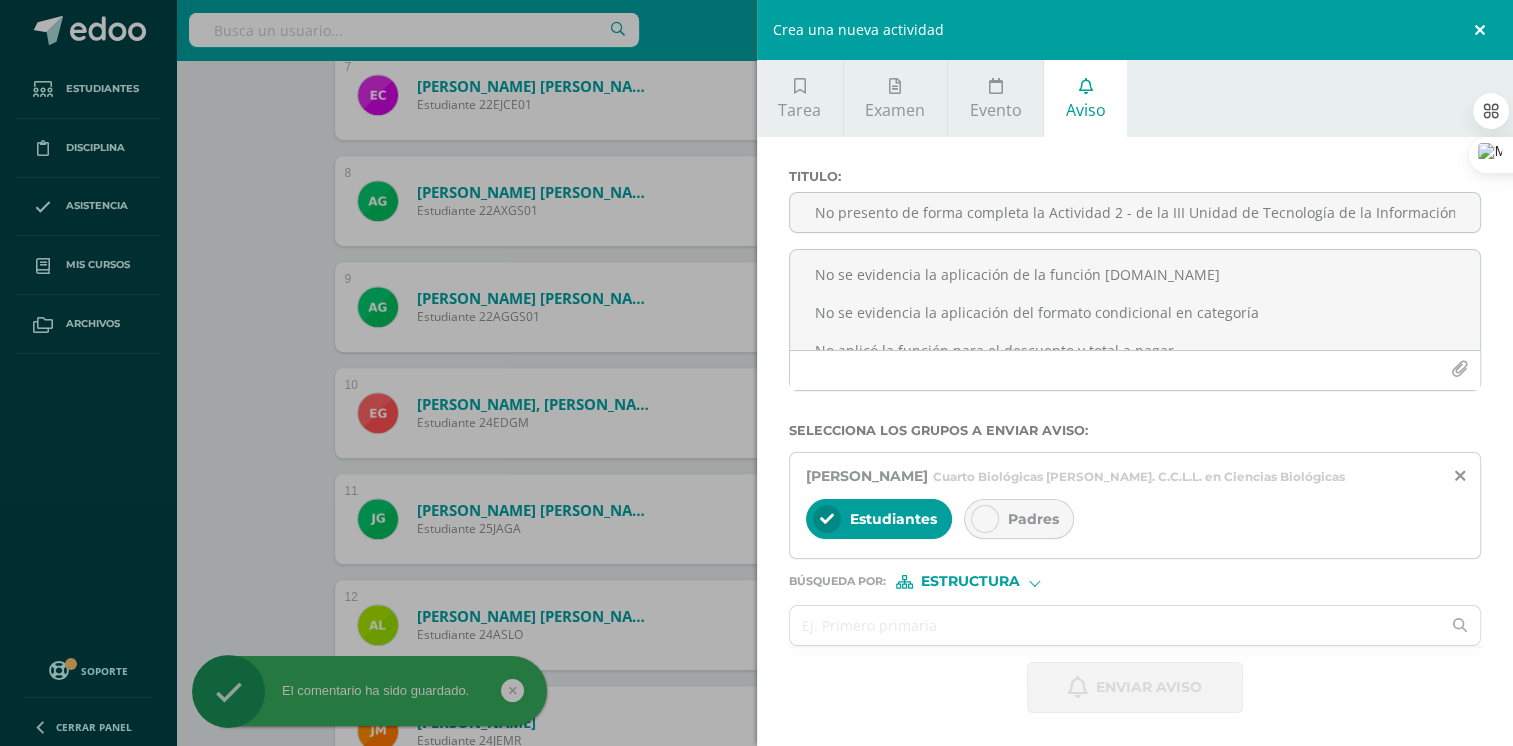 click at bounding box center [1483, 30] 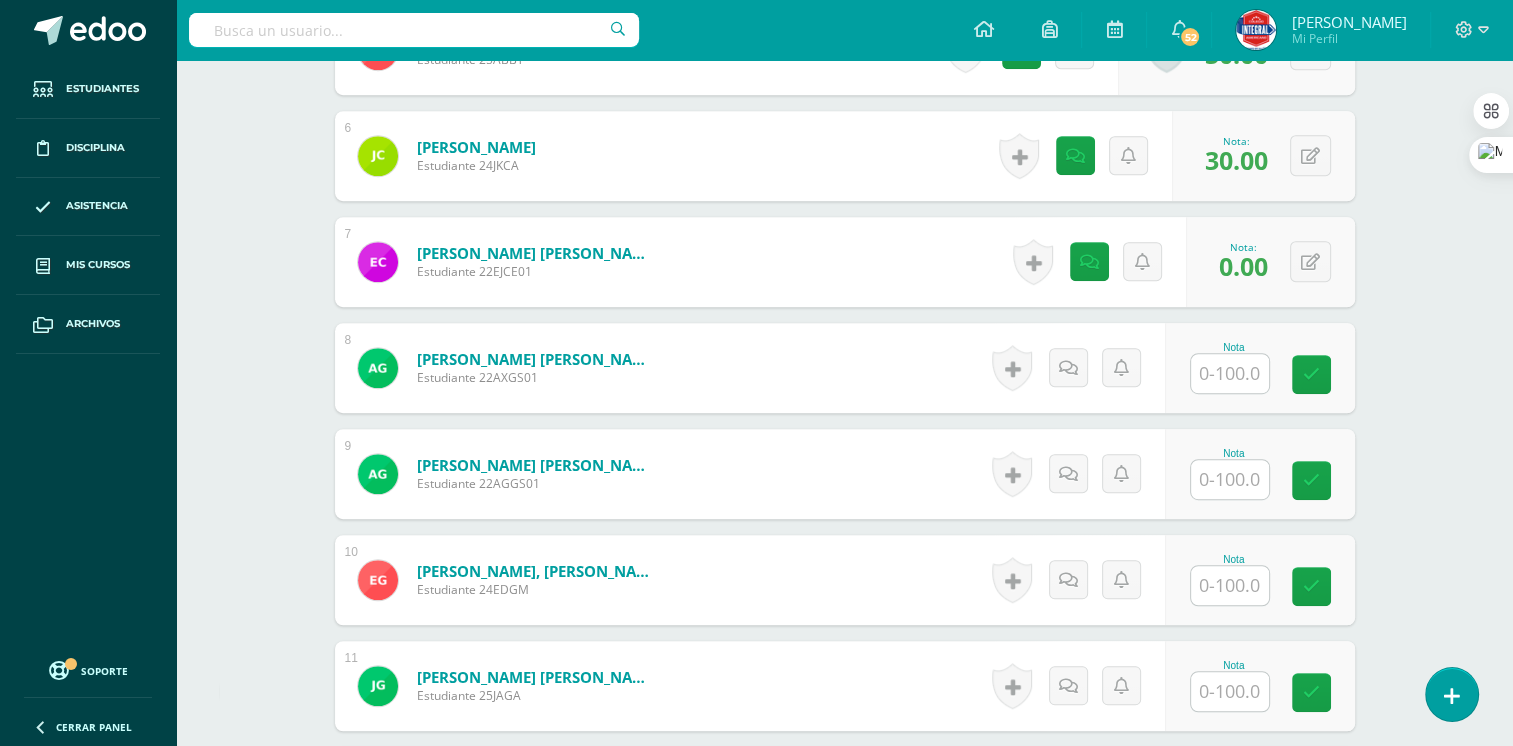 scroll, scrollTop: 1100, scrollLeft: 0, axis: vertical 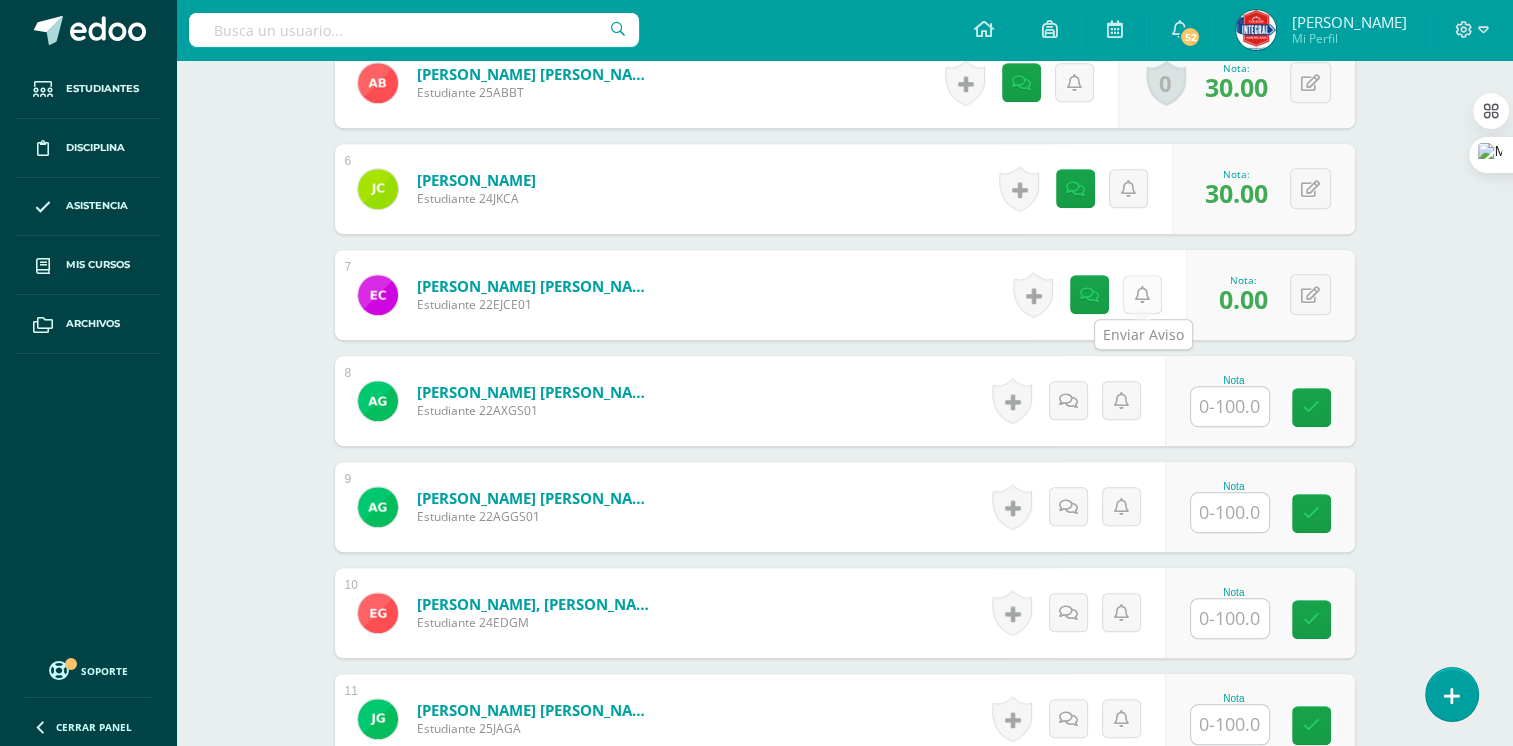 click at bounding box center (1142, 295) 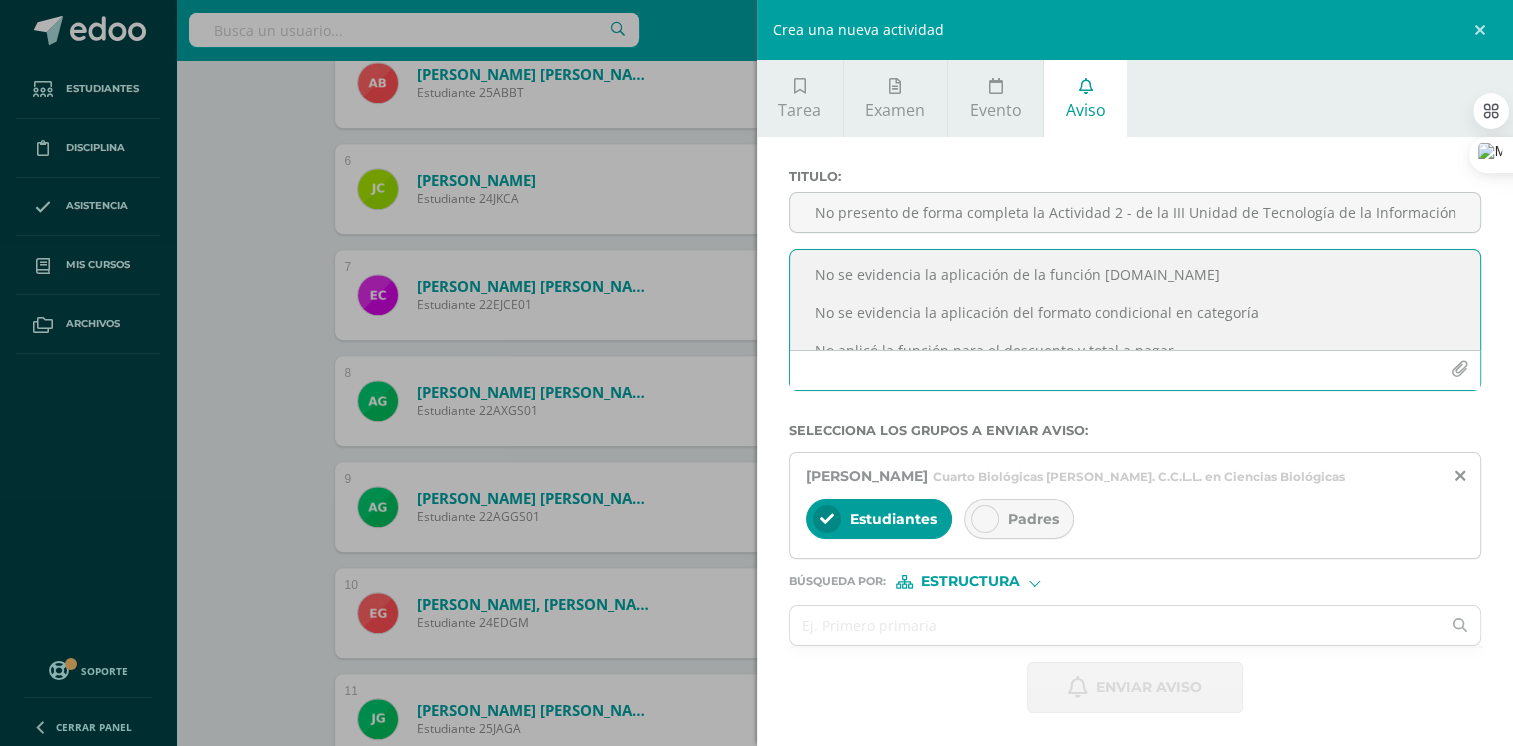 click on "No se evidencia la aplicación de la función Sumar.Si
No se evidencia la aplicación del formato condicional en categoría
No aplicó la función para el descuento y total a pagar.
Se evidencia que la fórmula o función en total a pagar está incorrecta o no se evidencia la aplicación de la misma.
No se evidencia la aplicación de la función promedio.
No se evidencia el agregado de los gráficos solicitados.
La Actividad 2 está incompleta
No presento de forma completa la Actividad 2 - de la III Unidad de Tecnología de la Información y Comunicación
Se le solicita al o la estudiante enviar como PMA la actividad al correo del profesor barenas@integralamericano.edu.gt a más tardar el 11/07/2025 antes de las 18:00 hrs.  Se recibirá según reglamento de evaluación, Se le anima al o la estudiante a ser mas responsable en la entrega de las actividades.
att. Prof. Byron Arenas" at bounding box center (1135, 300) 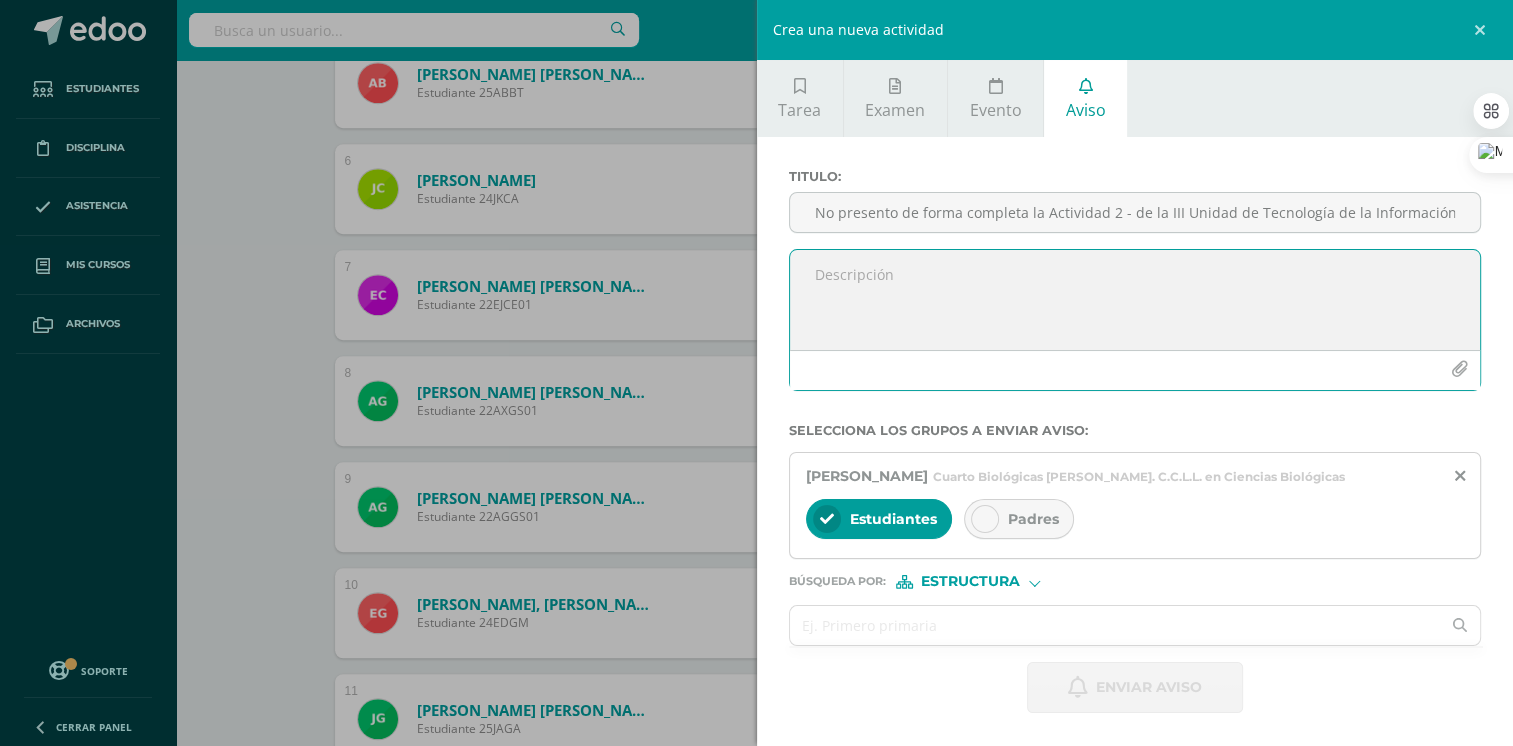 paste on "No presento Actividad 2 - de la III Unidad de Tecnología de la Información y Comunicación
Se informa que él o la estudiante no presentó la Actividad 2 de la III Etapa Tecnología de la Información y Comunicación correspondiente a la III Unidad/Etapa, se le solicita al o la estudiante enviar la actividad al correo del profesor barenas@integralamericano.edu.gt a más tardar el 11/07/2025 antes de las 18:00 hrs.  Se recibirá según reglamento de evaluación, Se le anima al o la estudiante a ser mas responsable en la entrega de las actividades.
att. Prof. Byron Arenas" 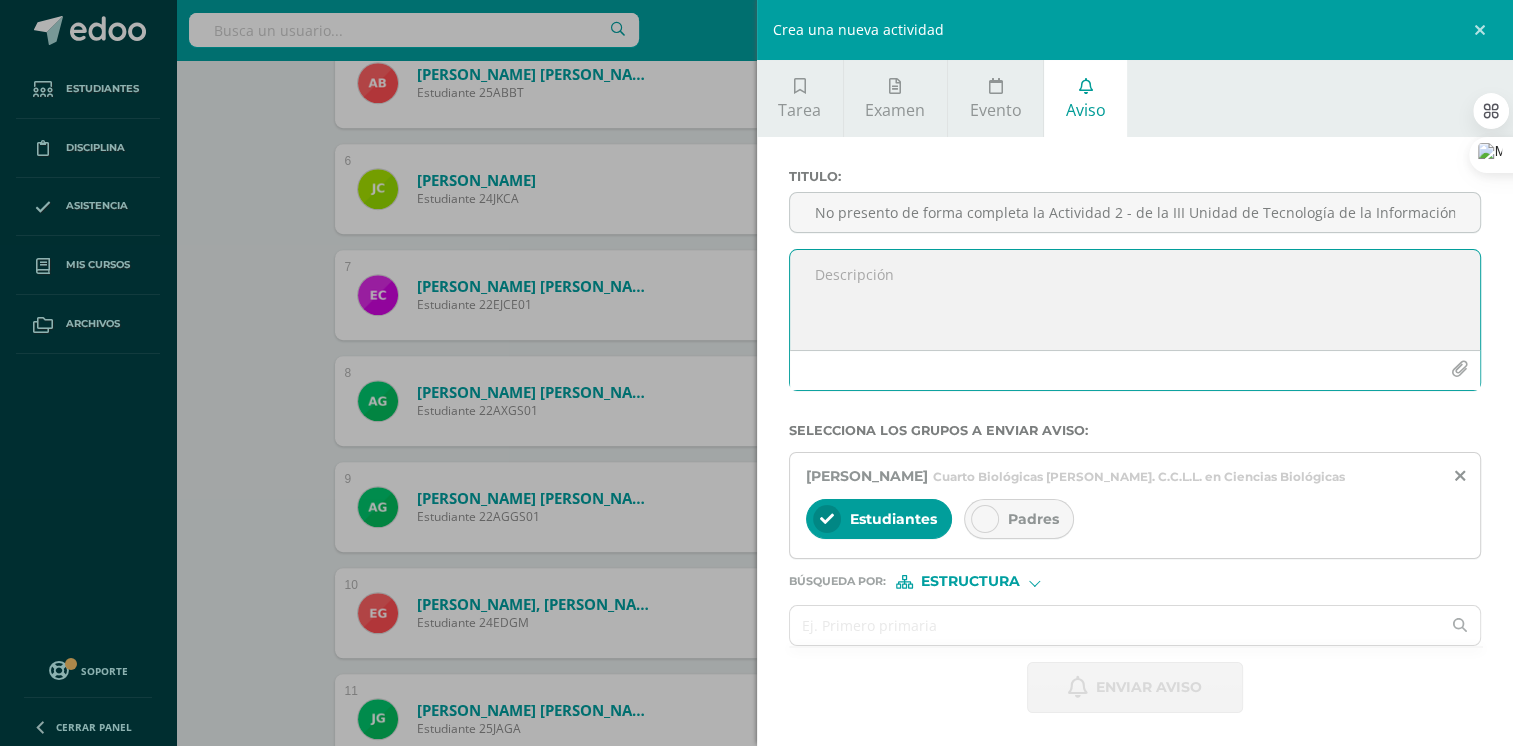 type on "No presento Actividad 2 - de la III Unidad de Tecnología de la Información y Comunicación
Se informa que él o la estudiante no presentó la Actividad 2 de la III Etapa Tecnología de la Información y Comunicación correspondiente a la III Unidad/Etapa, se le solicita al o la estudiante enviar la actividad al correo del profesor barenas@integralamericano.edu.gt a más tardar el 11/07/2025 antes de las 18:00 hrs.  Se recibirá según reglamento de evaluación, Se le anima al o la estudiante a ser mas responsable en la entrega de las actividades.
att. Prof. Byron Arenas" 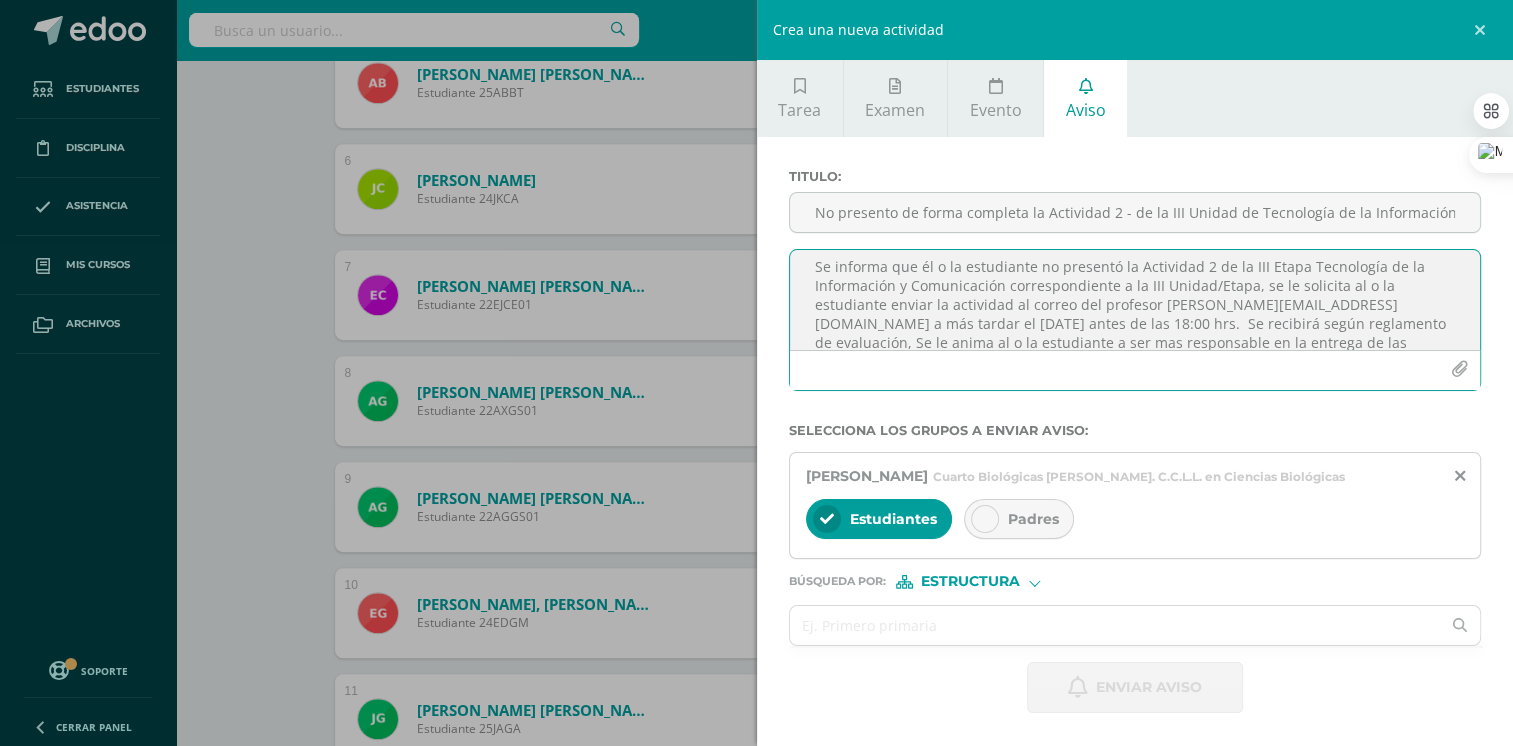 scroll, scrollTop: 0, scrollLeft: 0, axis: both 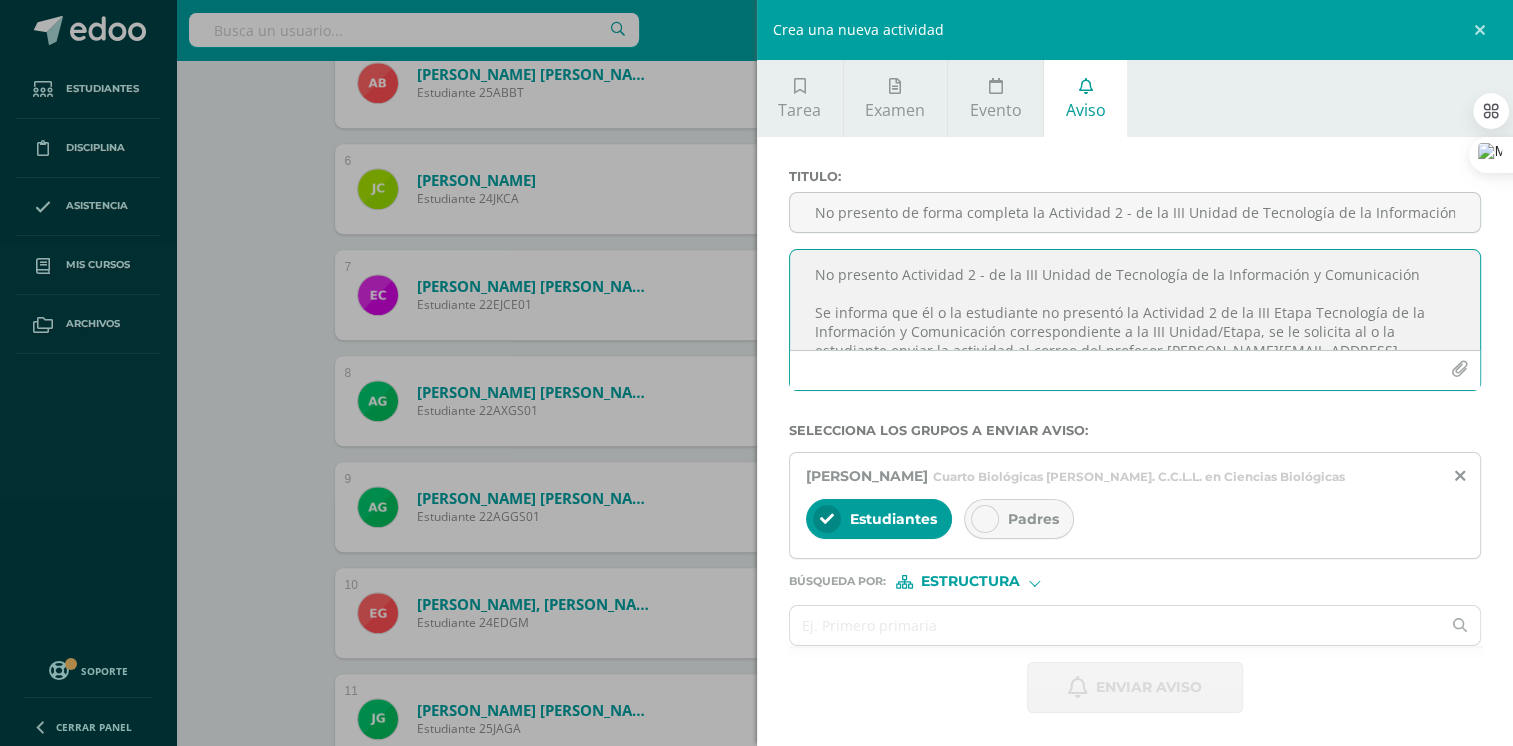 drag, startPoint x: 1412, startPoint y: 266, endPoint x: 696, endPoint y: 256, distance: 716.0698 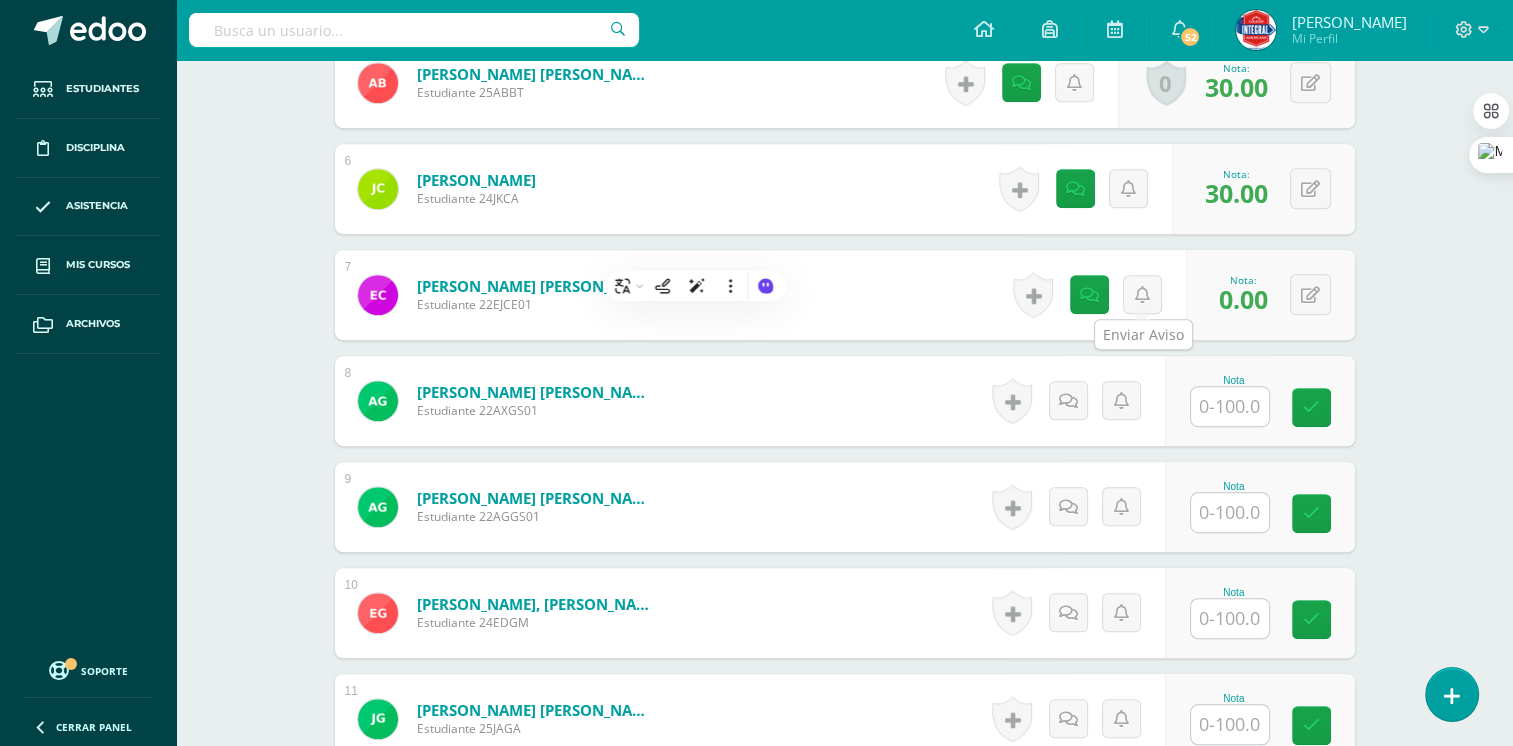 click at bounding box center [1142, 295] 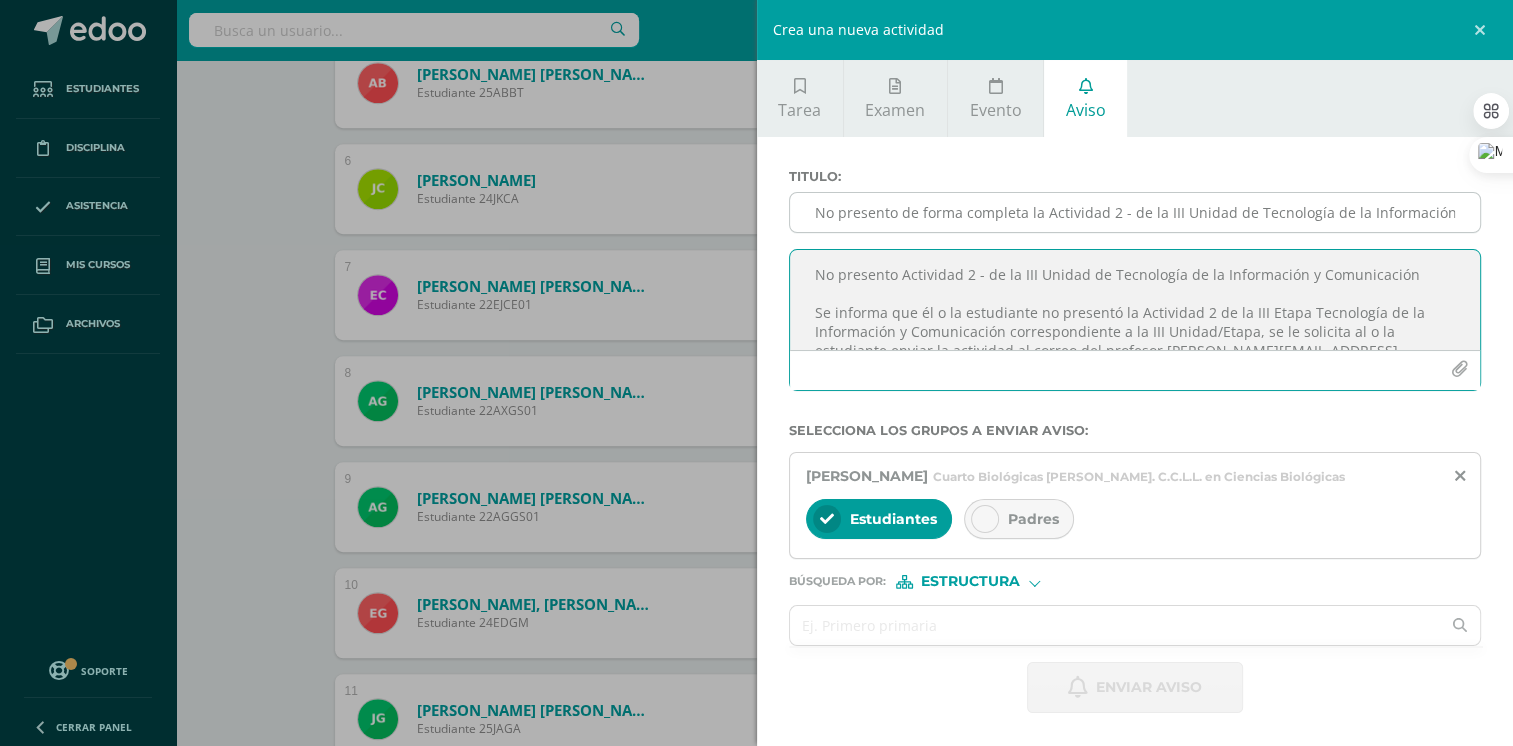 click on "No presento de forma completa la Actividad 2 - de la III Unidad de Tecnología de la Información y Comunicación" at bounding box center (1135, 212) 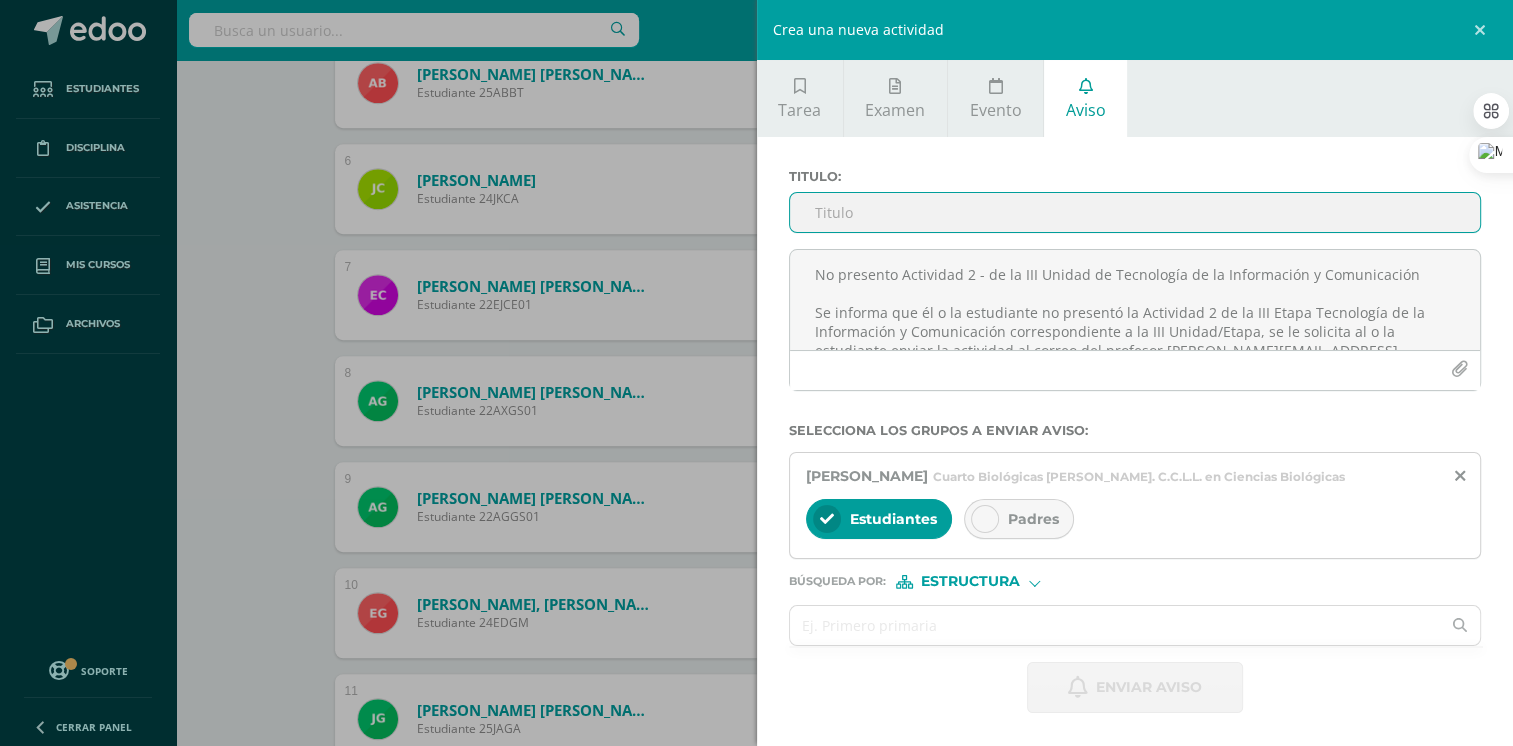 paste on "No presento Actividad 2 - de la III Unidad de Tecnología de la Información y Comunicación" 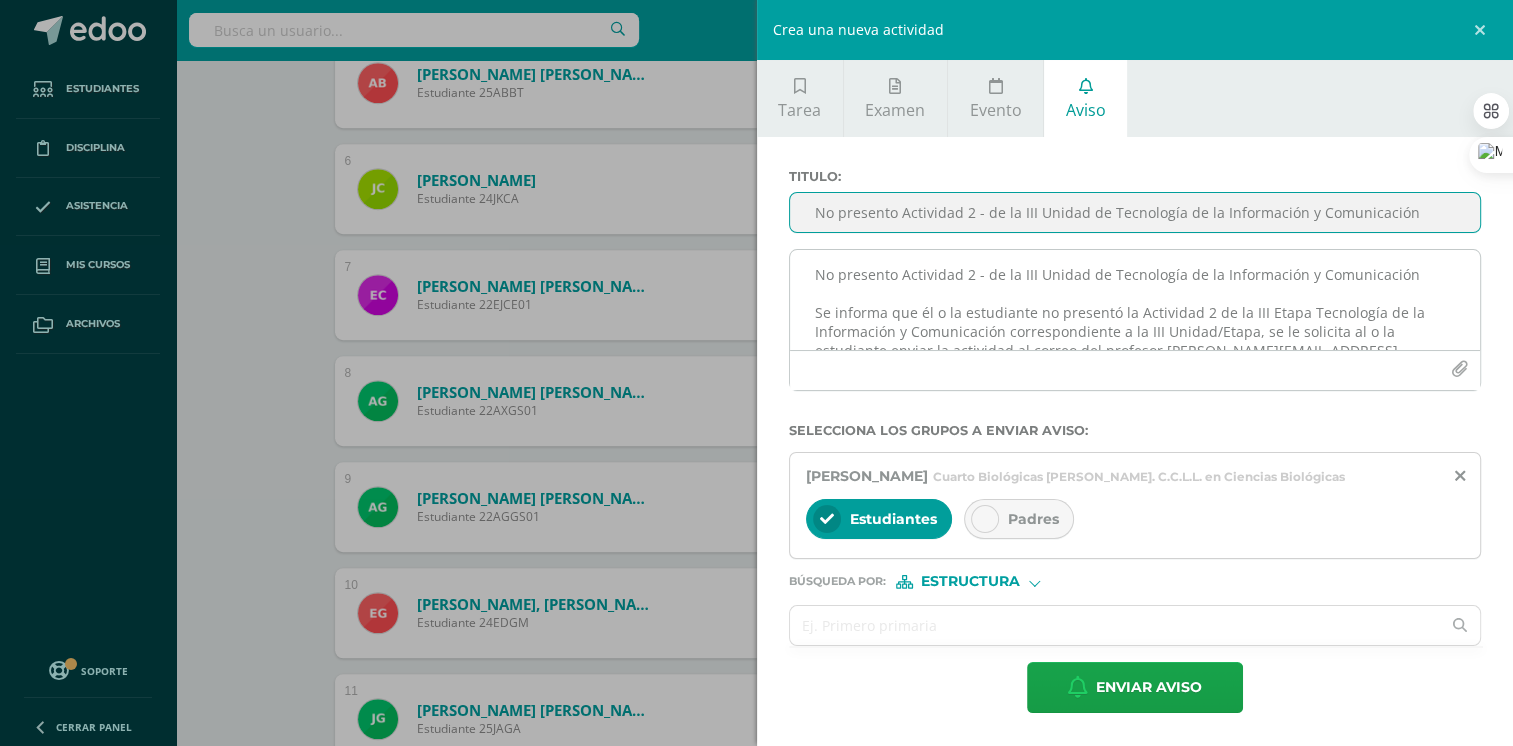 type on "No presento Actividad 2 - de la III Unidad de Tecnología de la Información y Comunicación" 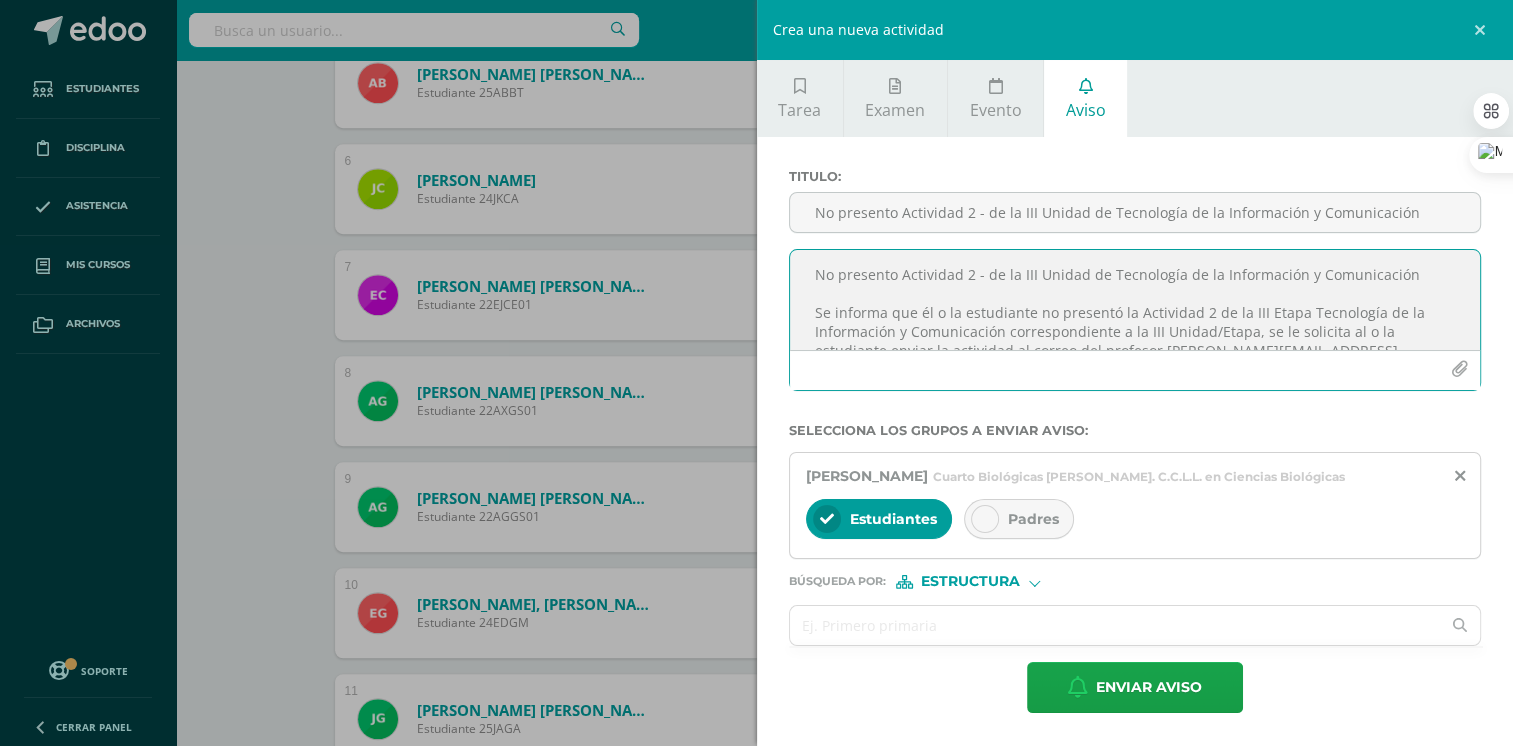 scroll, scrollTop: 122, scrollLeft: 0, axis: vertical 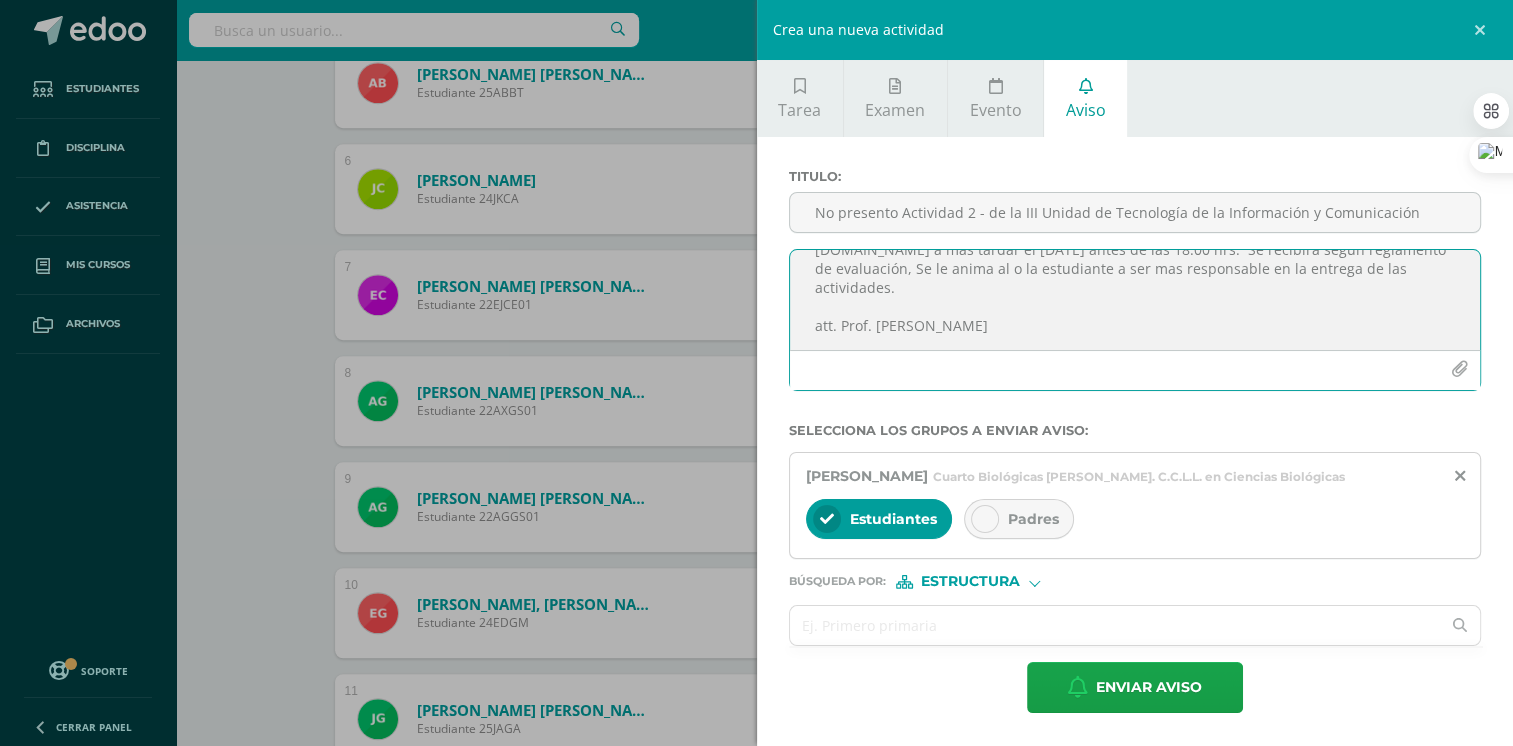 drag, startPoint x: 794, startPoint y: 270, endPoint x: 1276, endPoint y: 419, distance: 504.5047 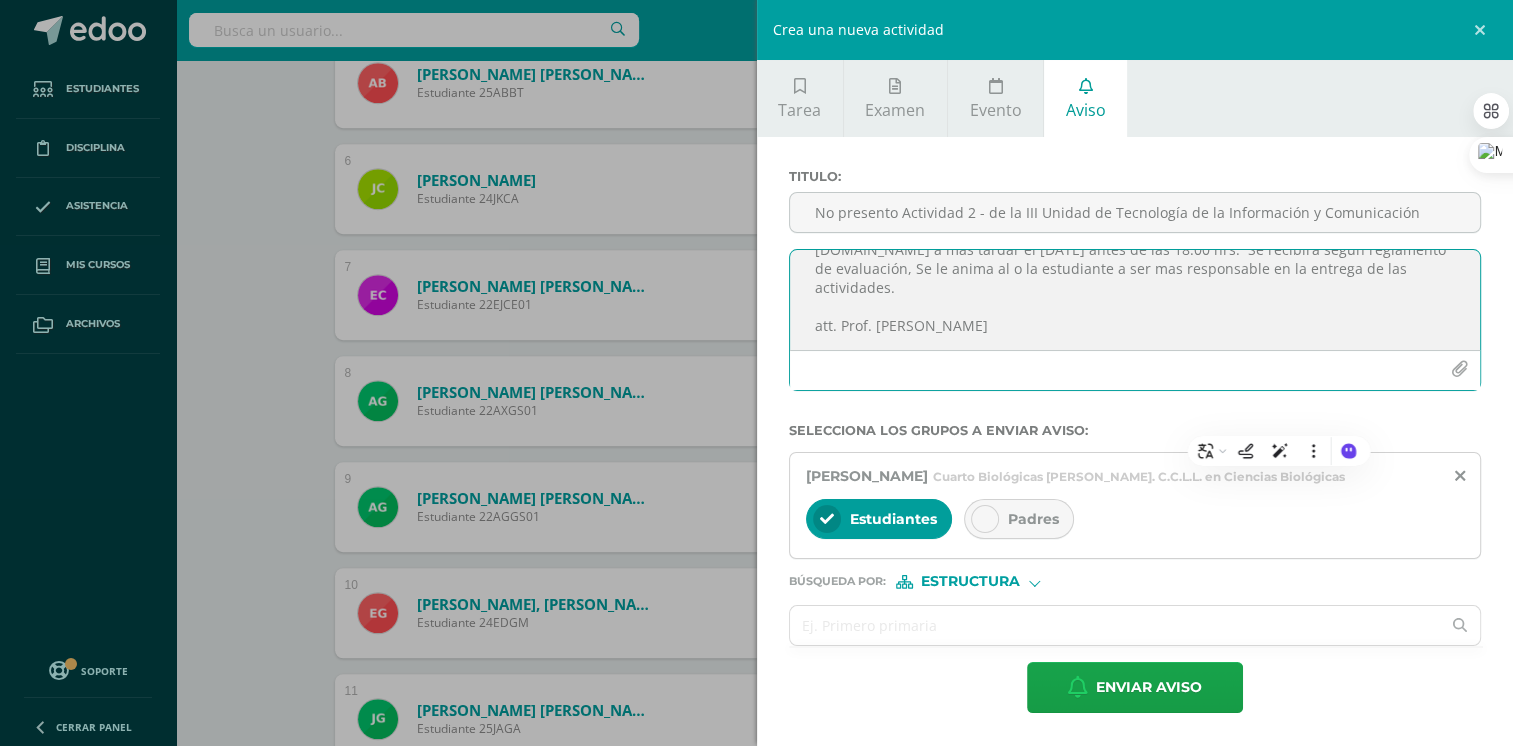 click at bounding box center (985, 519) 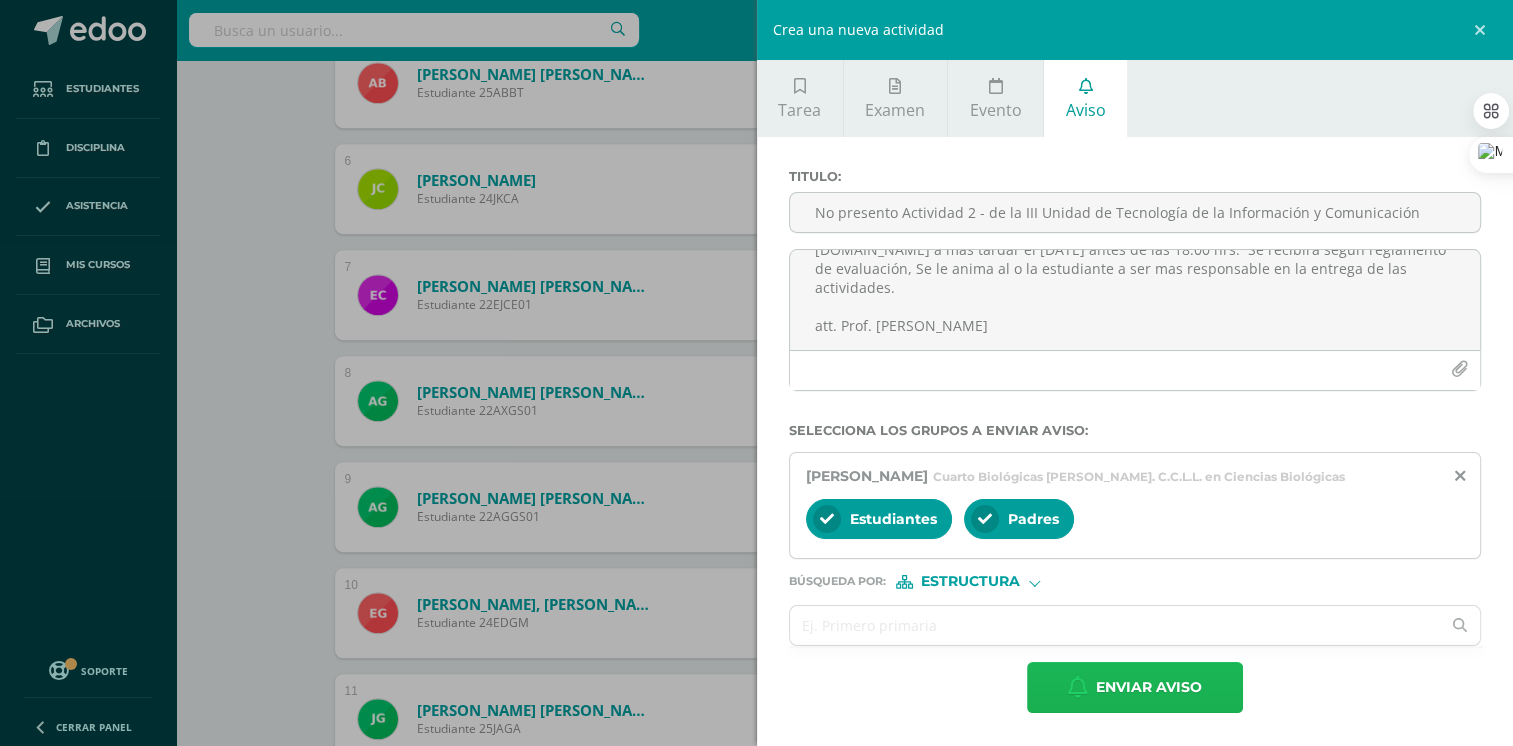 click on "Enviar aviso" at bounding box center (1149, 687) 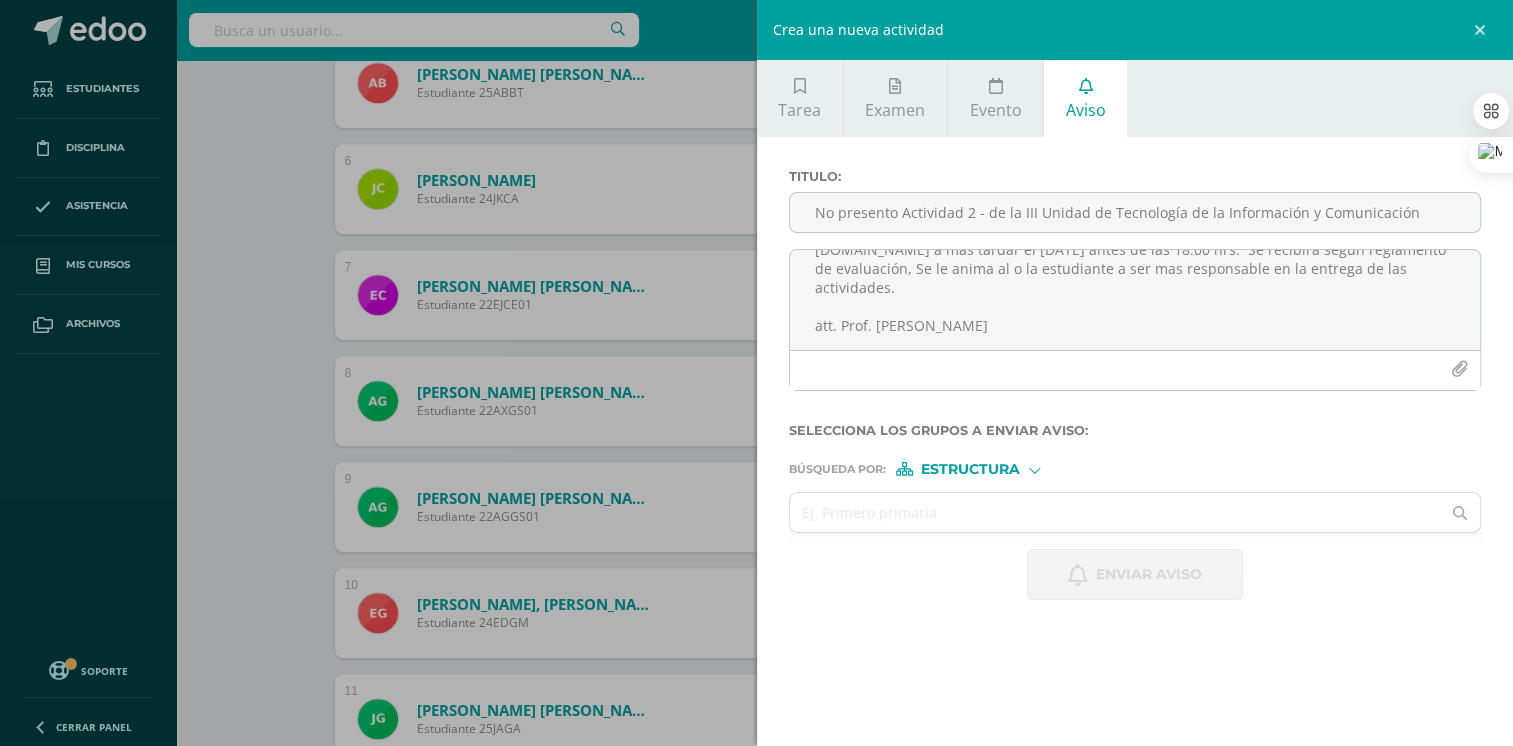 scroll, scrollTop: 0, scrollLeft: 0, axis: both 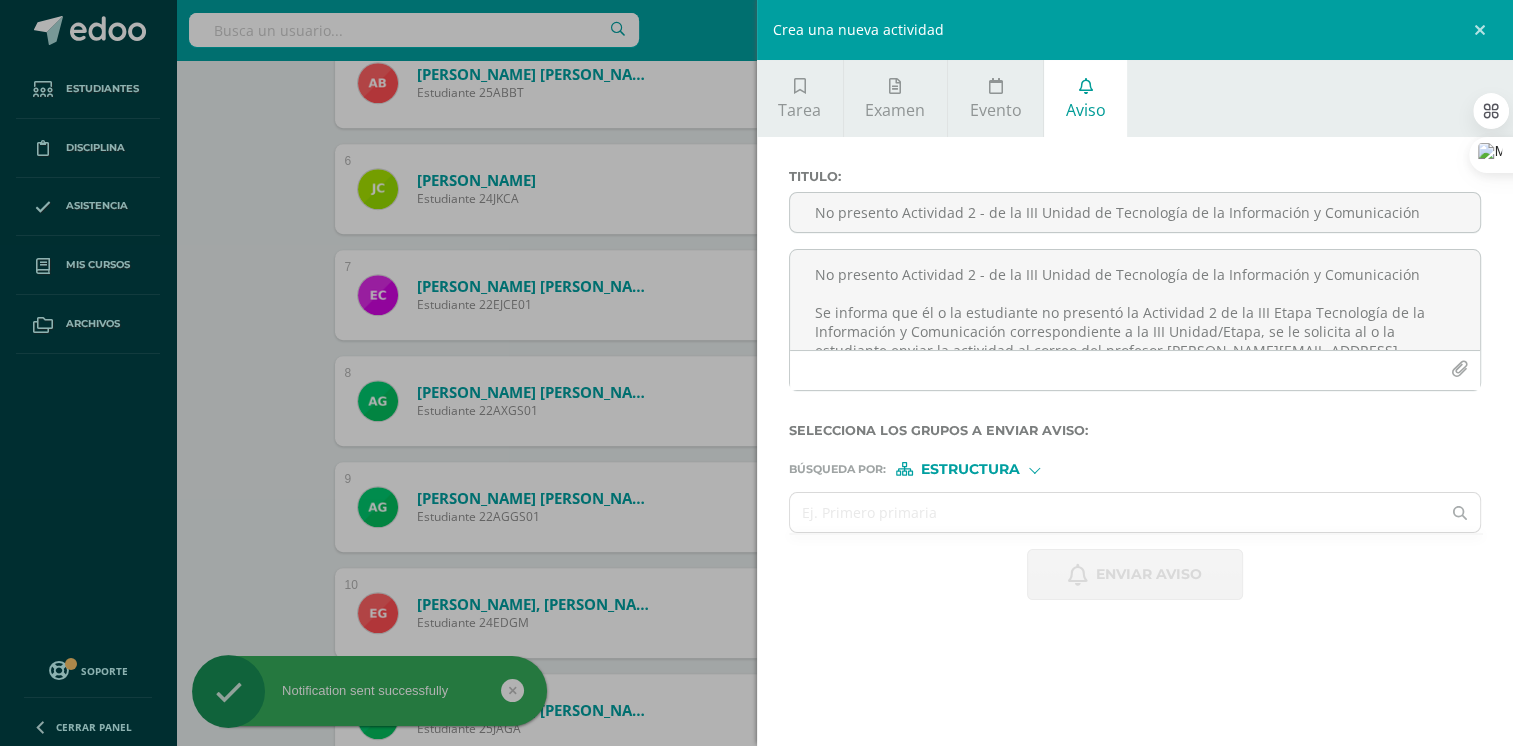 click on "Crea una nueva actividad
Tarea Examen Evento Aviso Título: Fecha: 2025-07-10 20:00:00 La tarea se asignará a:
Tecnologías de la Información y la Comunicación I 'B'
Cuarto Biológicas Bach. C.C.L.L.  en Ciencias Biológicas
Computación Aplicada 'A'
Computación I 'A'
Diplomado  en Desarrollo Web 'A'
Laboratorio I 'A'
Sistemas e instalación de Software 'A'
Tecnologías de la Información y la Comunicación 'A'
Tecnologías de la Información y la Comunicación 4 'A'
Tecnologías de la Información y la Comunicación I 'A'
Tecnologías de la Información y la Comunicación I 'B'" at bounding box center [756, 373] 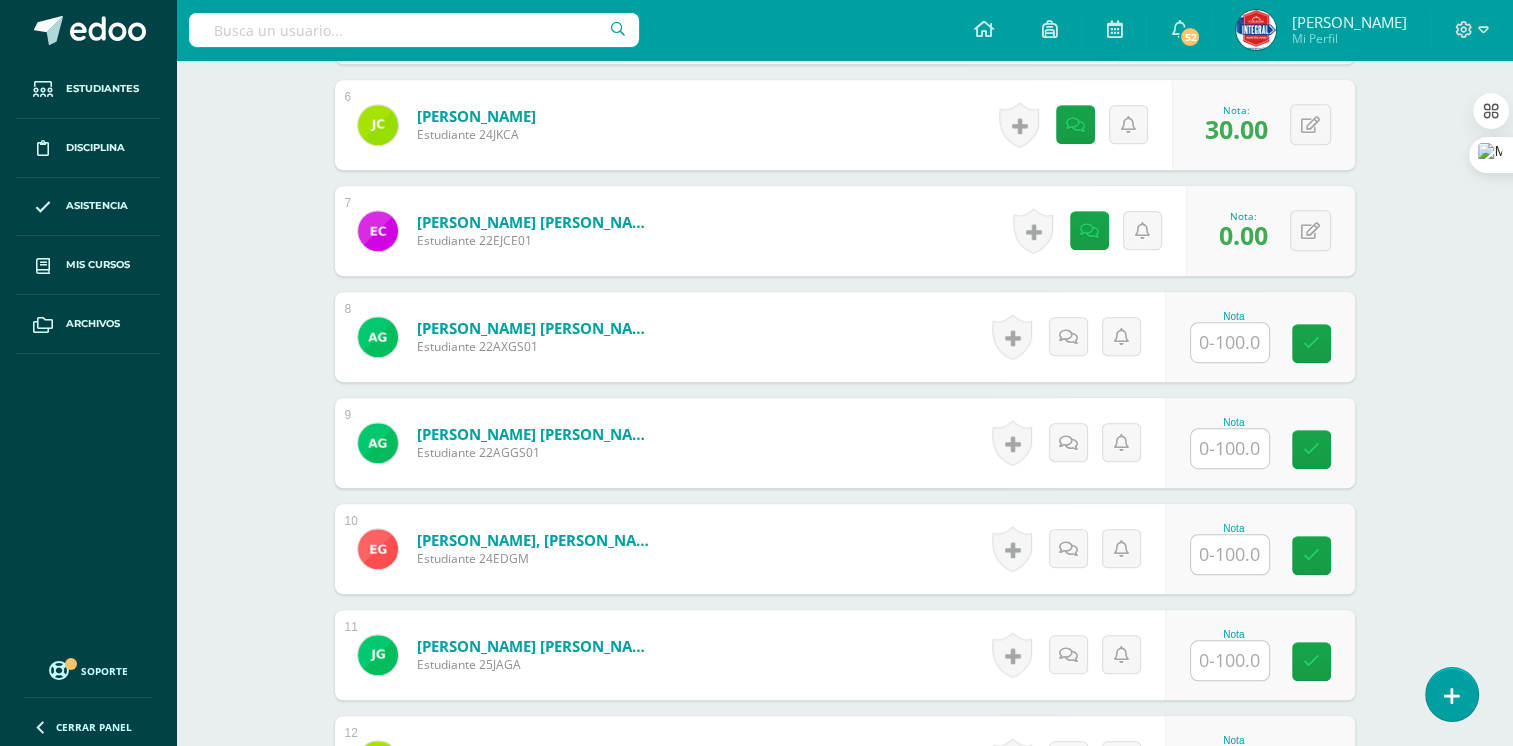 scroll, scrollTop: 1200, scrollLeft: 0, axis: vertical 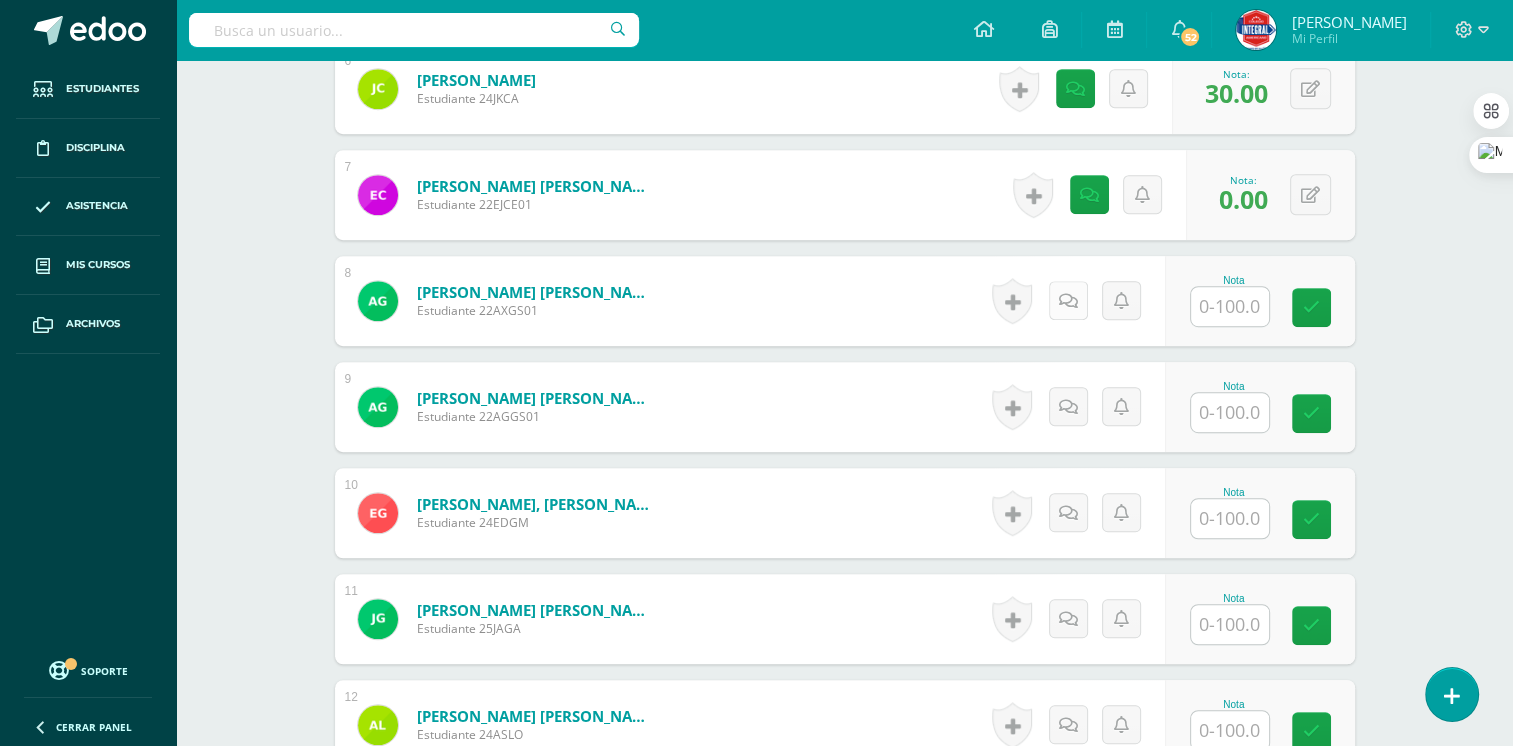 click at bounding box center (1068, 301) 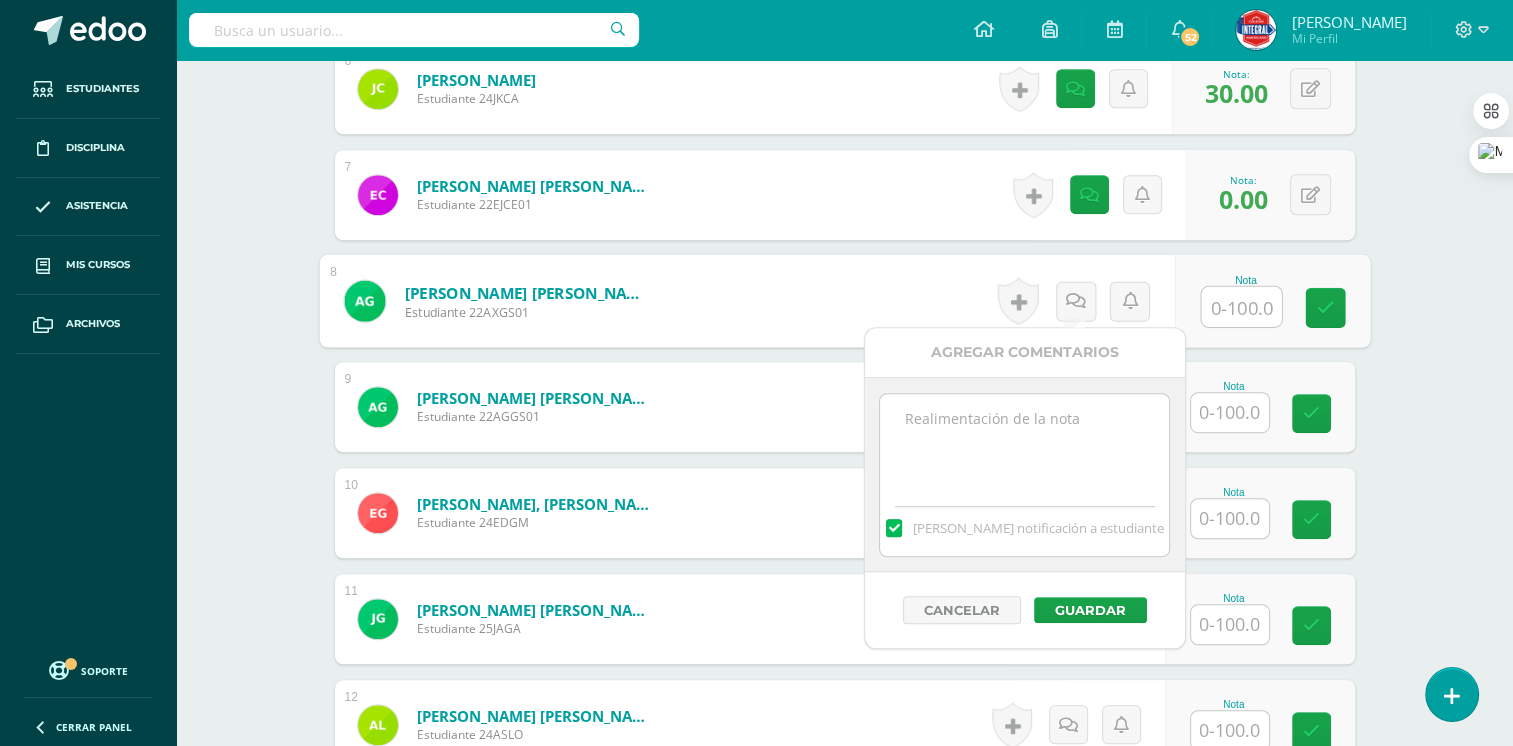 click at bounding box center (1024, 444) 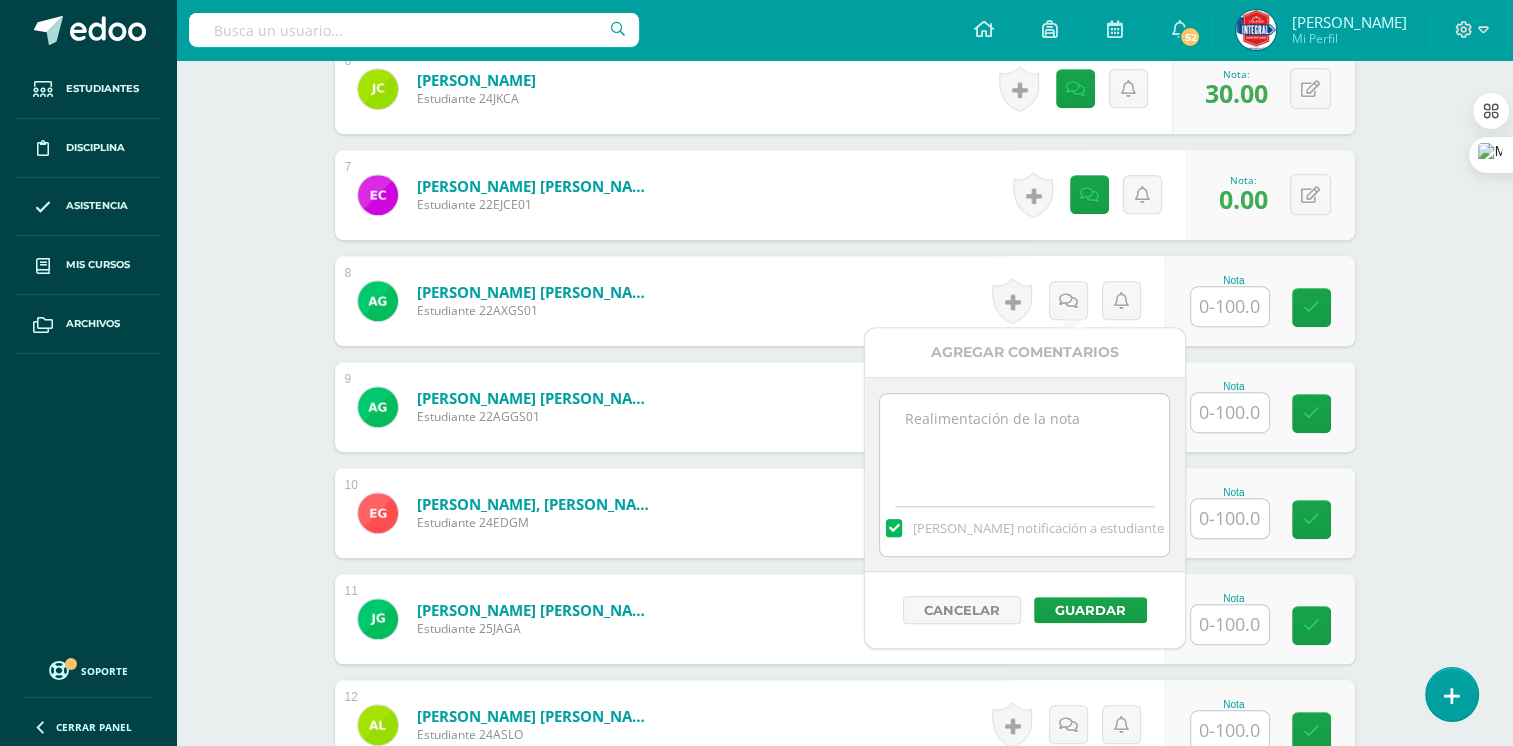 paste on "No presento Actividad 2 - de la III Unidad de Tecnología de la Información y Comunicación
Se informa que él o la estudiante no presentó la Actividad 2 de la III Etapa Tecnología de la Información y Comunicación correspondiente a la III Unidad/Etapa, se le solicita al o la estudiante enviar la actividad al correo del profesor barenas@integralamericano.edu.gt a más tardar el 11/07/2025 antes de las 18:00 hrs.  Se recibirá según reglamento de evaluación, Se le anima al o la estudiante a ser mas responsable en la entrega de las actividades.
att. Prof. Byron Arenas" 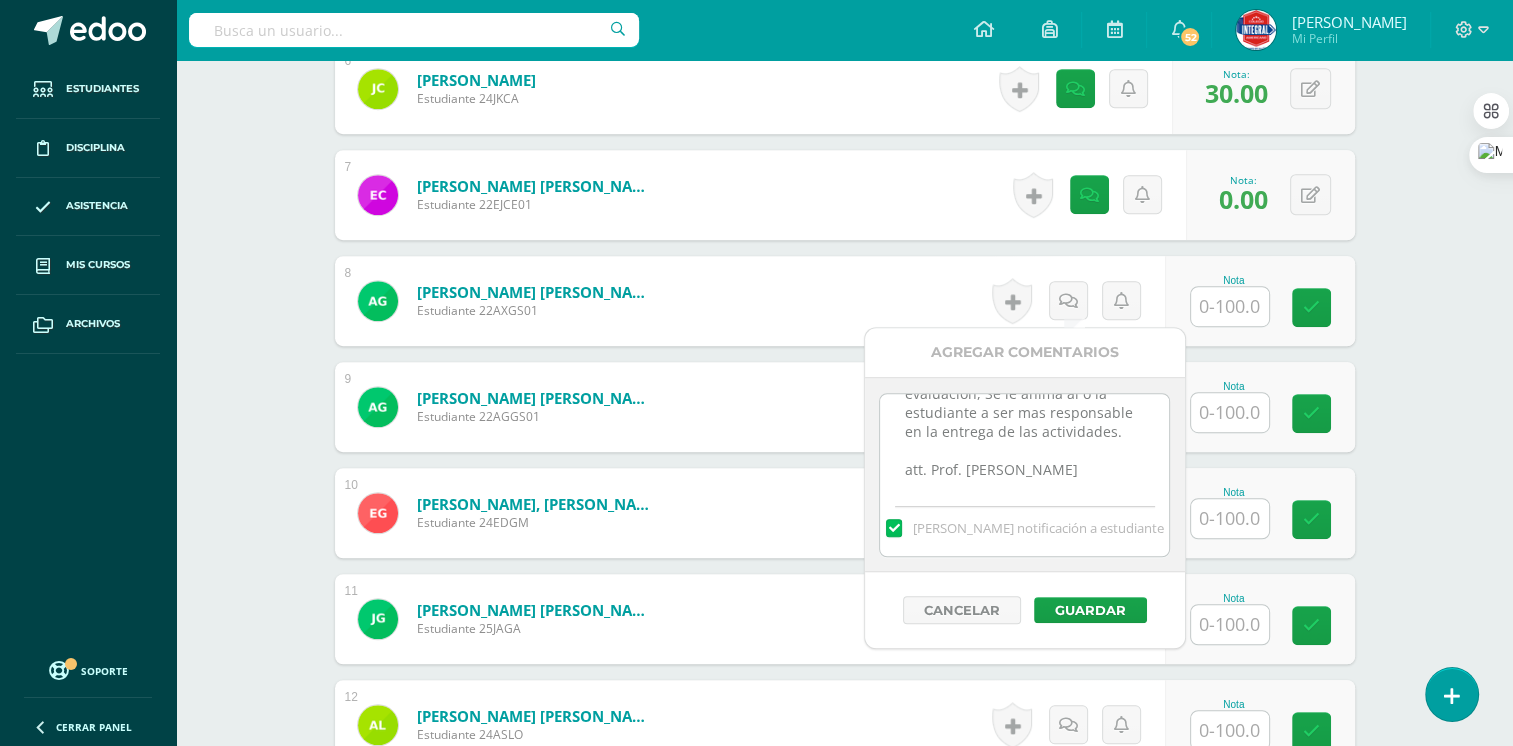 scroll, scrollTop: 333, scrollLeft: 0, axis: vertical 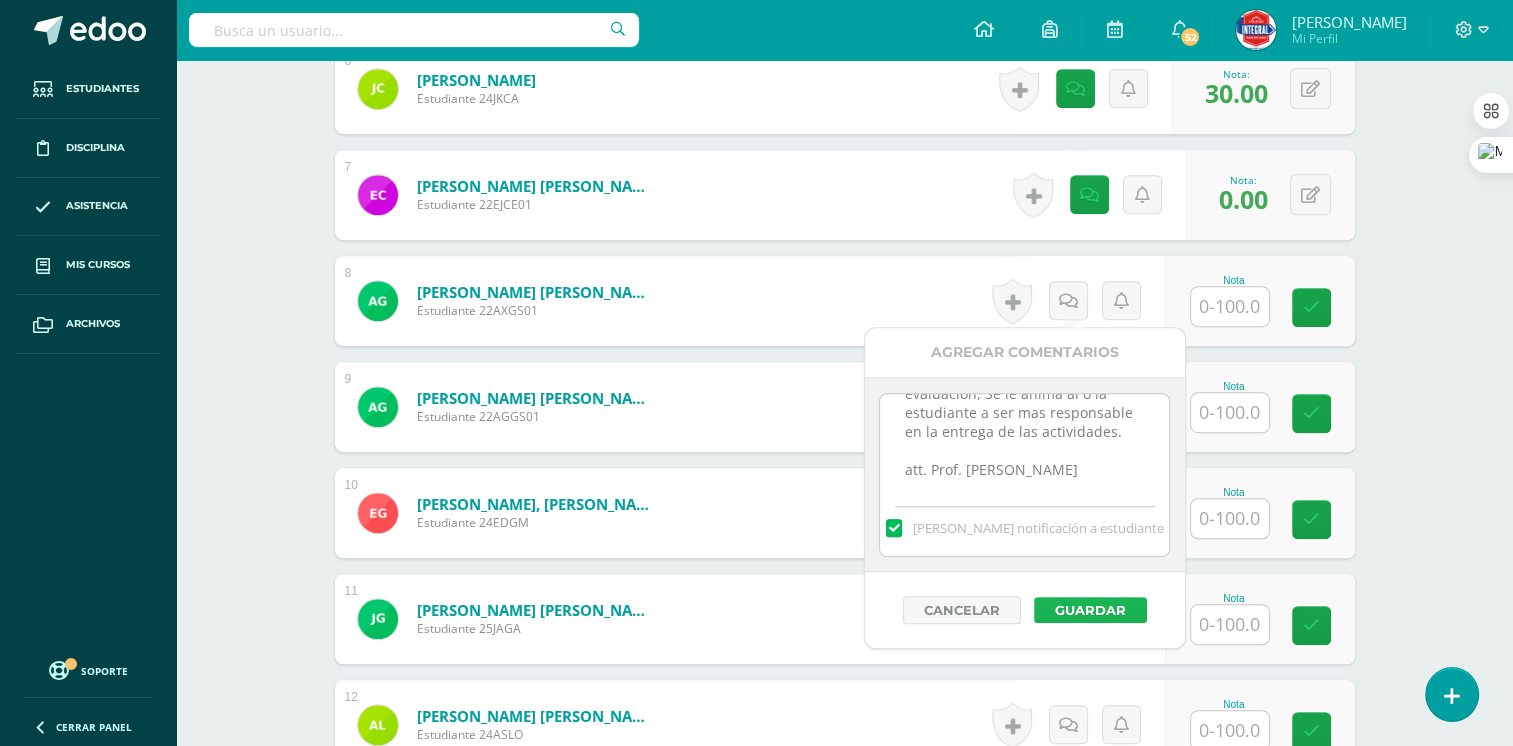 click on "Guardar" at bounding box center (1090, 610) 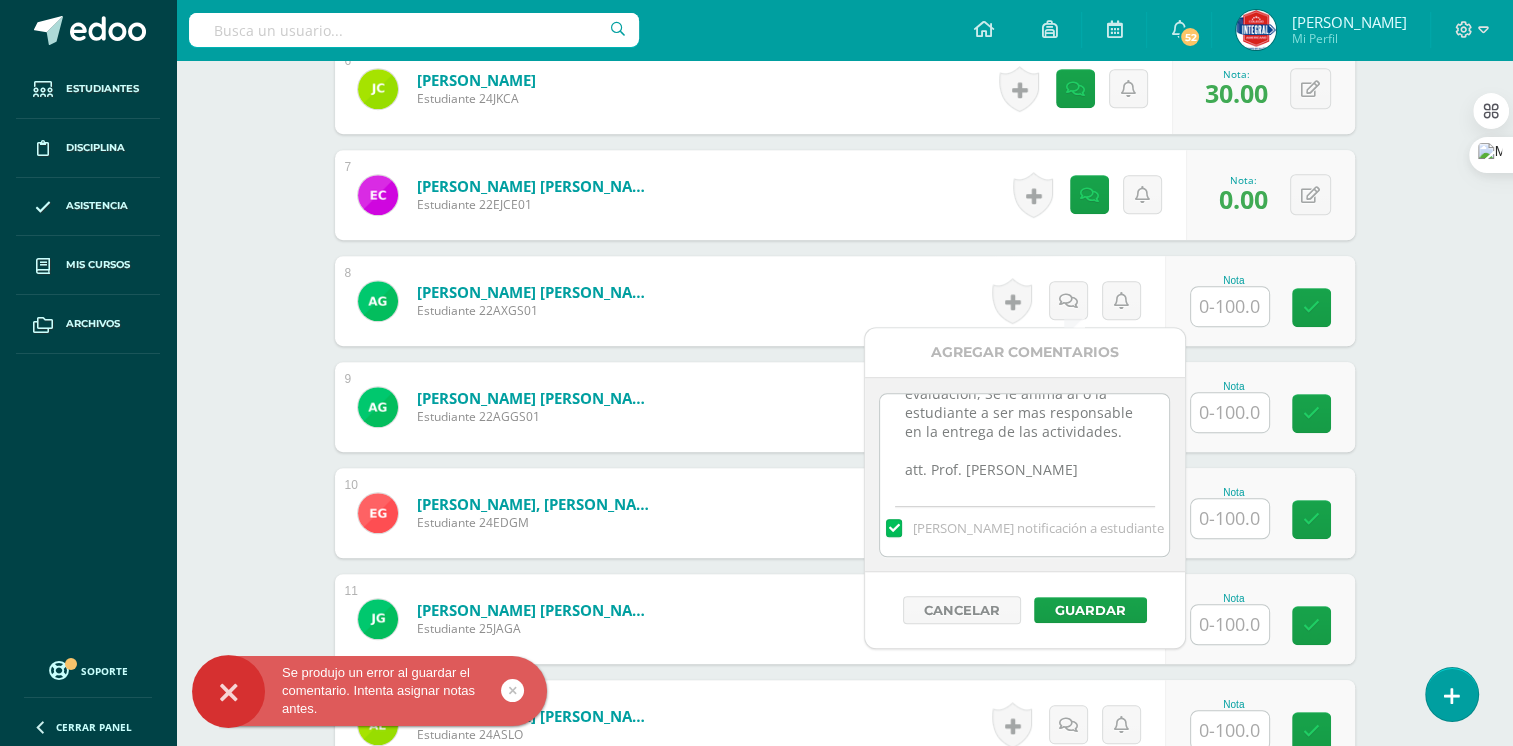 click at bounding box center (1230, 306) 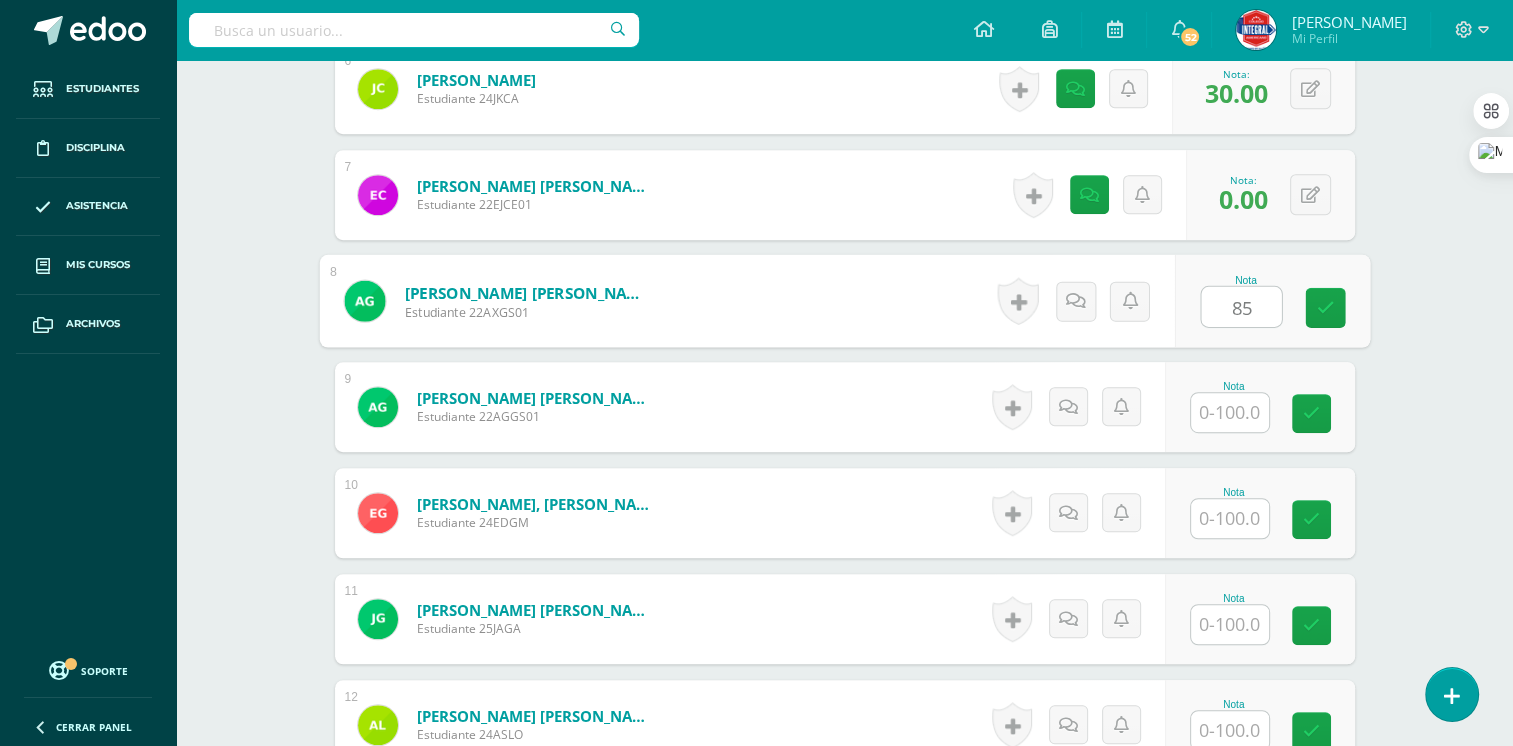 type on "85" 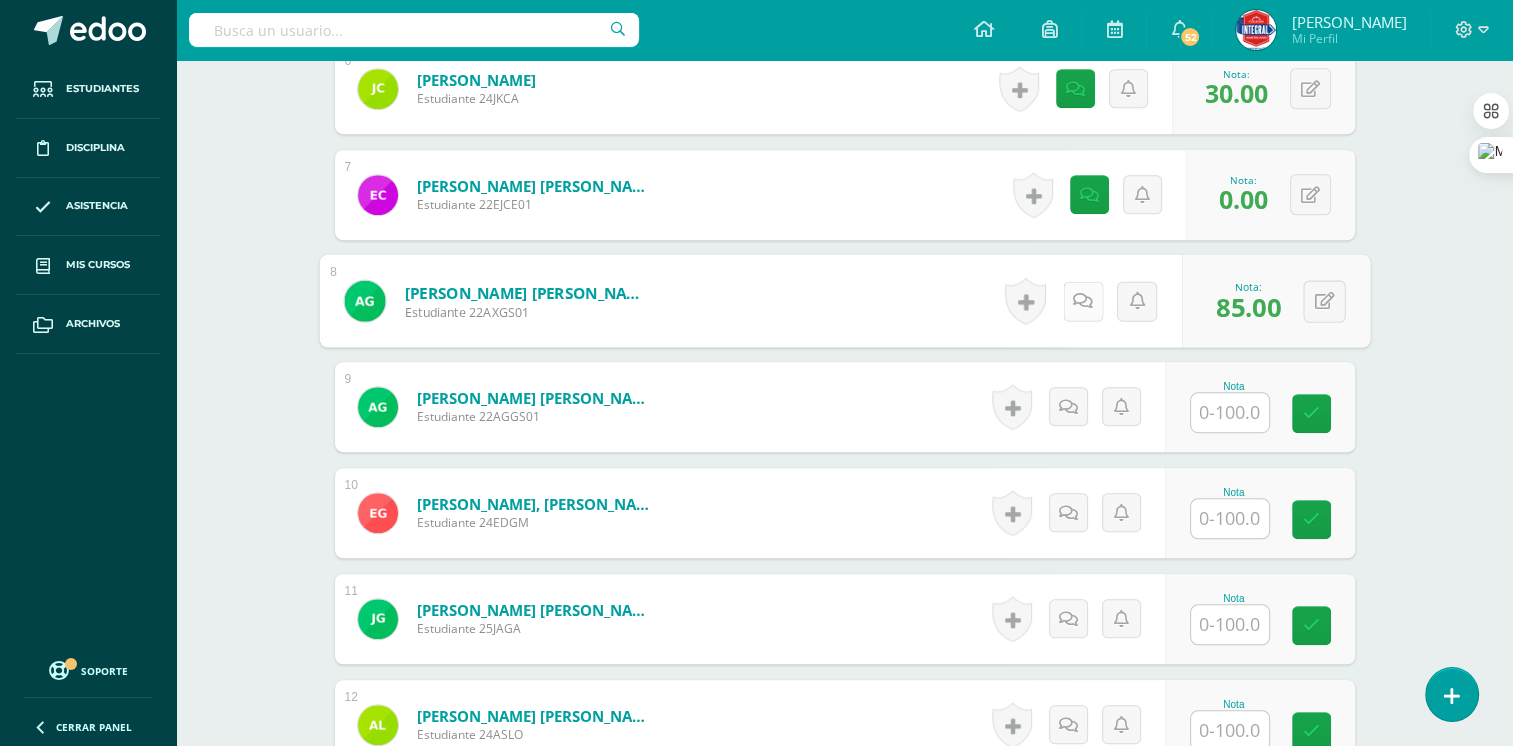 click at bounding box center (1082, 301) 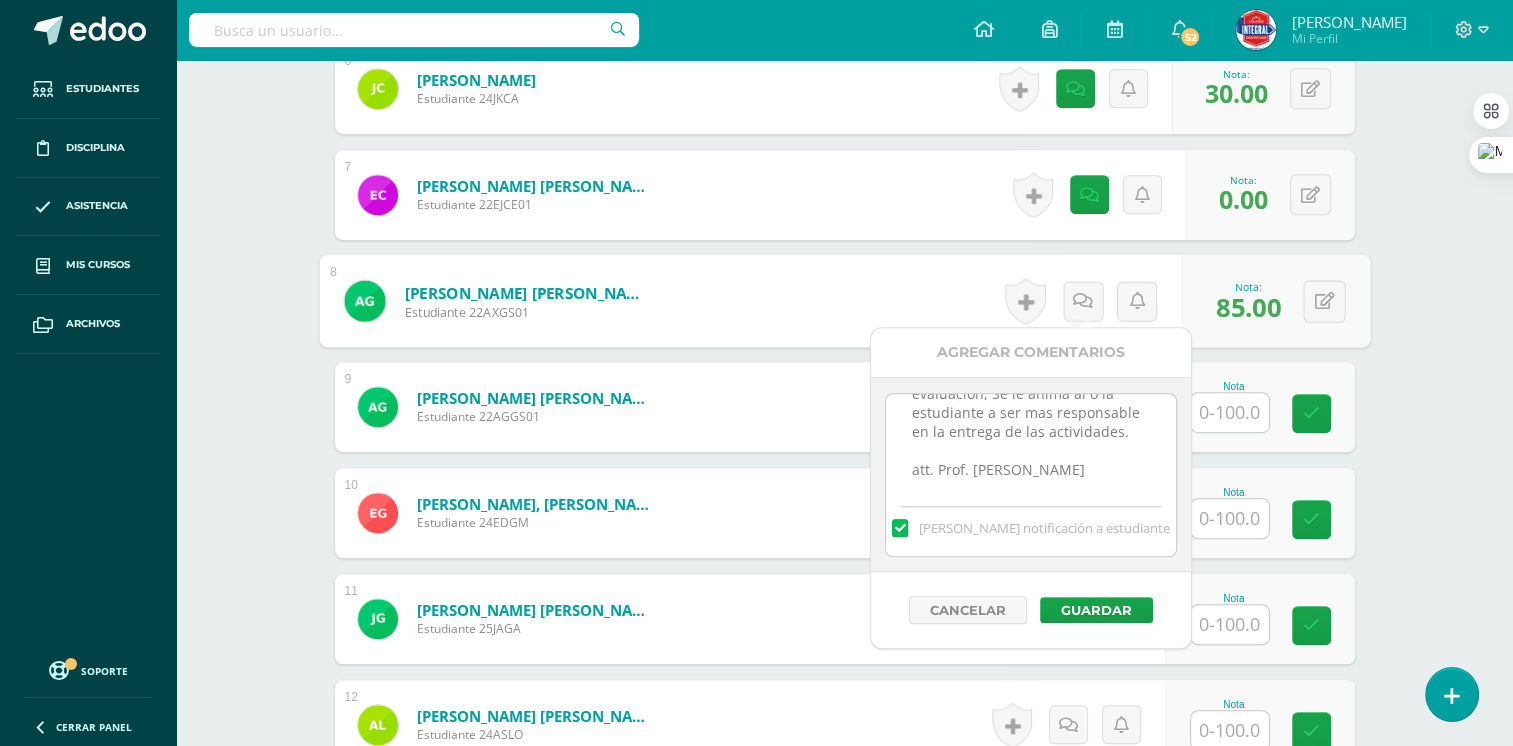 click on "No presento Actividad 2 - de la III Unidad de Tecnología de la Información y Comunicación
Se informa que él o la estudiante no presentó la Actividad 2 de la III Etapa Tecnología de la Información y Comunicación correspondiente a la III Unidad/Etapa, se le solicita al o la estudiante enviar la actividad al correo del profesor barenas@integralamericano.edu.gt a más tardar el 11/07/2025 antes de las 18:00 hrs.  Se recibirá según reglamento de evaluación, Se le anima al o la estudiante a ser mas responsable en la entrega de las actividades.
att. Prof. Byron Arenas" at bounding box center (1030, 444) 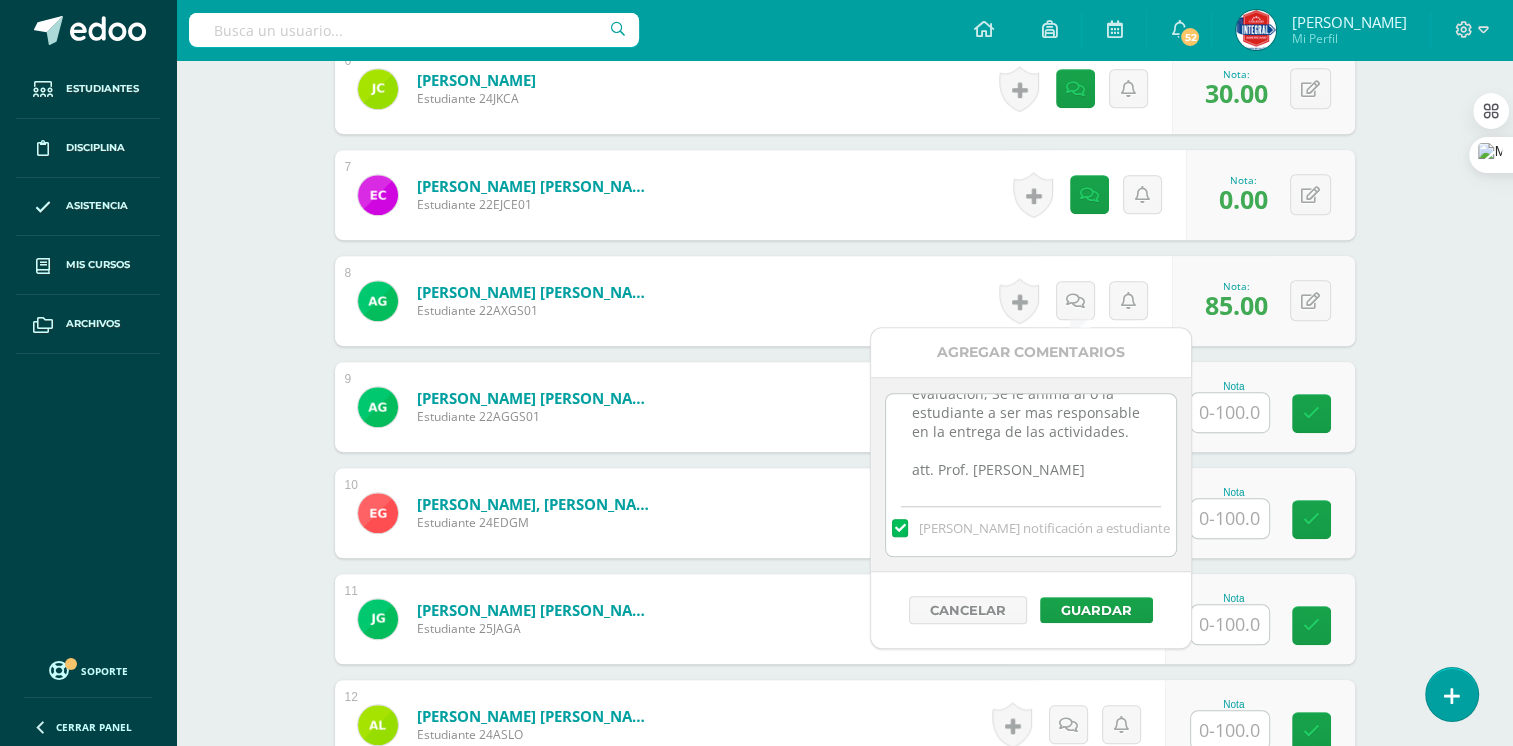click on "Se produjo un error al guardar el comentario. Intenta asignar notas antes.         Notification sent successfully         El comentario ha sido guardado.         Notification sent successfully         El comentario ha sido guardado.         Estudiantes Disciplina Asistencia Mis cursos Archivos Soporte
Centro de ayuda
Últimas actualizaciones
10+ Cerrar panel
Computación Aplicada
Cuarto Compu
Bach. C.C.L.L. en Computación
"A"
Actividades Estudiantes Planificación Dosificación
Computación I
Cuarto PC
Perito Contador
"A"
Actividades Estudiantes Planificación Dosificación Actividades Estudiantes Planificación Actividades" at bounding box center [756, 323] 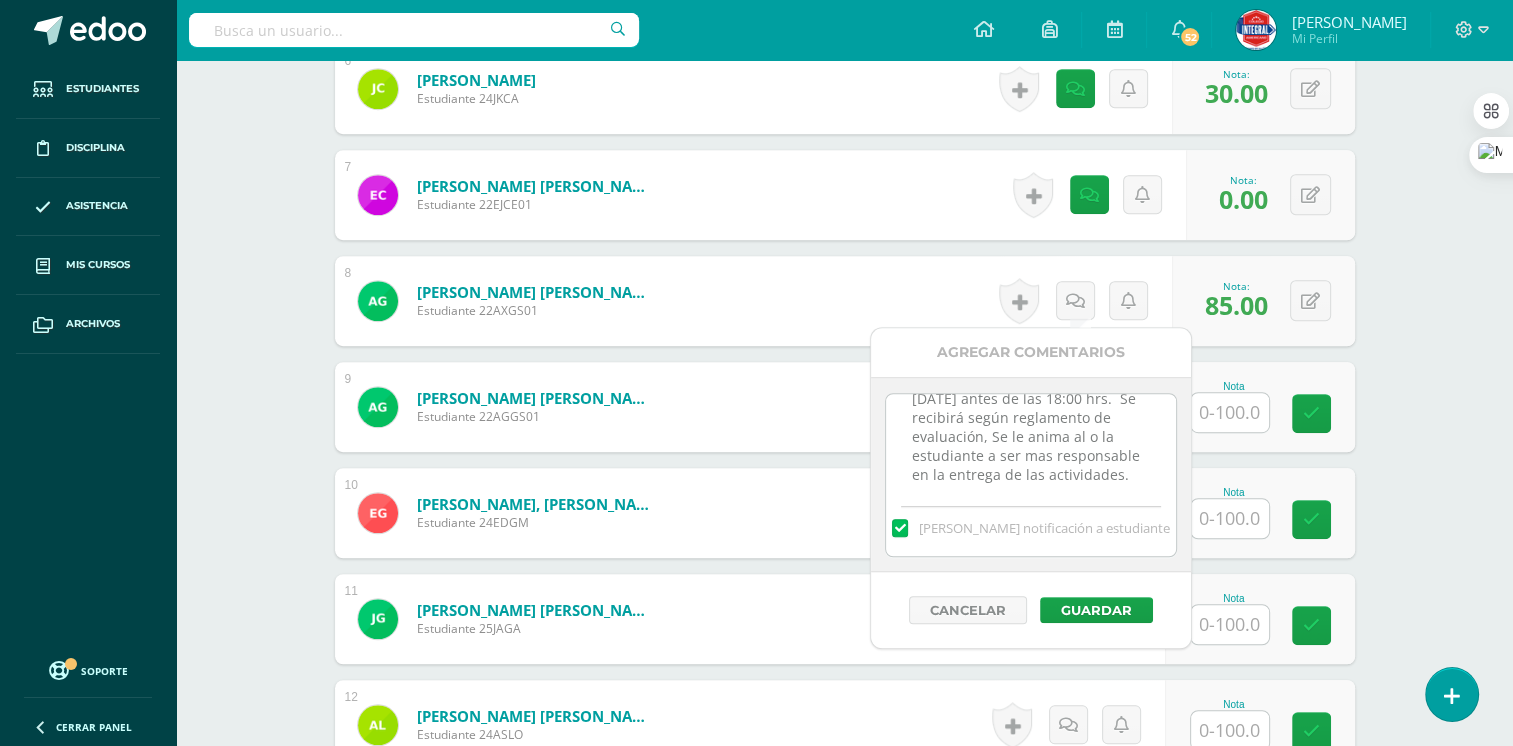 scroll, scrollTop: 333, scrollLeft: 0, axis: vertical 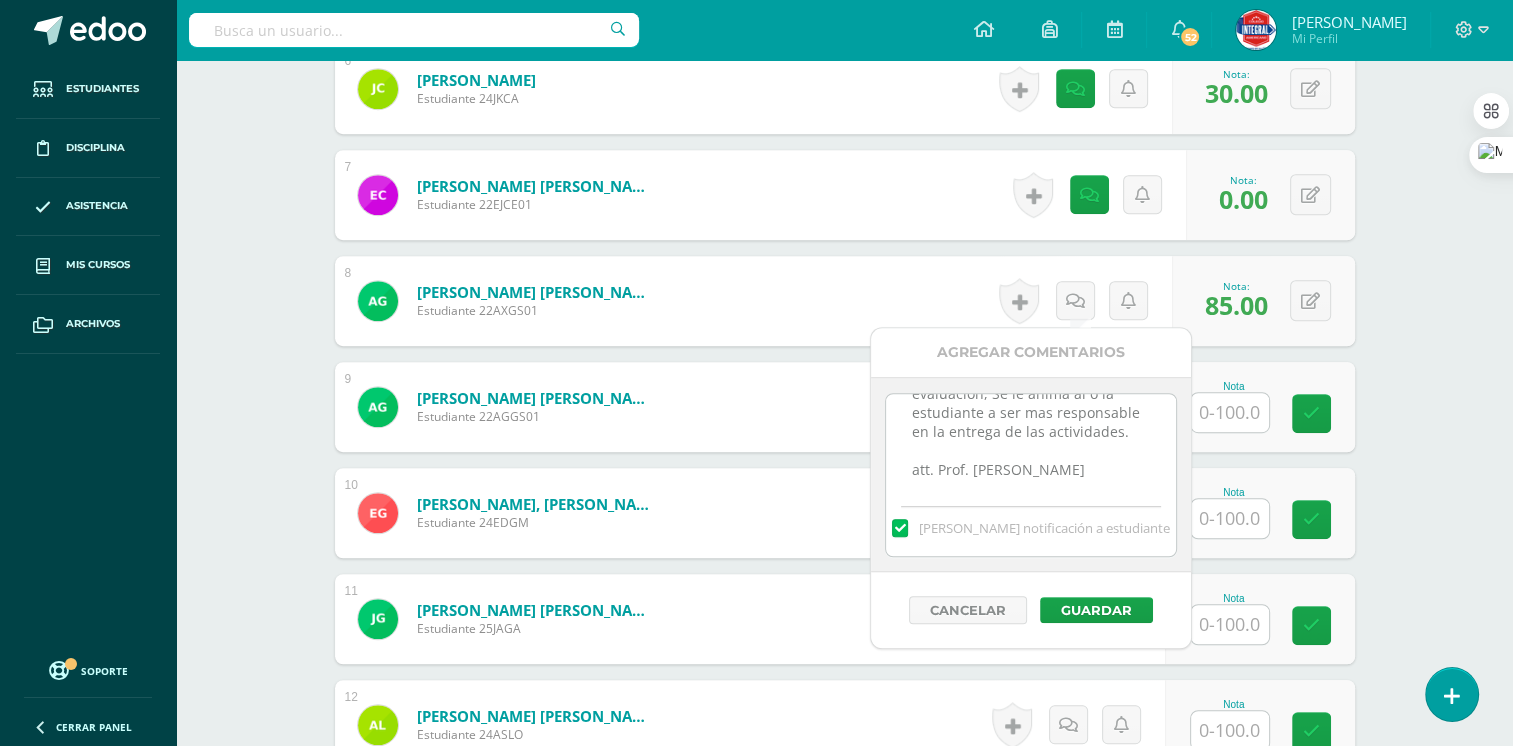 drag, startPoint x: 908, startPoint y: 416, endPoint x: 1145, endPoint y: 582, distance: 289.35272 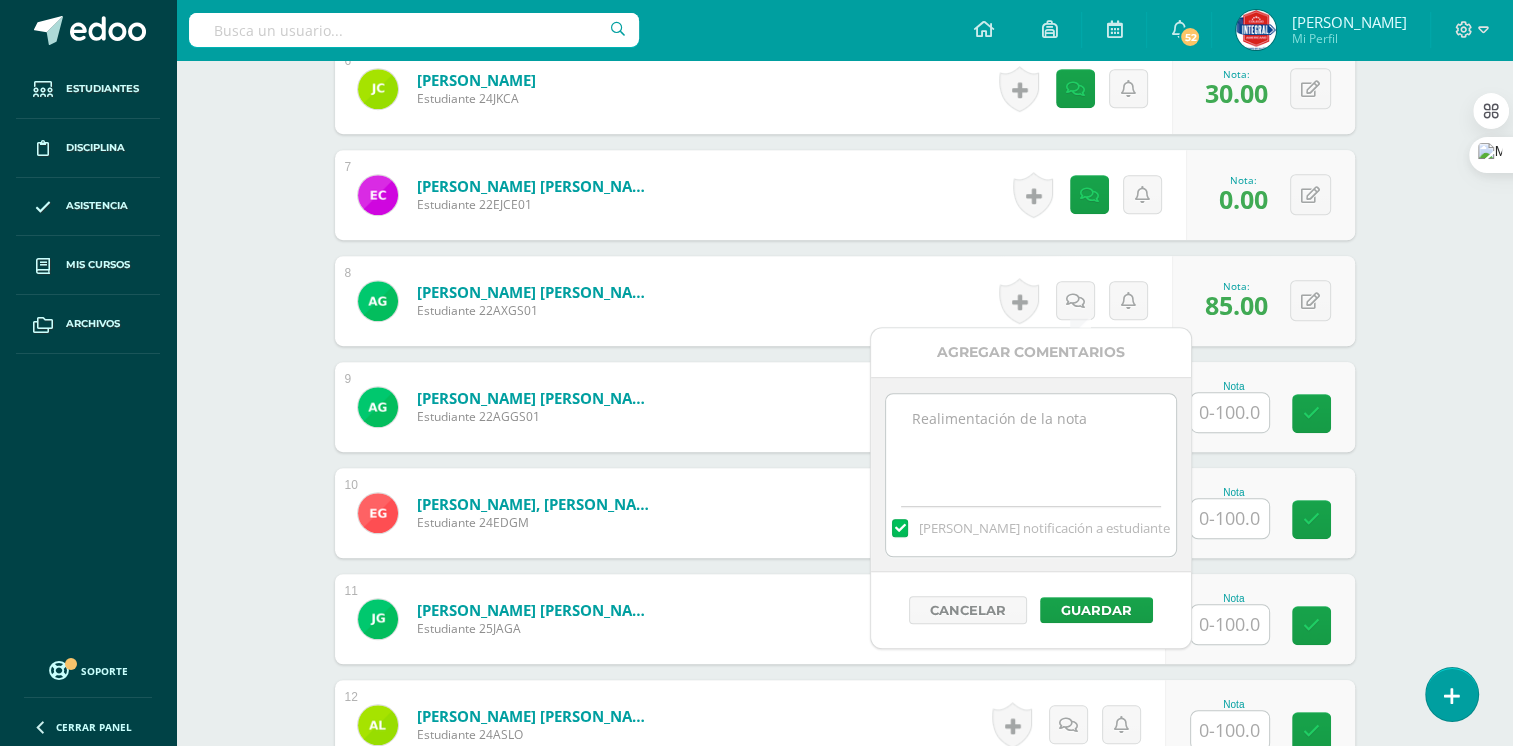 scroll, scrollTop: 0, scrollLeft: 0, axis: both 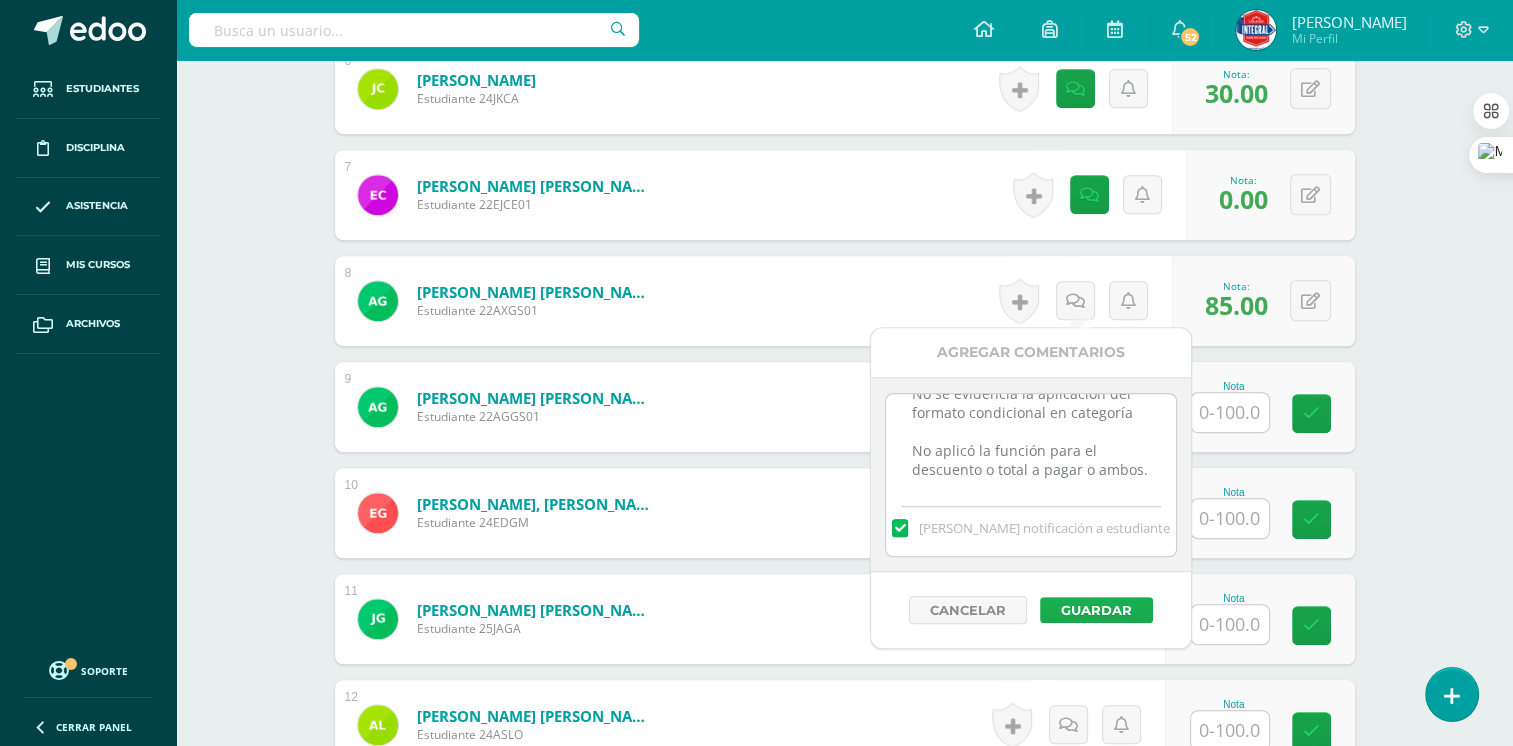 type on "No se evidencia la aplicación del formato condicional en categoría
No aplicó la función para el descuento o total a pagar o ambos." 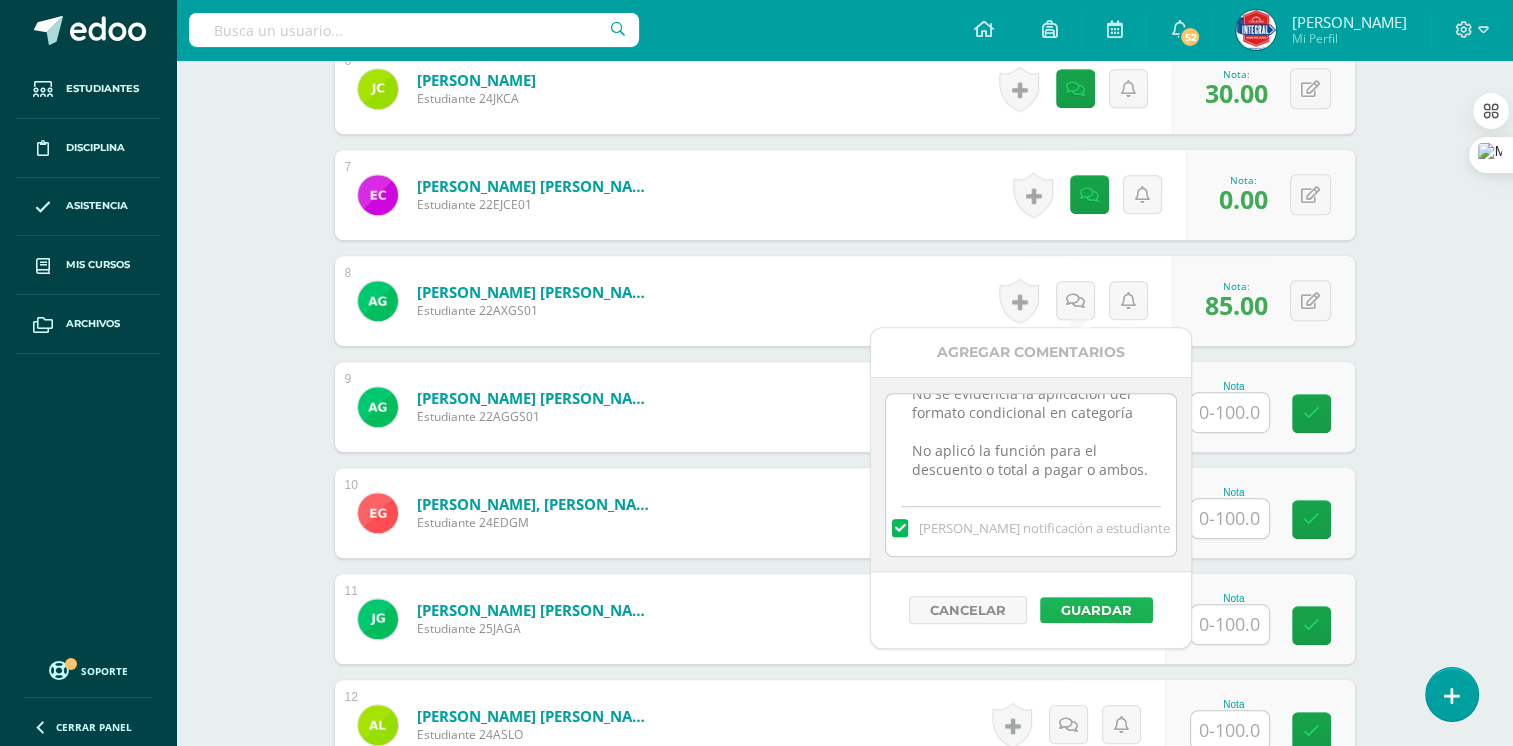 click on "Guardar" at bounding box center (1096, 610) 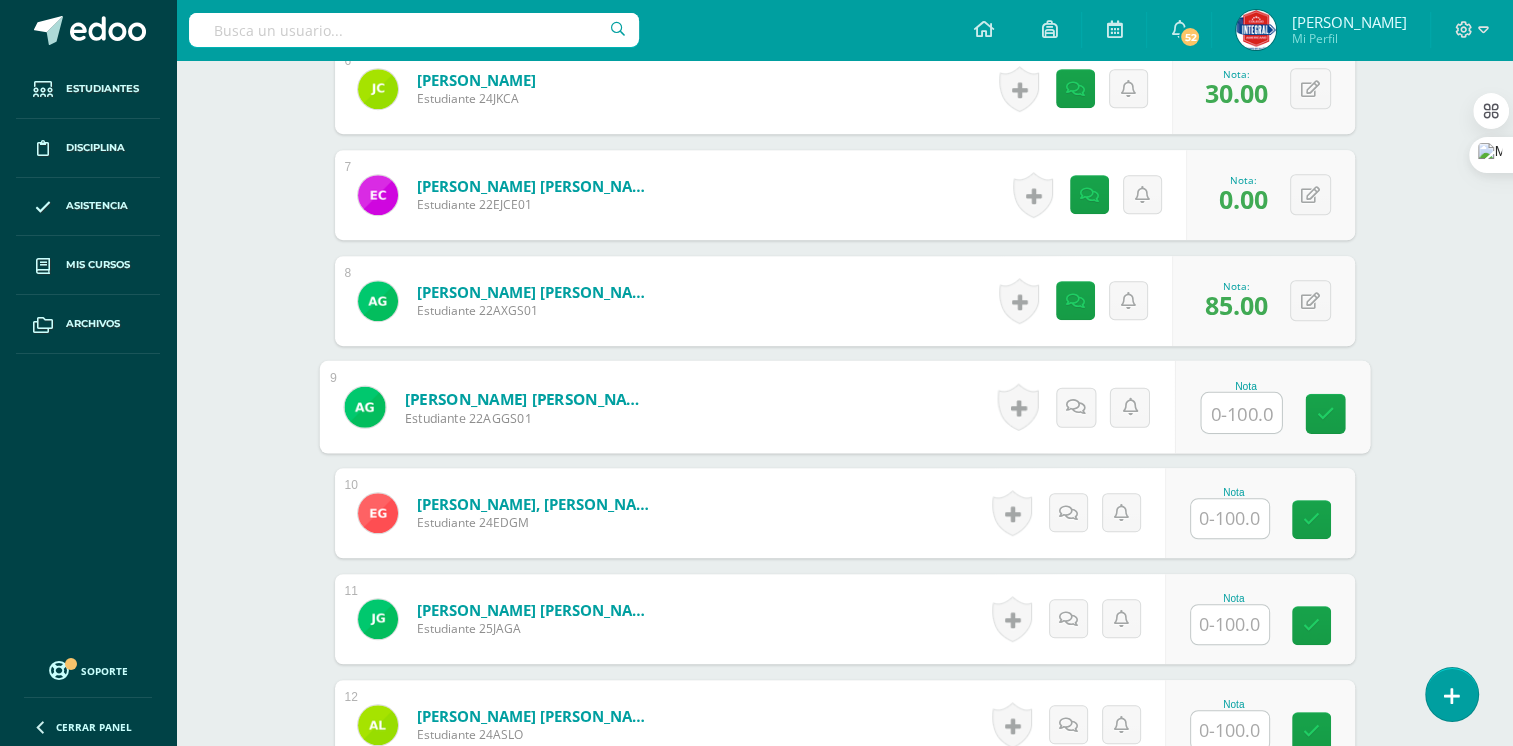 click at bounding box center [1241, 413] 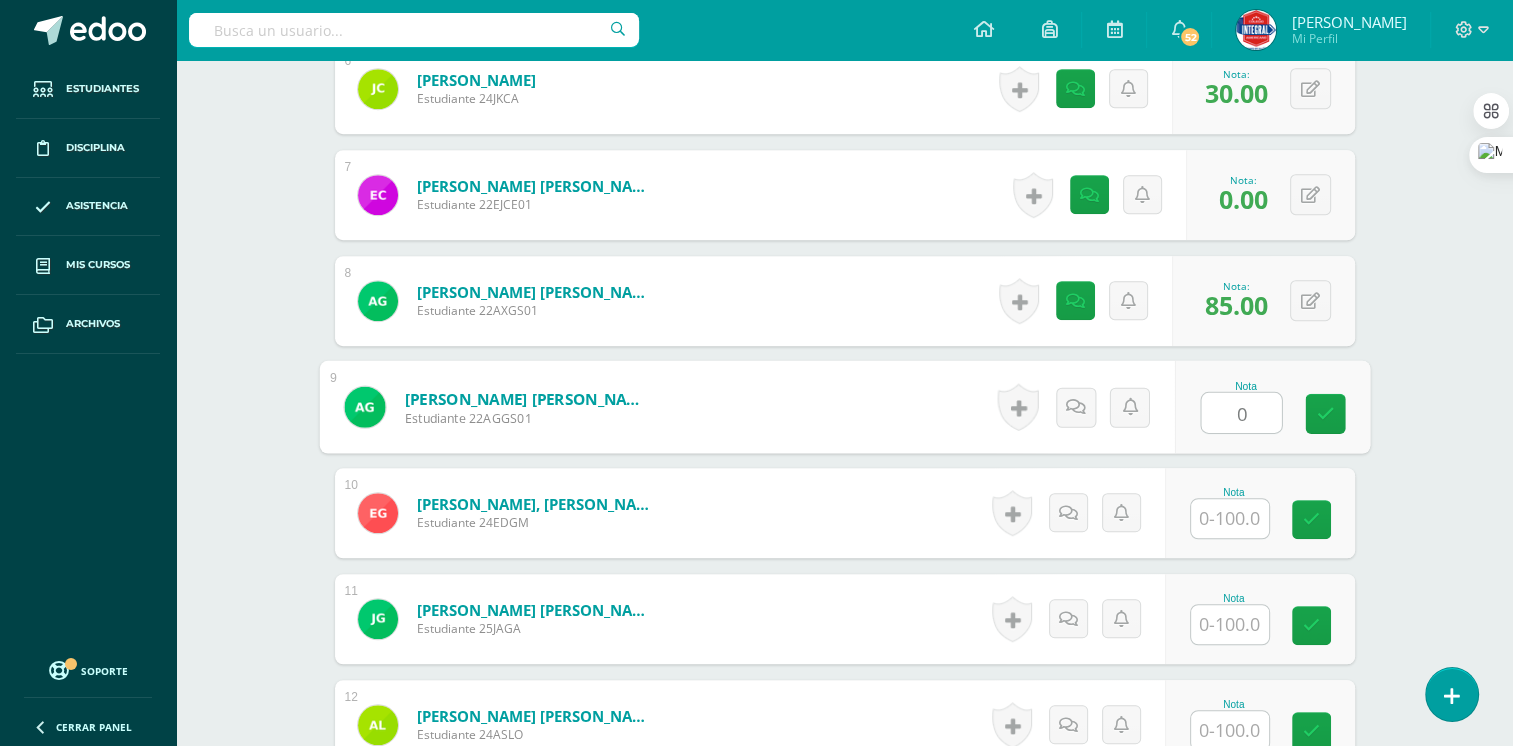 type on "0" 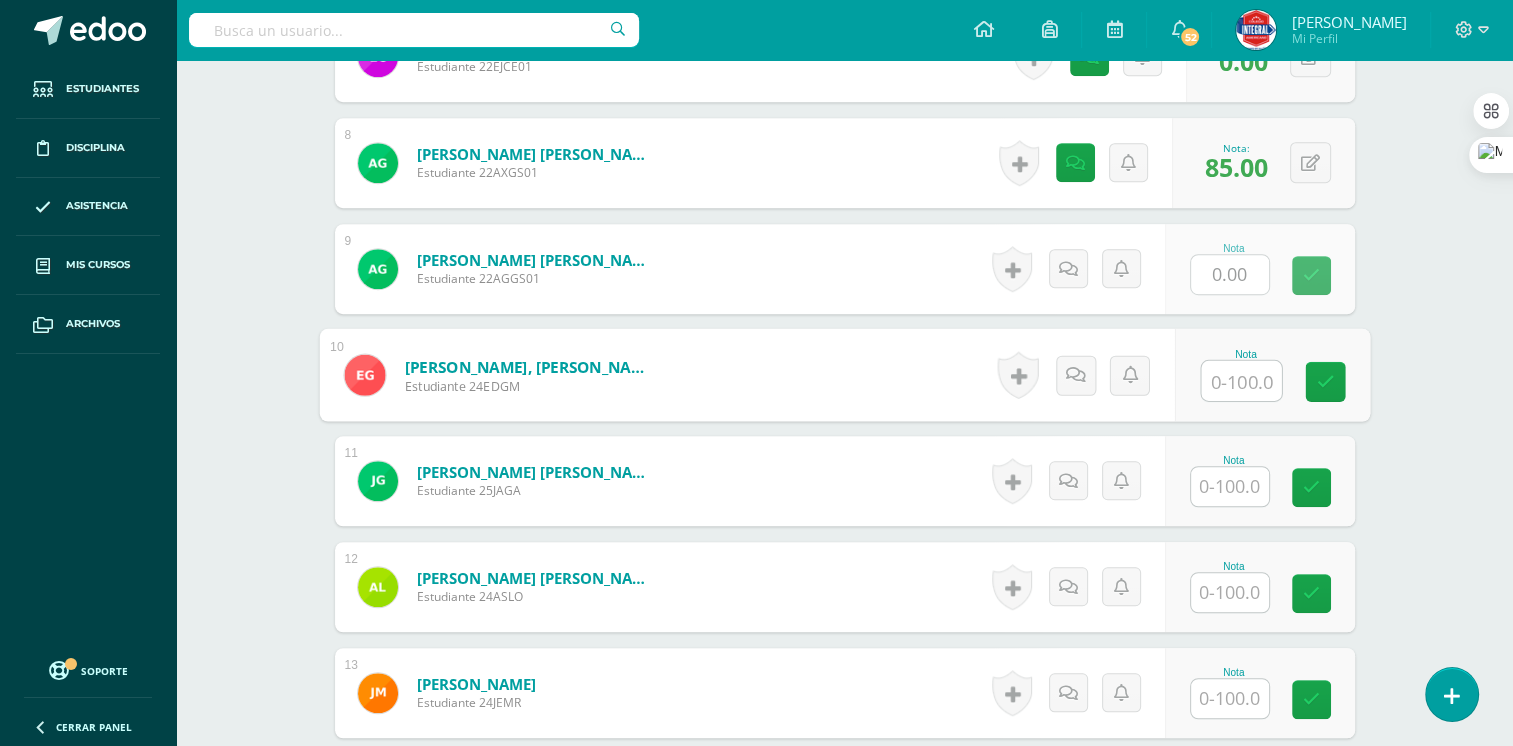 scroll, scrollTop: 1400, scrollLeft: 0, axis: vertical 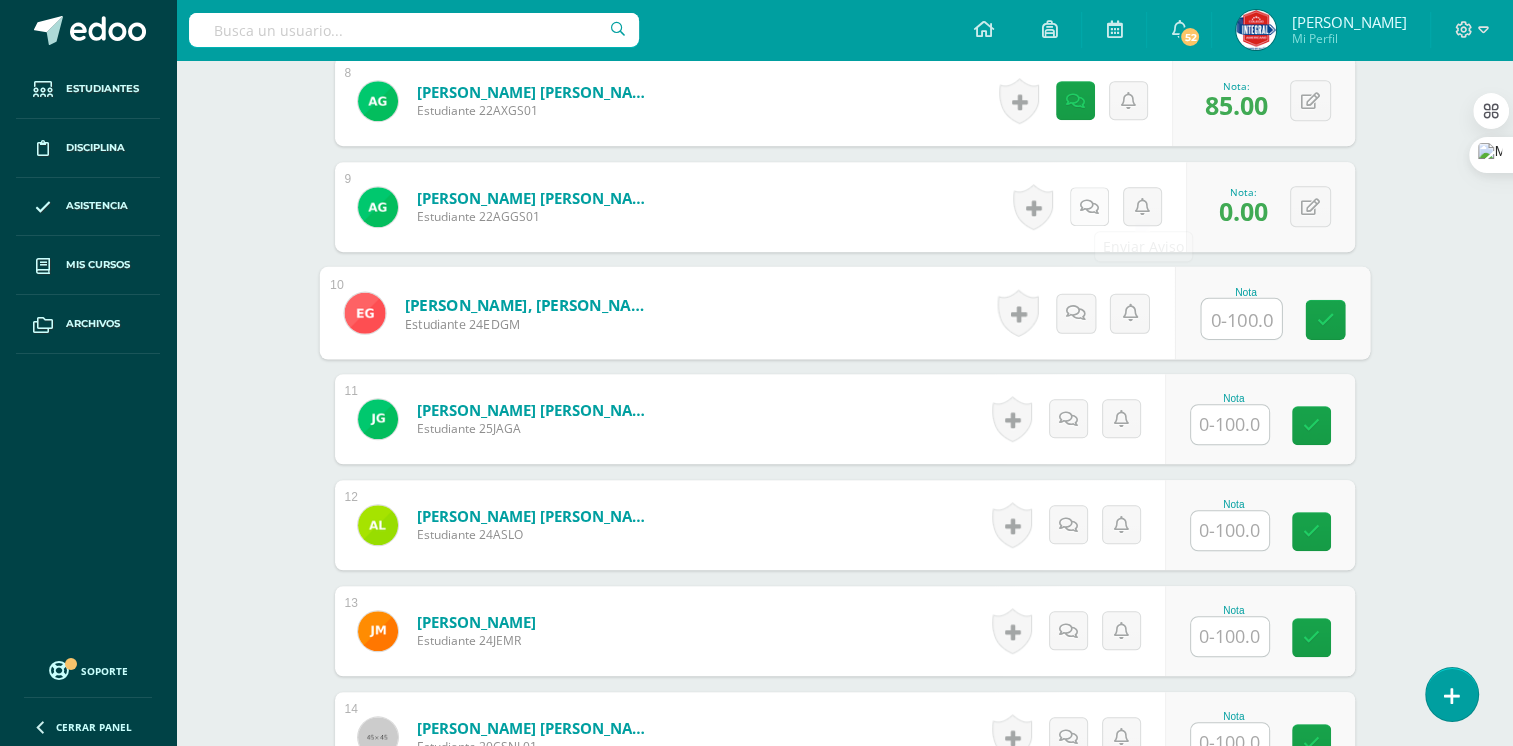 click at bounding box center (1089, 206) 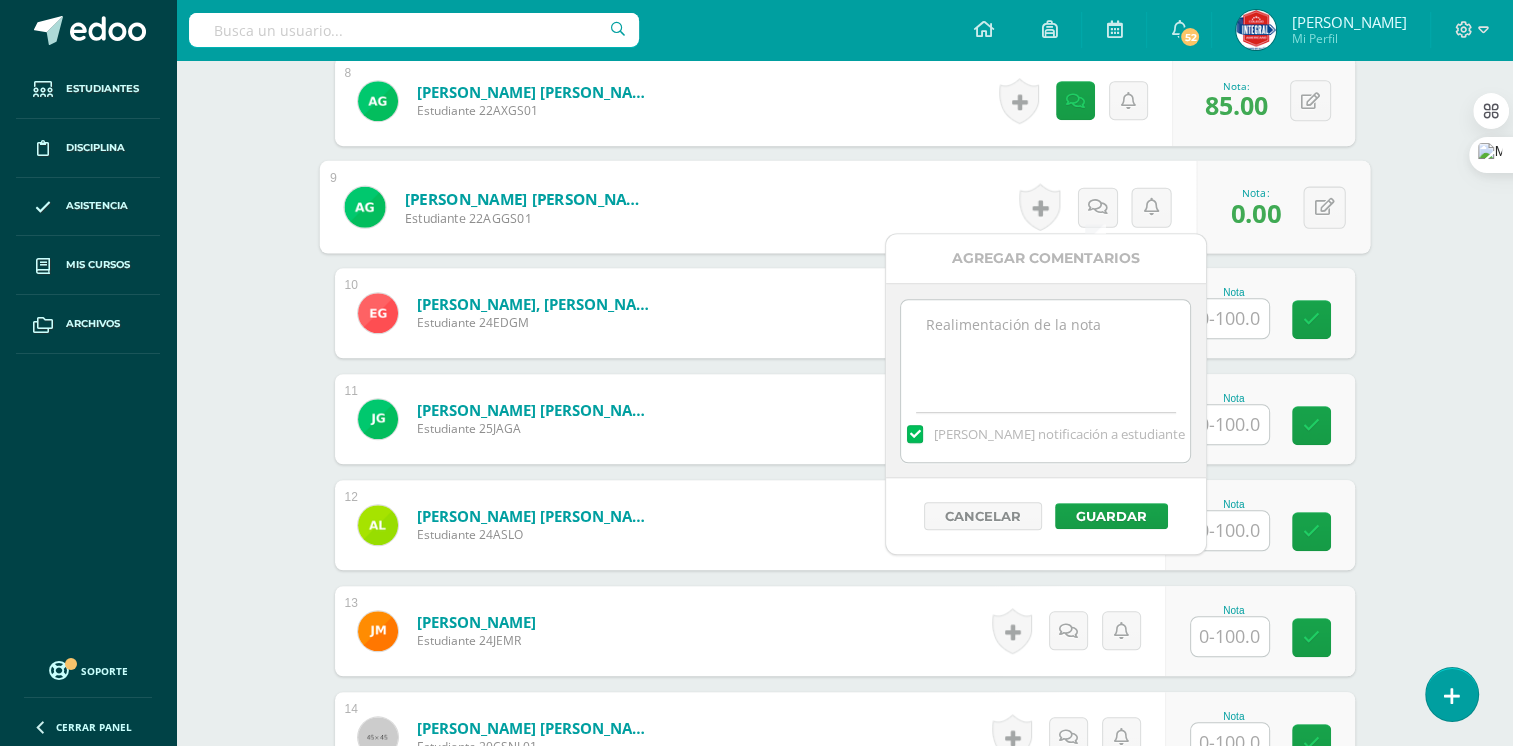 click at bounding box center (1045, 350) 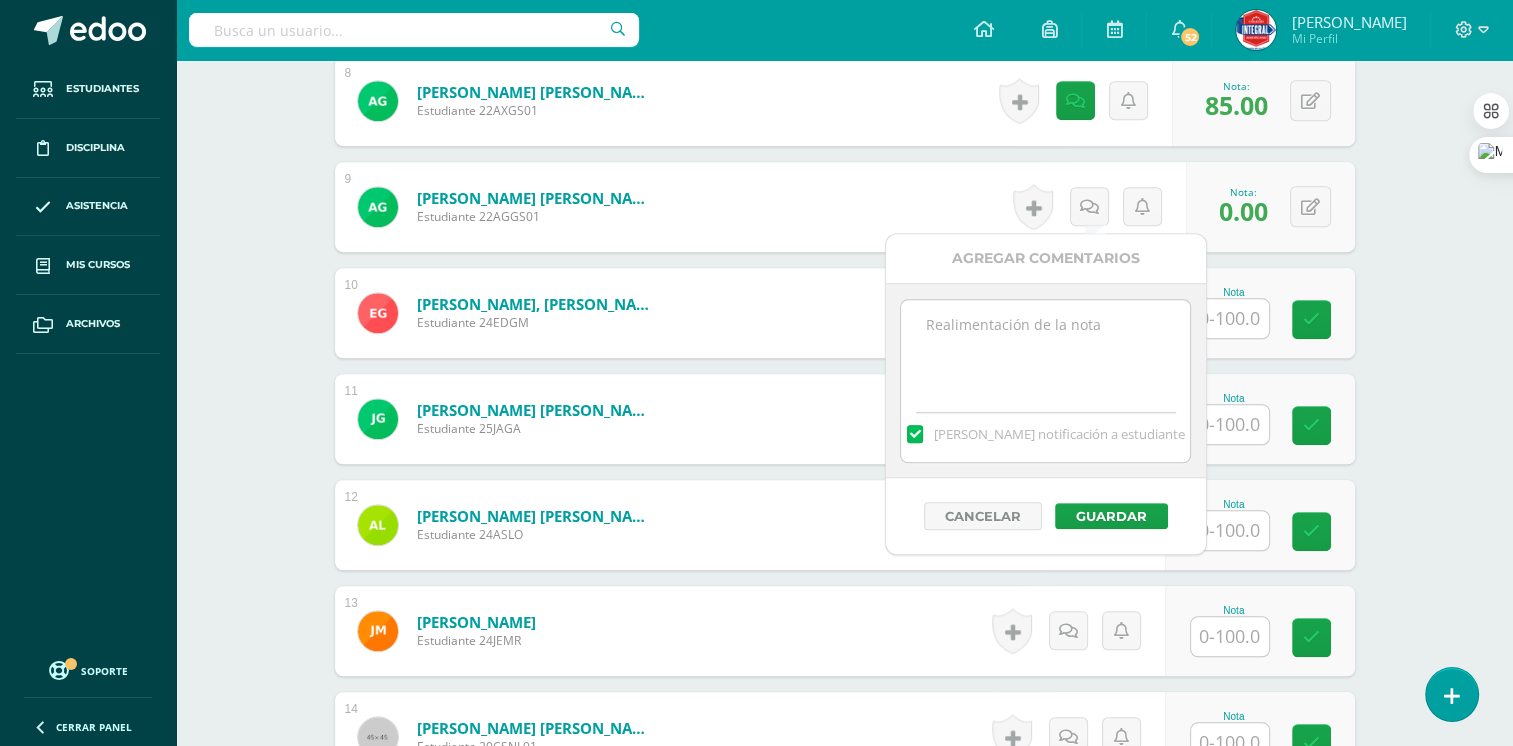paste on "No presento Actividad 2 - de la III Unidad de Tecnología de la Información y Comunicación
Se informa que él o la estudiante no presentó la Actividad 2 de la III Etapa Tecnología de la Información y Comunicación correspondiente a la III Unidad/Etapa, se le solicita al o la estudiante enviar la actividad al correo del profesor barenas@integralamericano.edu.gt a más tardar el 11/07/2025 antes de las 18:00 hrs.  Se recibirá según reglamento de evaluación, Se le anima al o la estudiante a ser mas responsable en la entrega de las actividades.
att. Prof. Byron Arenas" 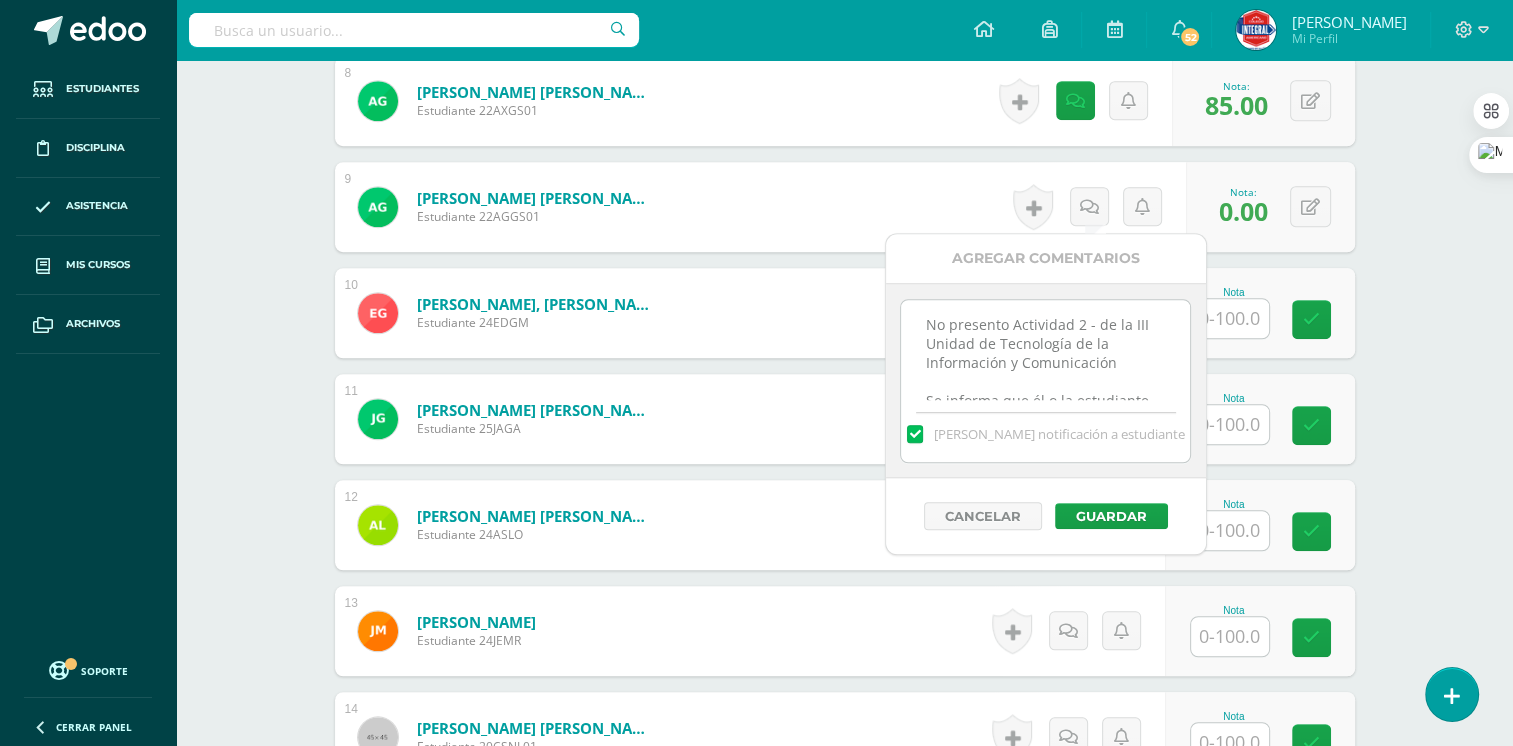 scroll, scrollTop: 318, scrollLeft: 0, axis: vertical 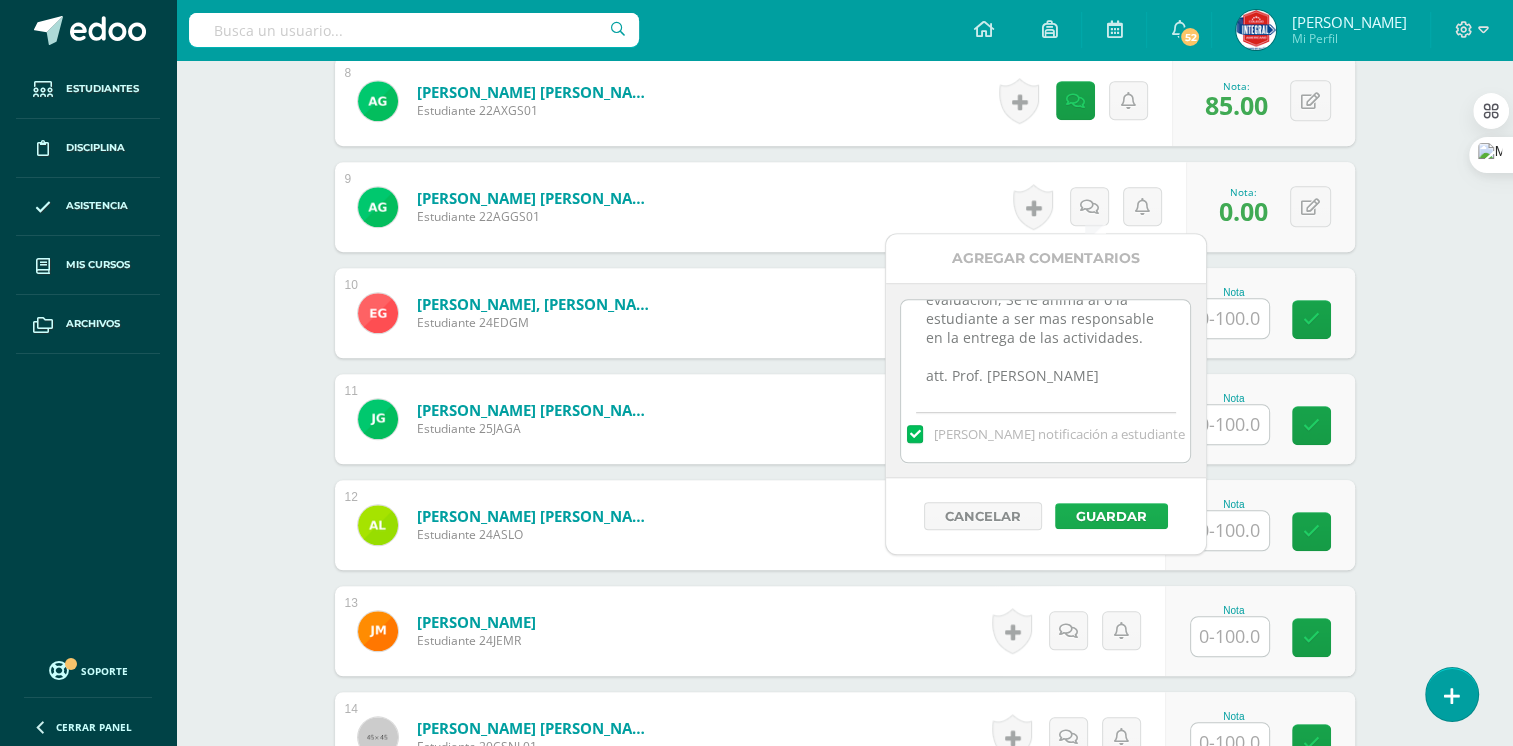 type on "No presento Actividad 2 - de la III Unidad de Tecnología de la Información y Comunicación
Se informa que él o la estudiante no presentó la Actividad 2 de la III Etapa Tecnología de la Información y Comunicación correspondiente a la III Unidad/Etapa, se le solicita al o la estudiante enviar la actividad al correo del profesor barenas@integralamericano.edu.gt a más tardar el 11/07/2025 antes de las 18:00 hrs.  Se recibirá según reglamento de evaluación, Se le anima al o la estudiante a ser mas responsable en la entrega de las actividades.
att. Prof. Byron Arenas" 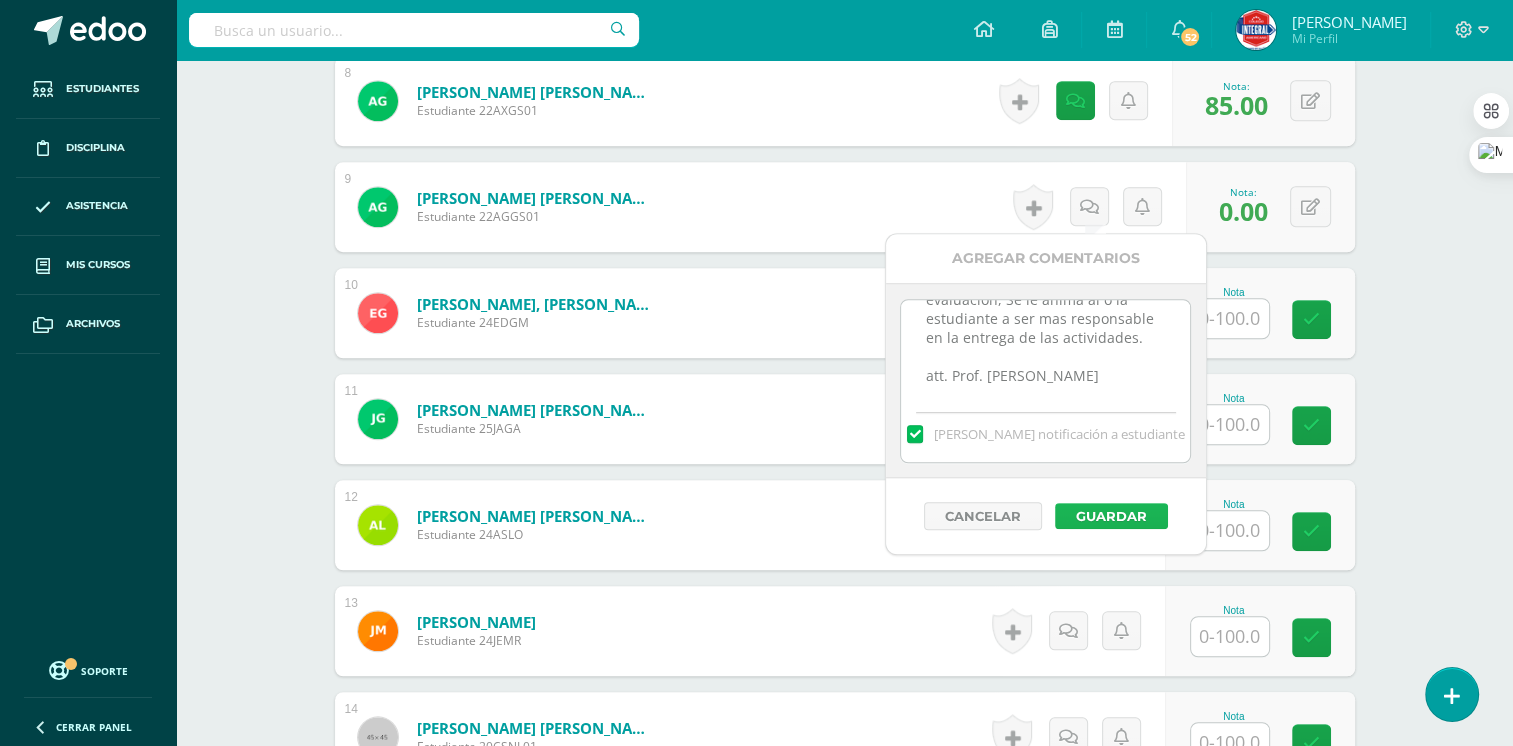 click on "Guardar" at bounding box center (1111, 516) 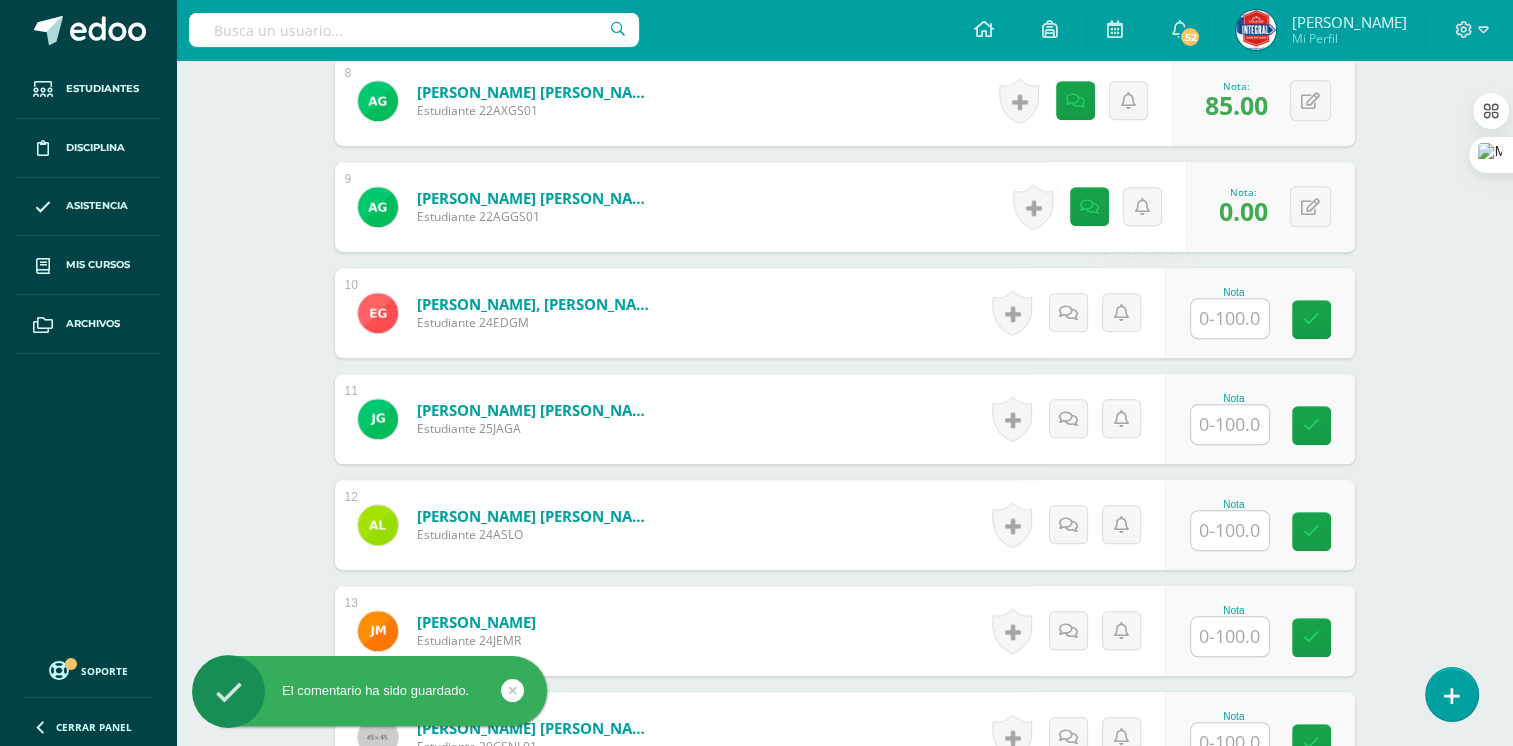 click at bounding box center (1142, 207) 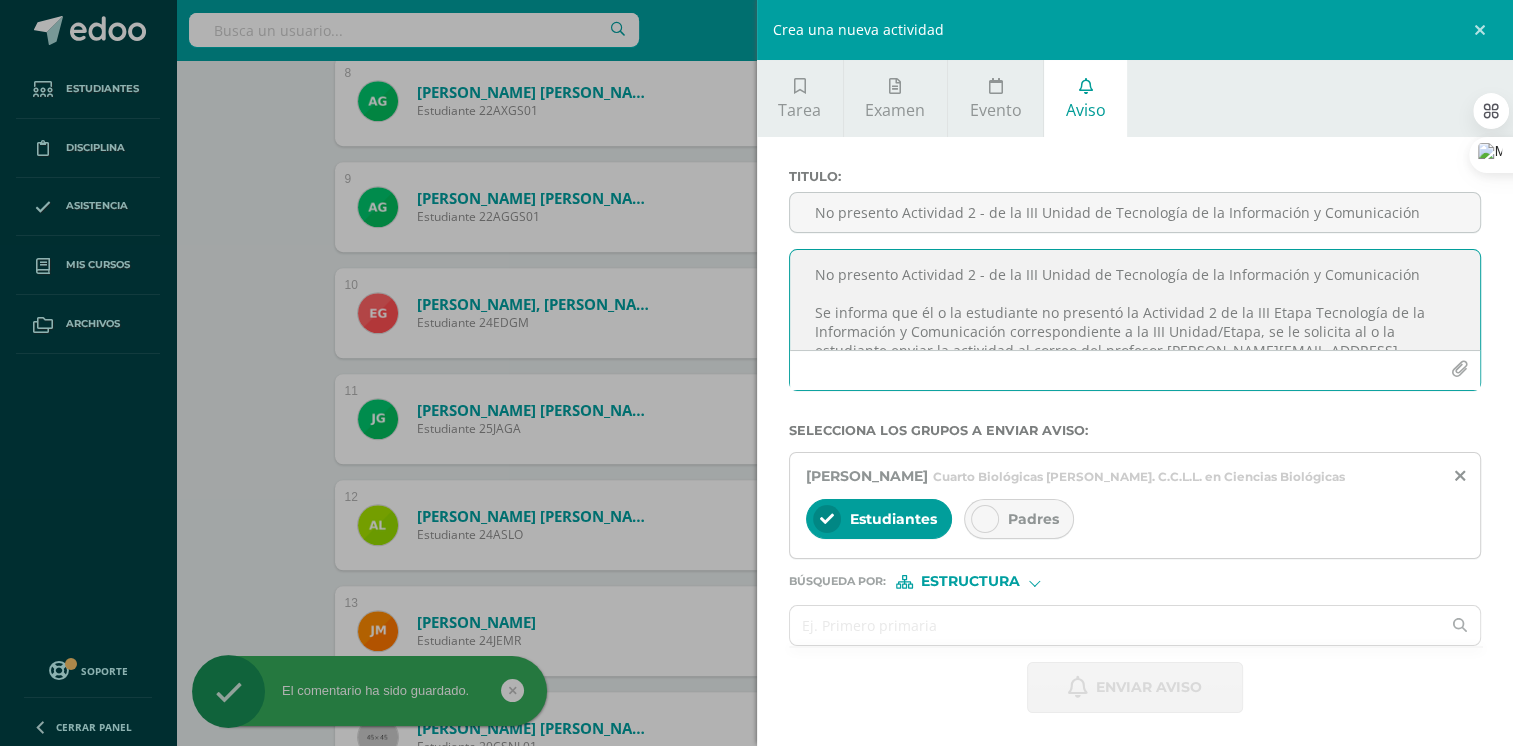 click on "No presento Actividad 2 - de la III Unidad de Tecnología de la Información y Comunicación
Se informa que él o la estudiante no presentó la Actividad 2 de la III Etapa Tecnología de la Información y Comunicación correspondiente a la III Unidad/Etapa, se le solicita al o la estudiante enviar la actividad al correo del profesor barenas@integralamericano.edu.gt a más tardar el 11/07/2025 antes de las 18:00 hrs.  Se recibirá según reglamento de evaluación, Se le anima al o la estudiante a ser mas responsable en la entrega de las actividades.
att. Prof. Byron Arenas" at bounding box center (1135, 300) 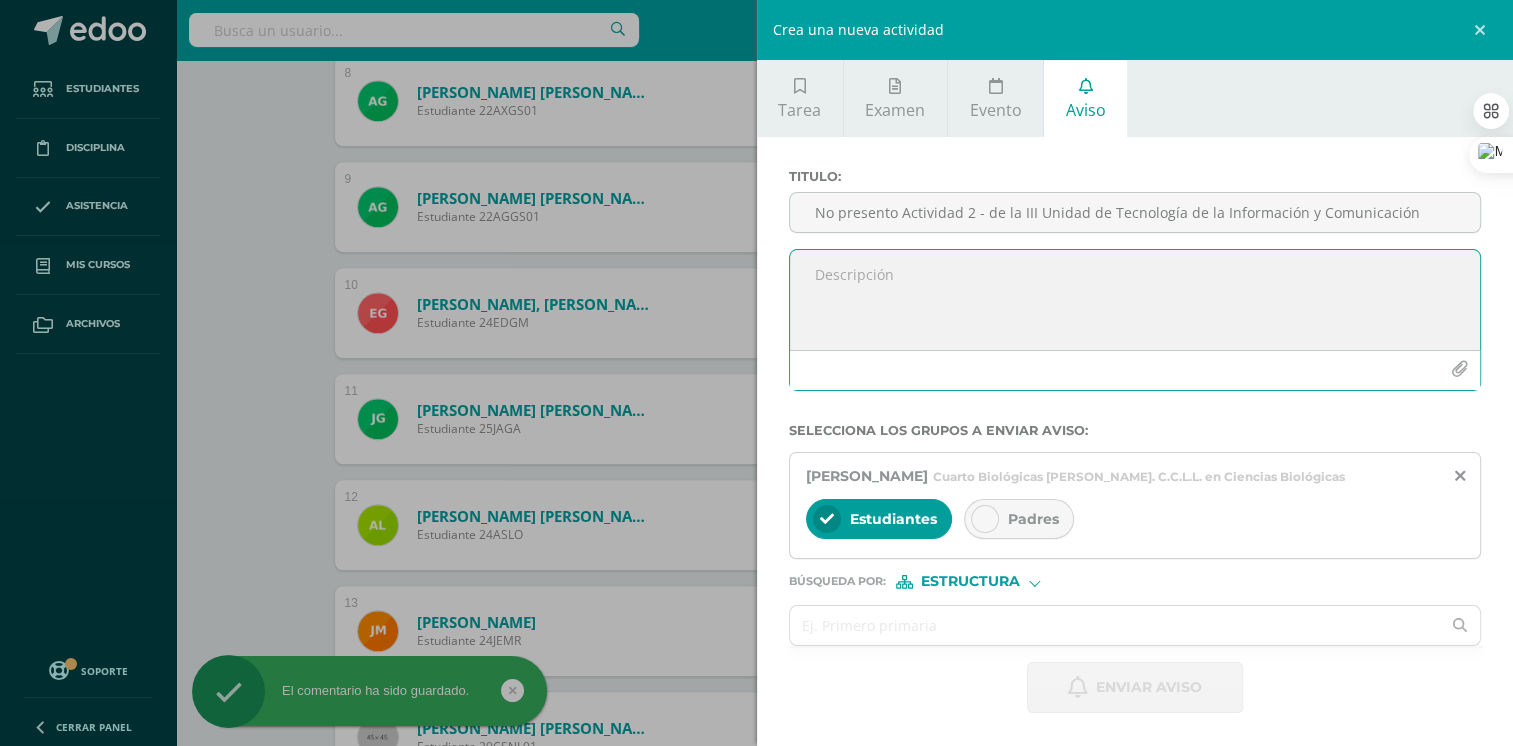 paste on "No presento Actividad 2 - de la III Unidad de Tecnología de la Información y Comunicación
Se informa que él o la estudiante no presentó la Actividad 2 de la III Etapa Tecnología de la Información y Comunicación correspondiente a la III Unidad/Etapa, se le solicita al o la estudiante enviar la actividad al correo del profesor barenas@integralamericano.edu.gt a más tardar el 11/07/2025 antes de las 18:00 hrs.  Se recibirá según reglamento de evaluación, Se le anima al o la estudiante a ser mas responsable en la entrega de las actividades.
att. Prof. Byron Arenas" 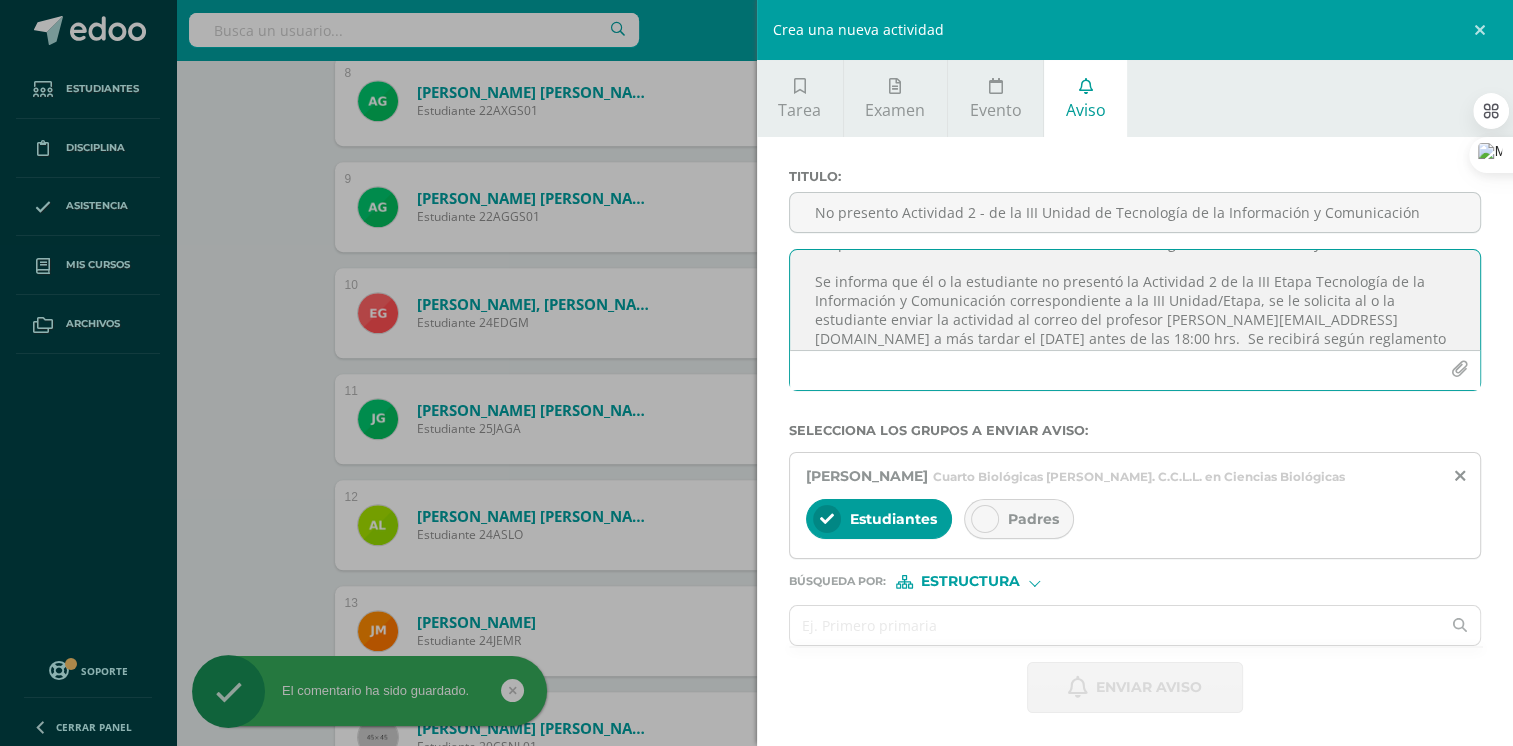 scroll, scrollTop: 0, scrollLeft: 0, axis: both 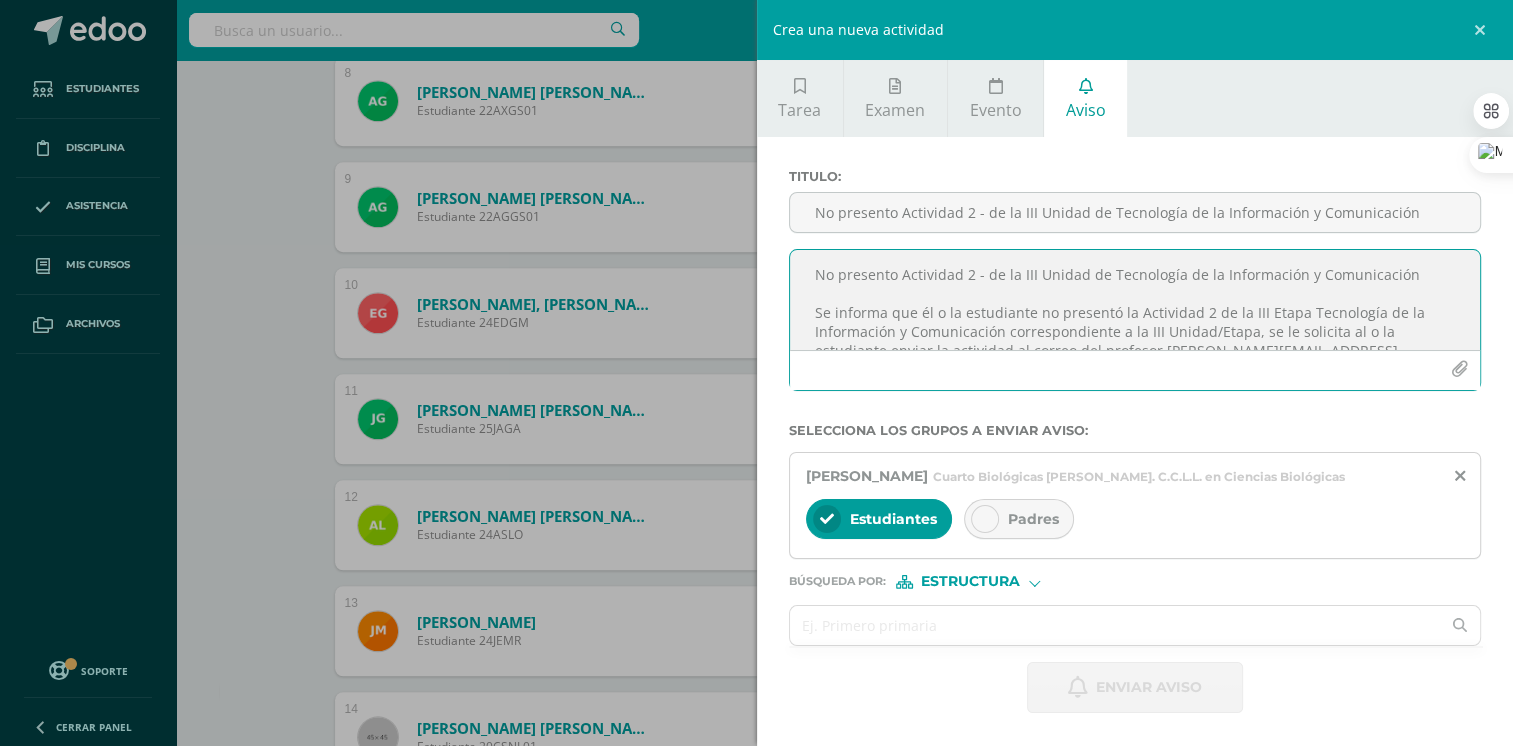 drag, startPoint x: 1424, startPoint y: 272, endPoint x: 922, endPoint y: 275, distance: 502.00897 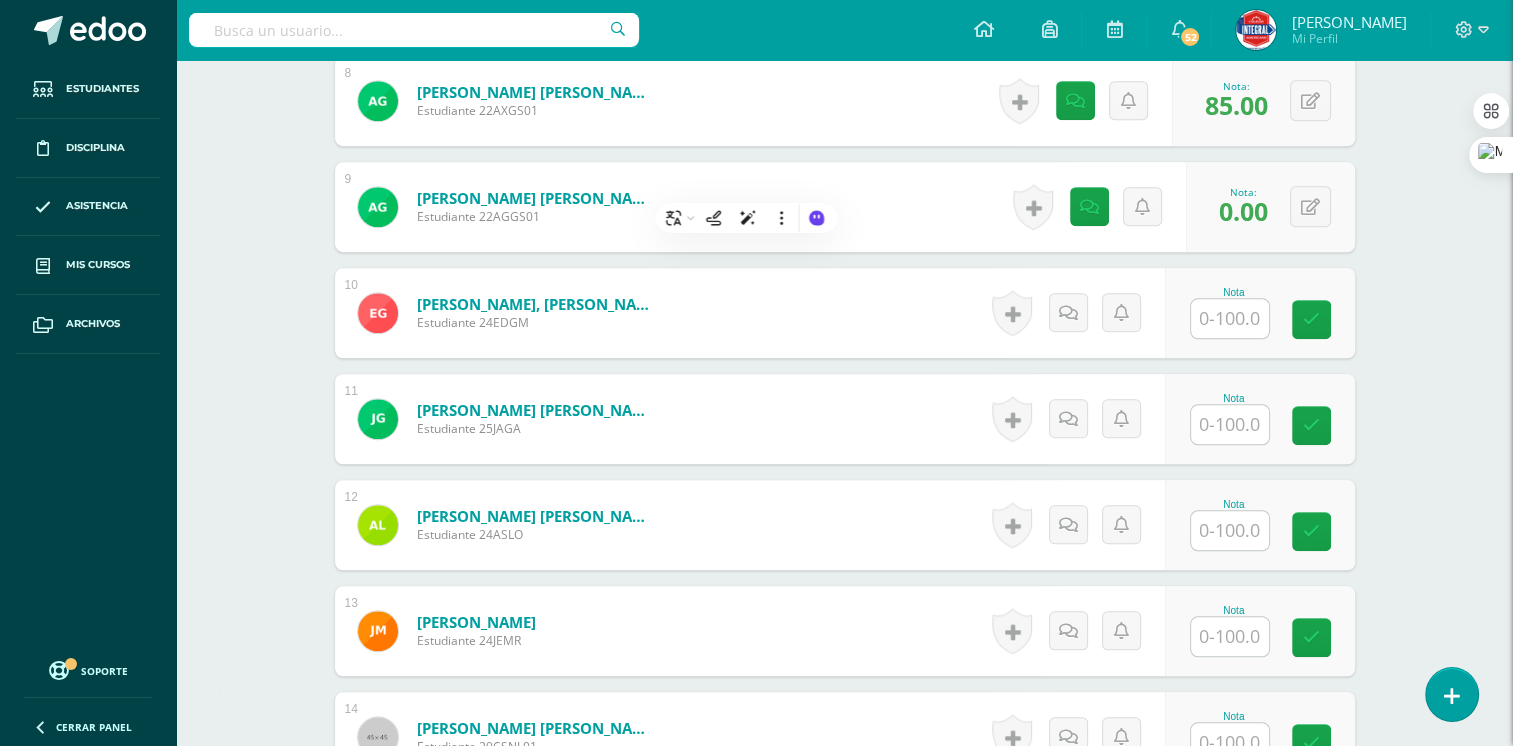 type on "No presento Actividad 2 - de la III Unidad de Tecnología de la Información y Comunicación
Se informa que él o la estudiante no presentó la Actividad 2 de la III Etapa Tecnología de la Información y Comunicación correspondiente a la III Unidad/Etapa, se le solicita al o la estudiante enviar la actividad al correo del profesor barenas@integralamericano.edu.gt a más tardar el 11/07/2025 antes de las 18:00 hrs.  Se recibirá según reglamento de evaluación, Se le anima al o la estudiante a ser mas responsable en la entrega de las actividades.
att. Prof. Byron Arenas" 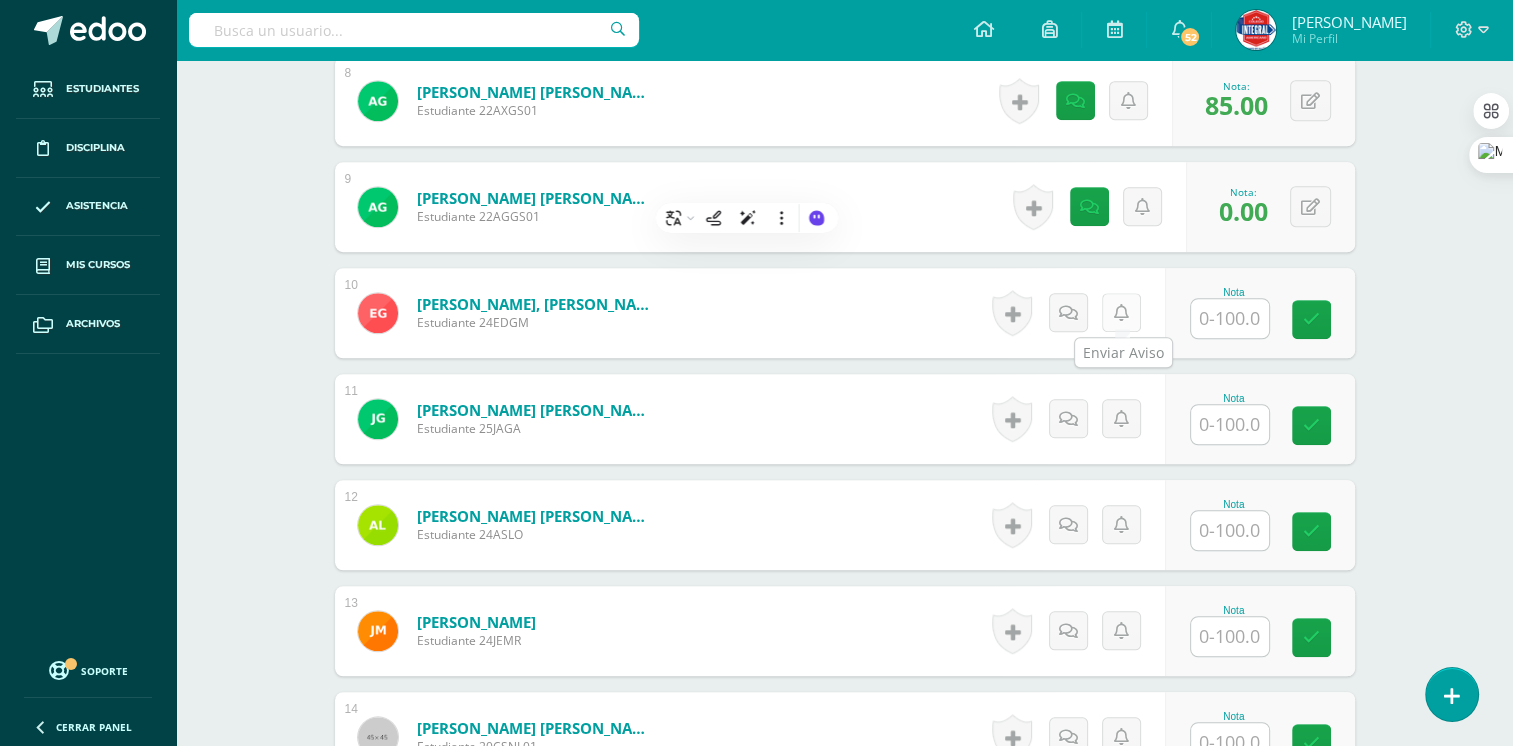 click at bounding box center (1121, 313) 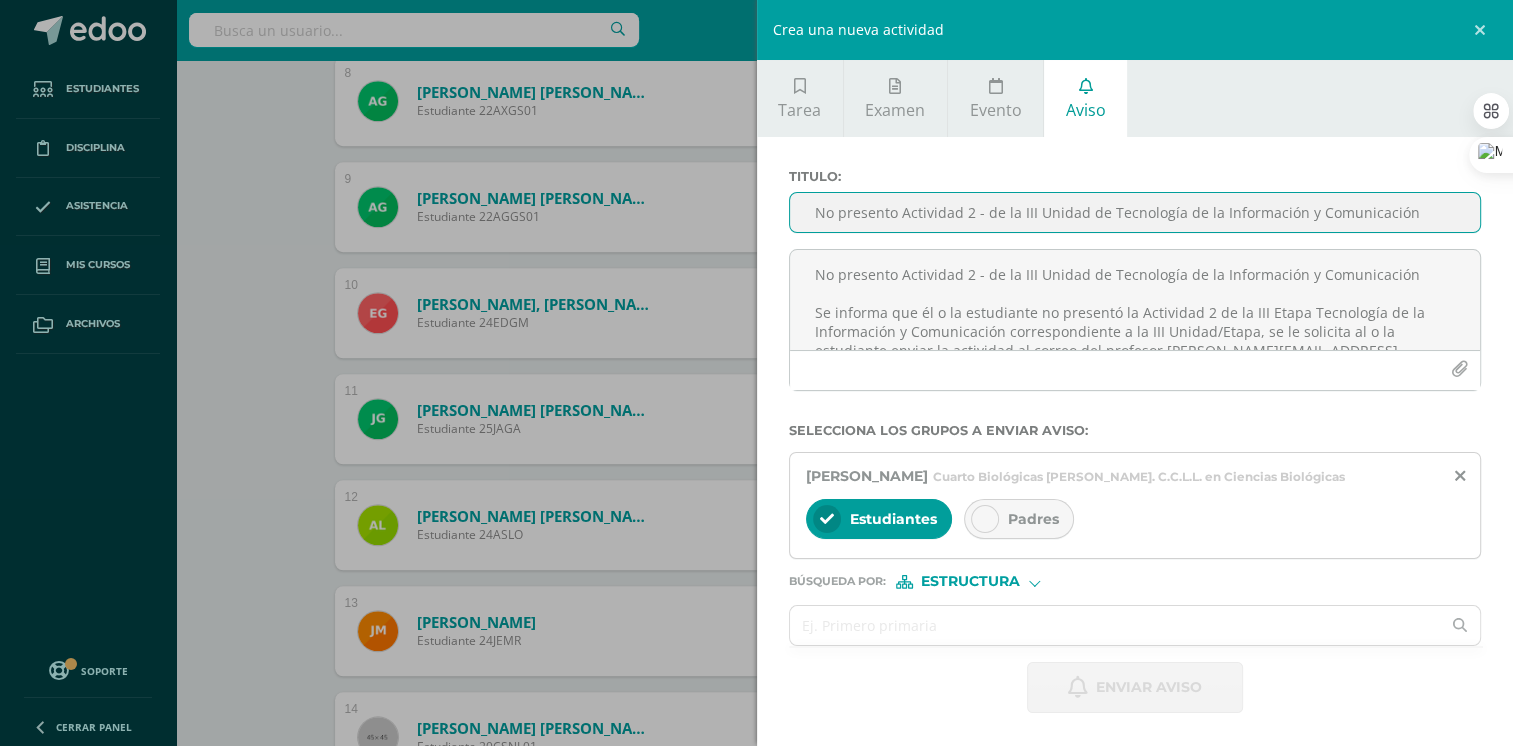 click on "No presento Actividad 2 - de la III Unidad de Tecnología de la Información y Comunicación" at bounding box center (1135, 212) 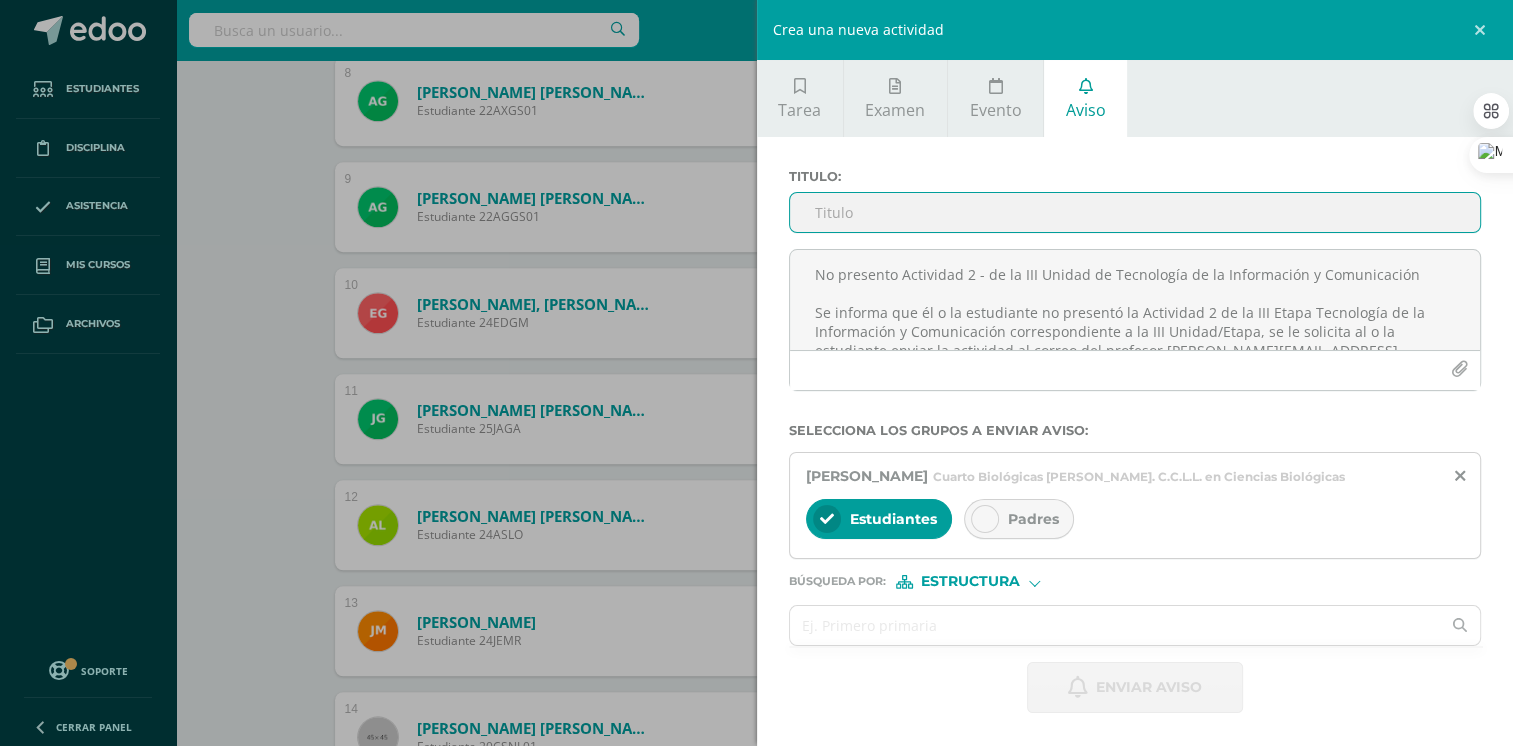 paste on "No presento Actividad 2 - de la III Unidad de Tecnología de la Información y Comunicación" 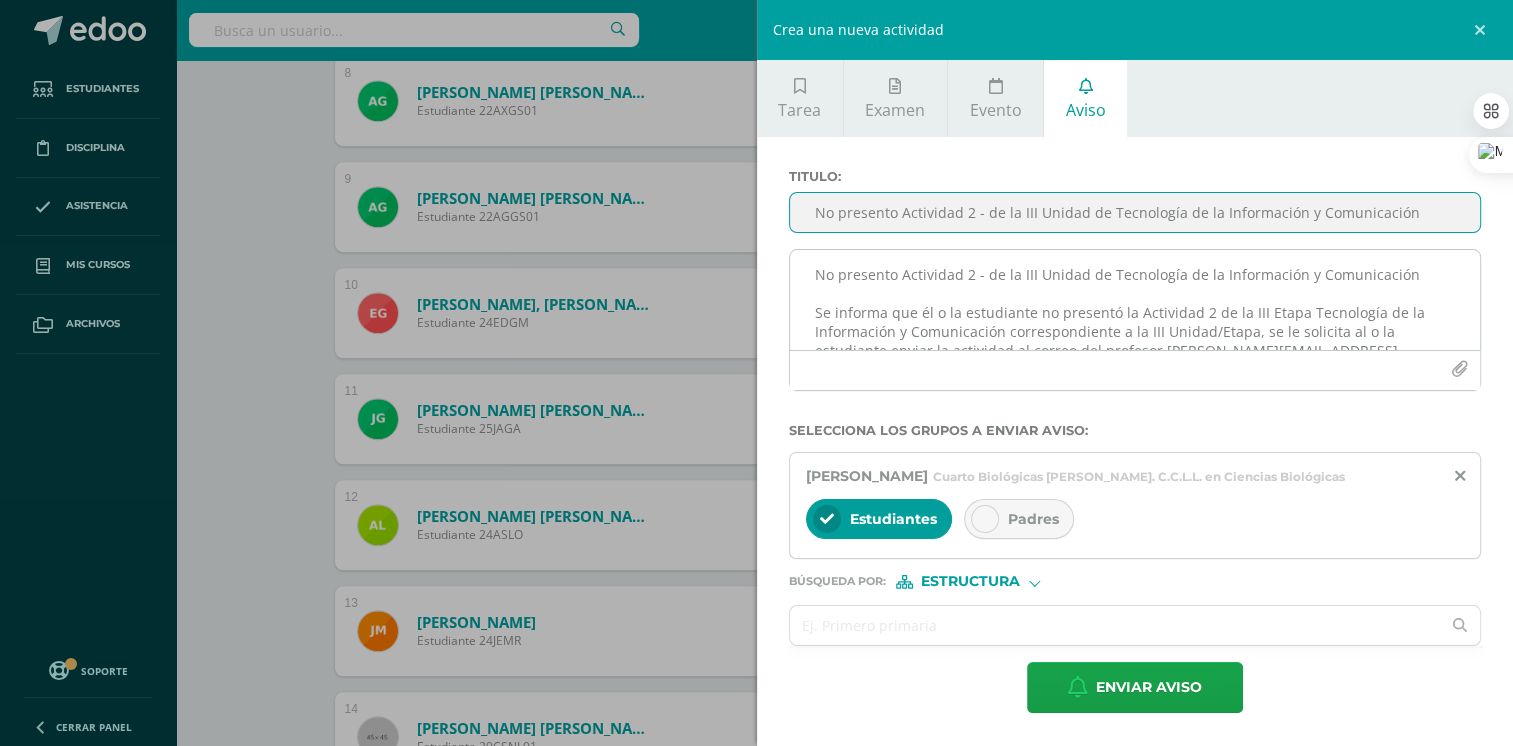 type on "No presento Actividad 2 - de la III Unidad de Tecnología de la Información y Comunicación" 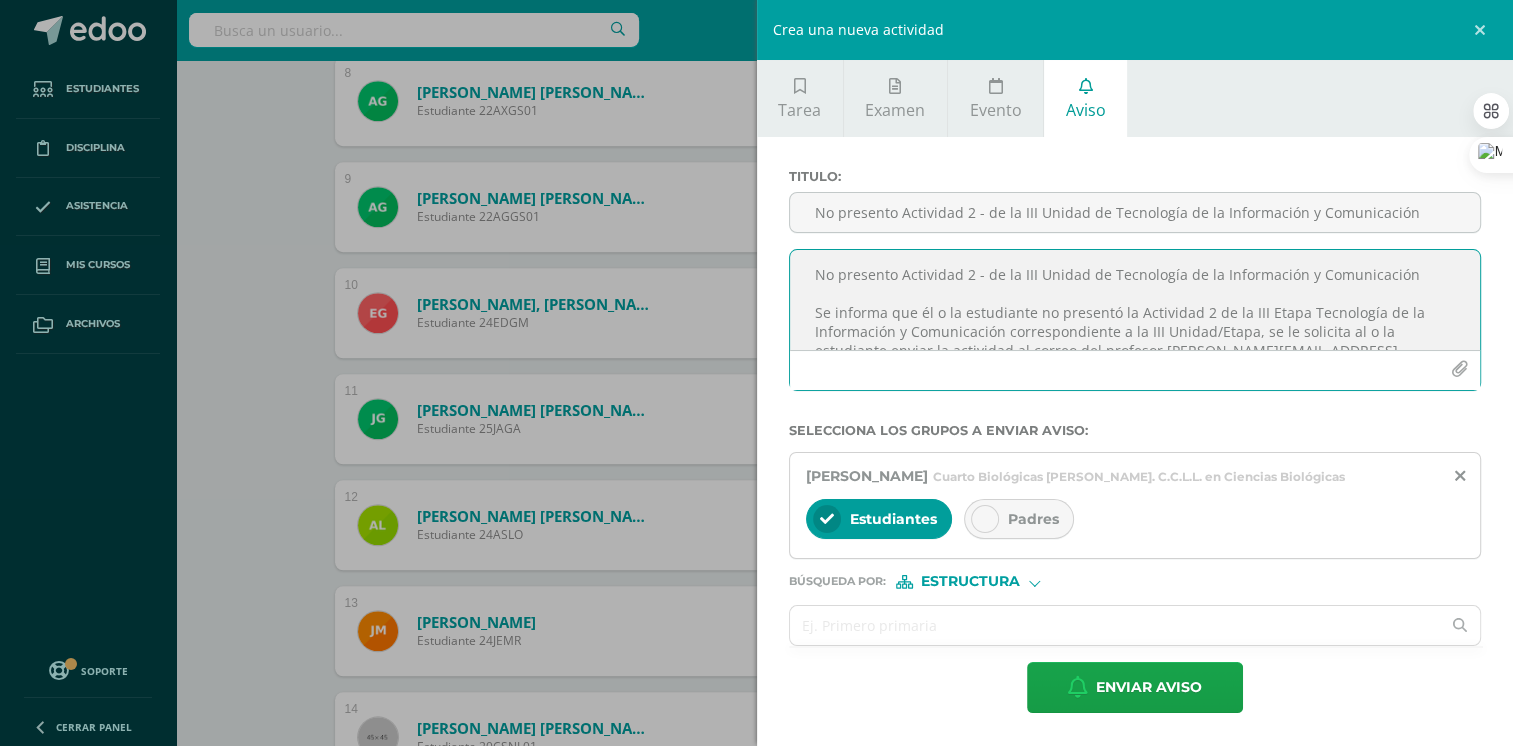 click on "No presento Actividad 2 - de la III Unidad de Tecnología de la Información y Comunicación
Se informa que él o la estudiante no presentó la Actividad 2 de la III Etapa Tecnología de la Información y Comunicación correspondiente a la III Unidad/Etapa, se le solicita al o la estudiante enviar la actividad al correo del profesor barenas@integralamericano.edu.gt a más tardar el 11/07/2025 antes de las 18:00 hrs.  Se recibirá según reglamento de evaluación, Se le anima al o la estudiante a ser mas responsable en la entrega de las actividades.
att. Prof. Byron Arenas" at bounding box center (1135, 300) 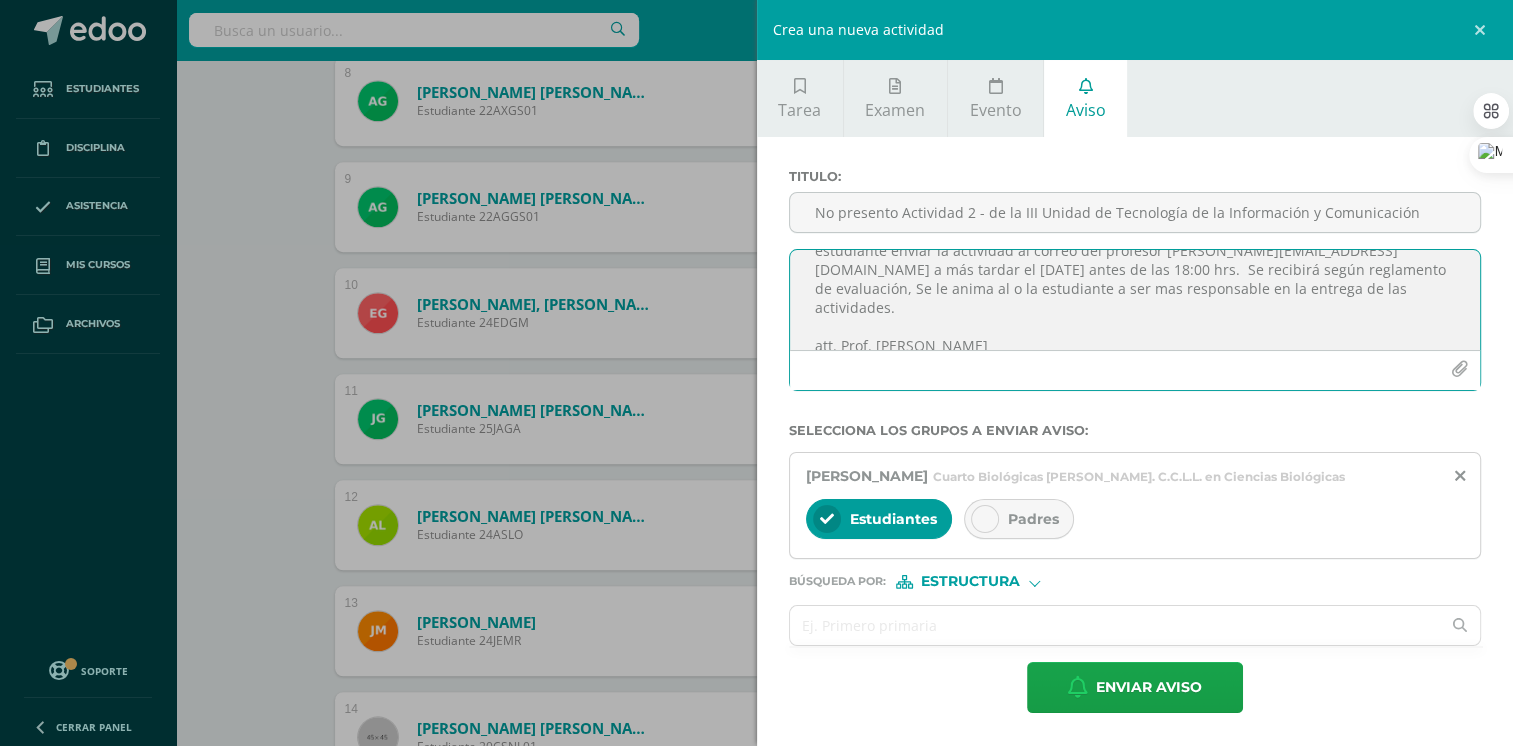 scroll, scrollTop: 102, scrollLeft: 0, axis: vertical 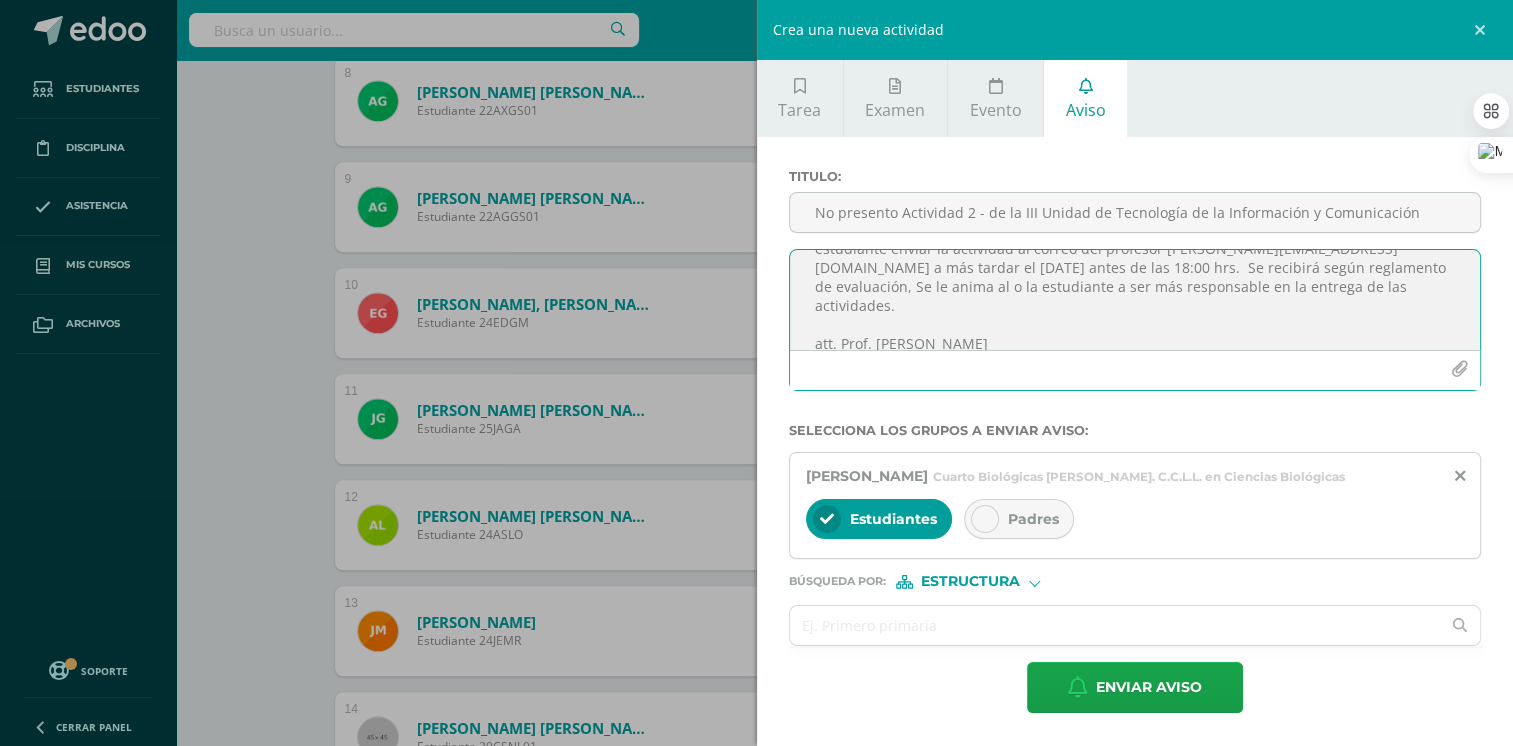 type on "No presento Actividad 2 - de la III Unidad de Tecnología de la Información y Comunicación
Se informa que él o la estudiante no presentó la Actividad 2 de la III Etapa Tecnología de la Información y Comunicación correspondiente a la III Unidad/Etapa, se le solicita al o la estudiante enviar la actividad al correo del profesor barenas@integralamericano.edu.gt a más tardar el 11/07/2025 antes de las 18:00 hrs.  Se recibirá según reglamento de evaluación, Se le anima al o la estudiante a ser más responsable en la entrega de las actividades.
att. Prof. Byron Arenas" 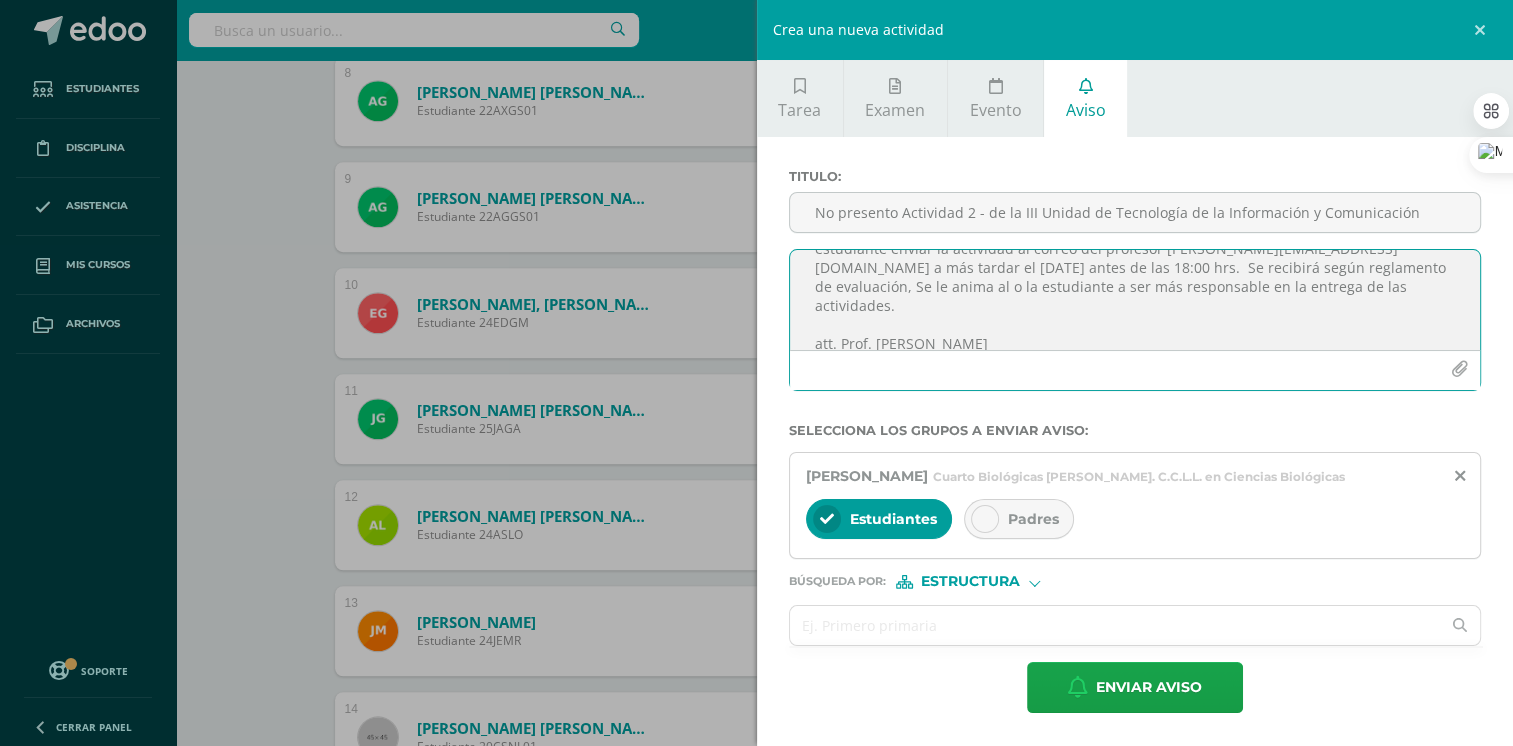 click at bounding box center [985, 519] 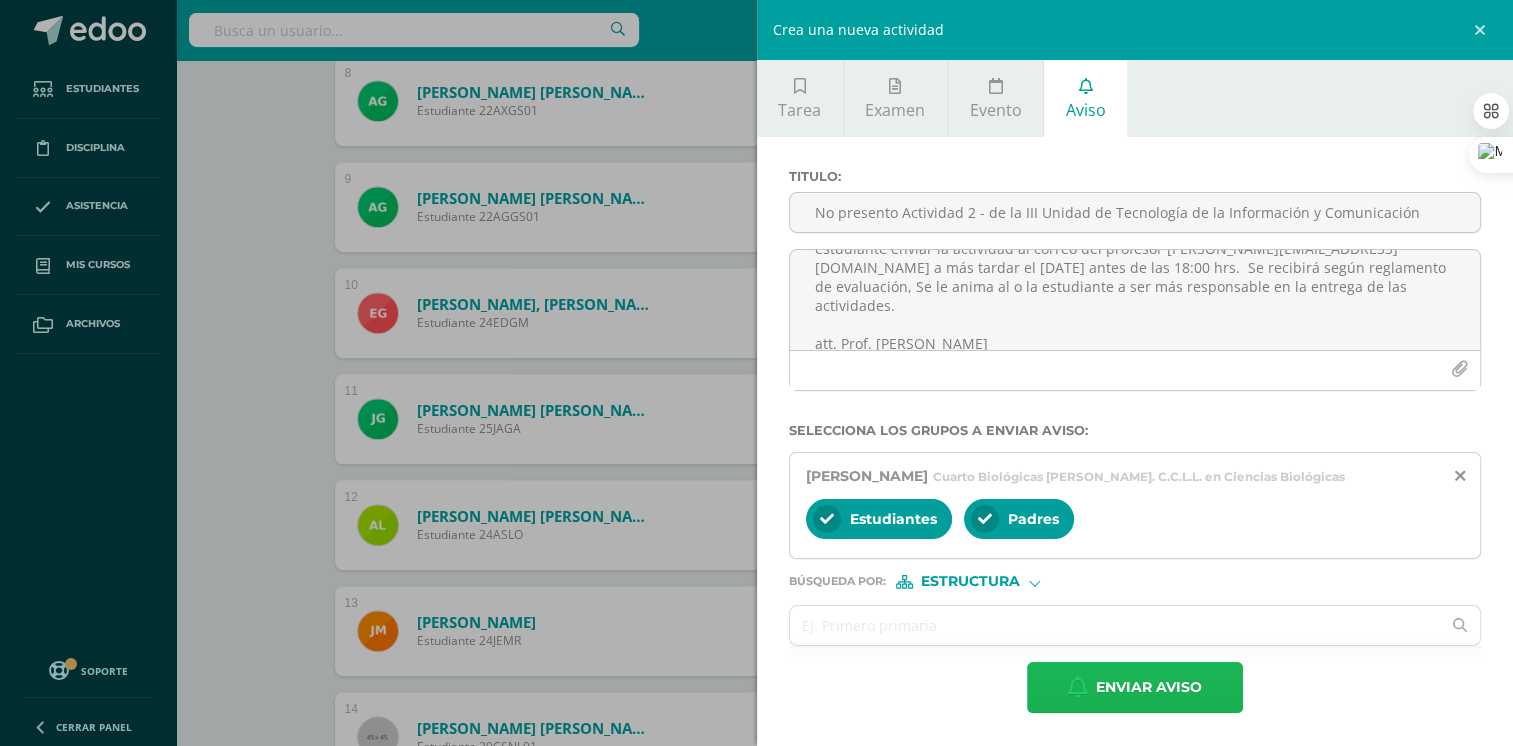 click on "Enviar aviso" at bounding box center (1149, 687) 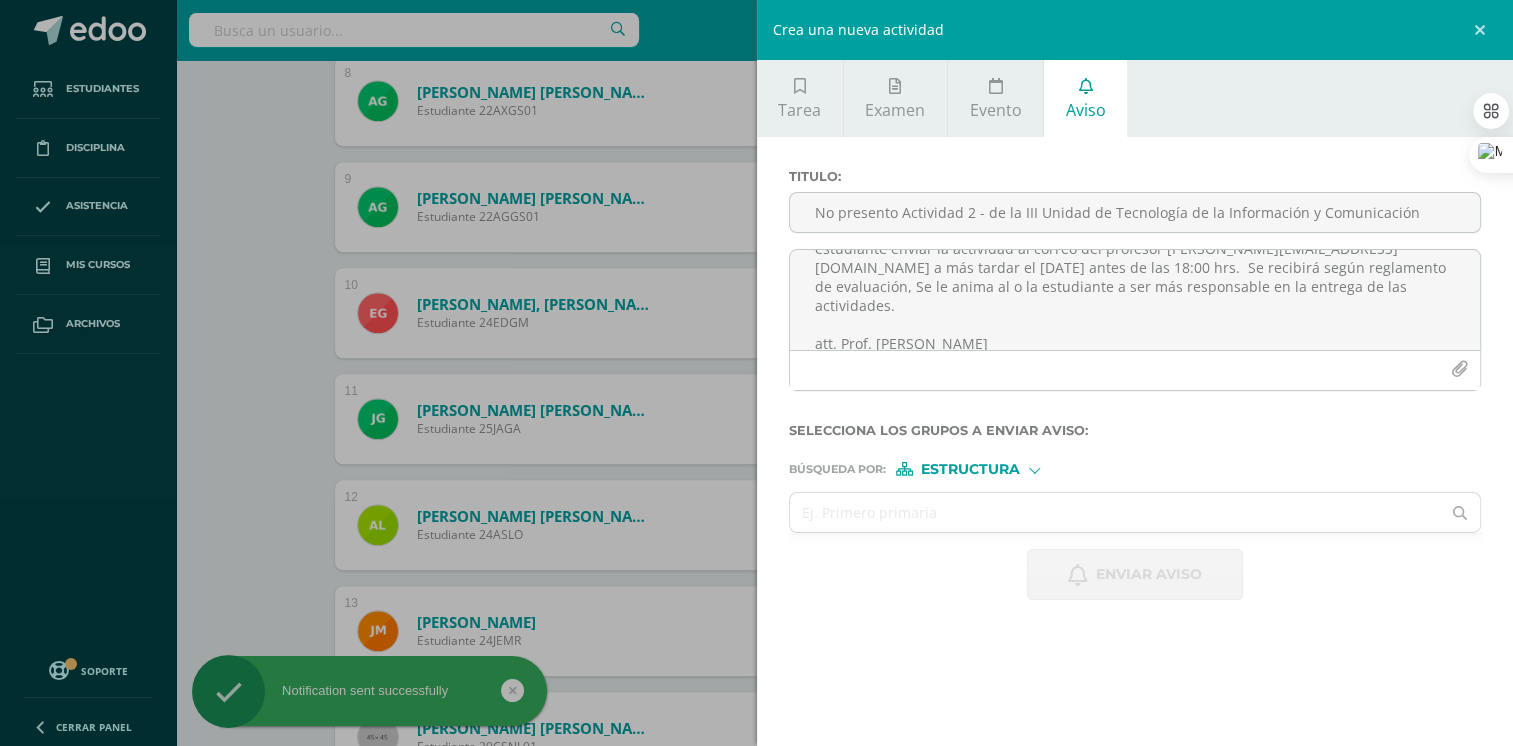 scroll, scrollTop: 0, scrollLeft: 0, axis: both 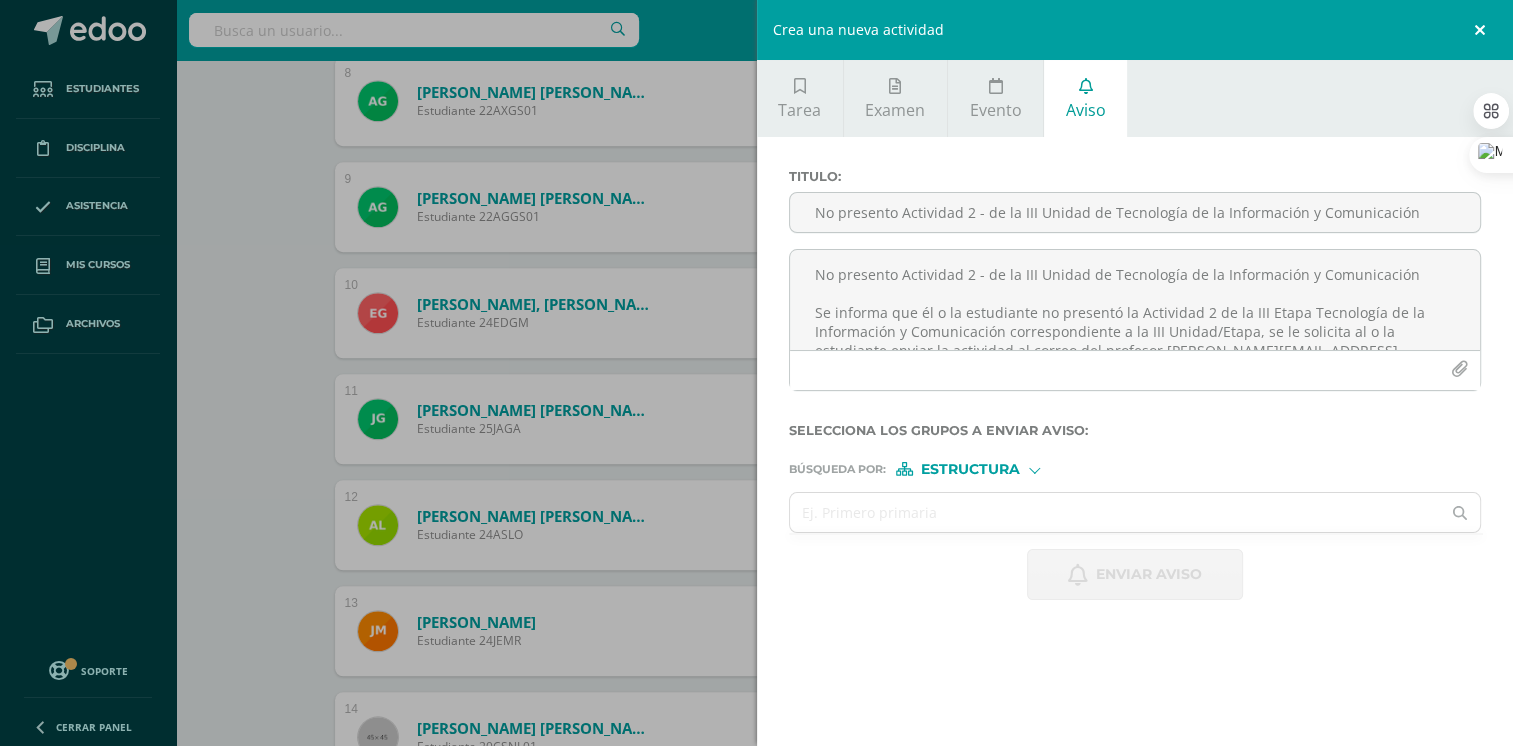 click at bounding box center (1483, 30) 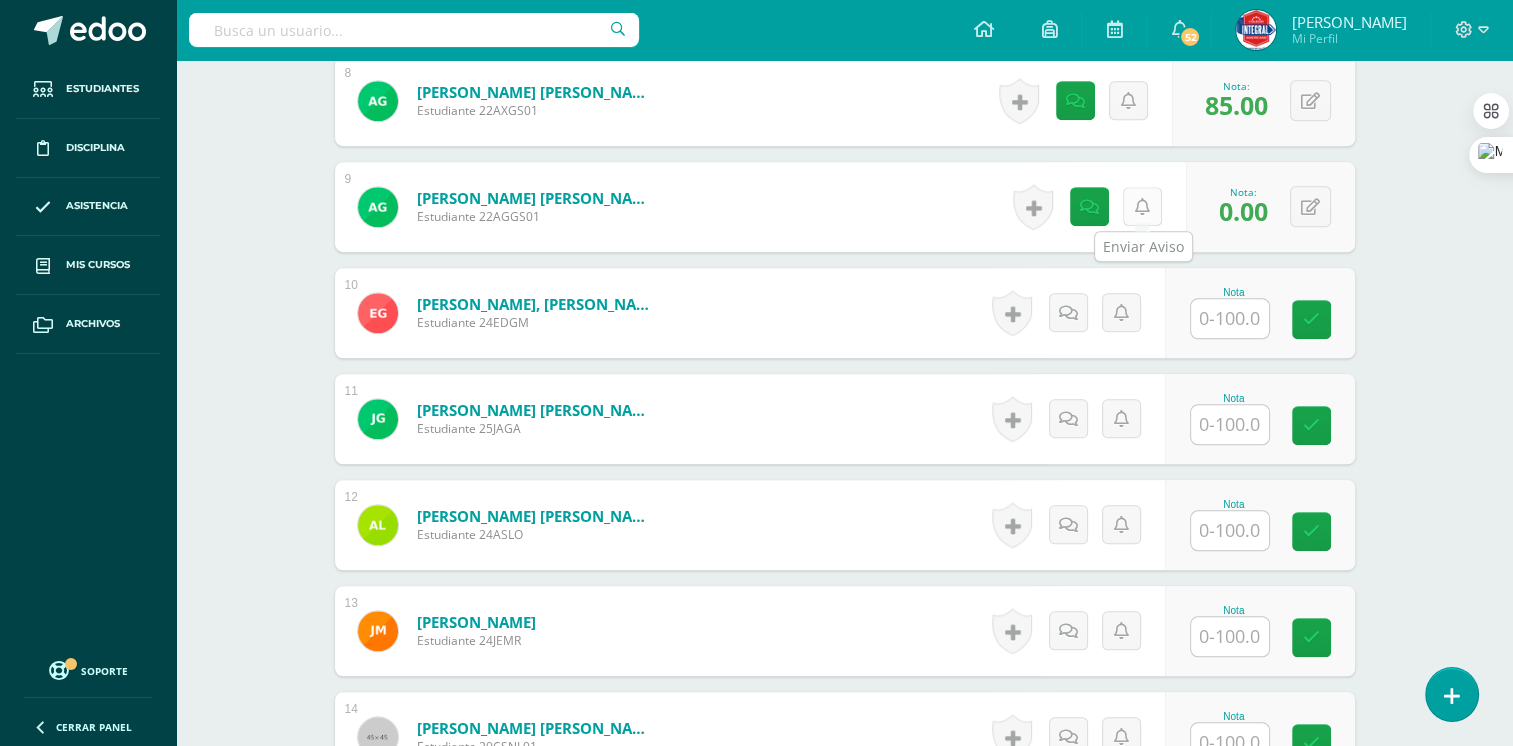 click at bounding box center [1142, 206] 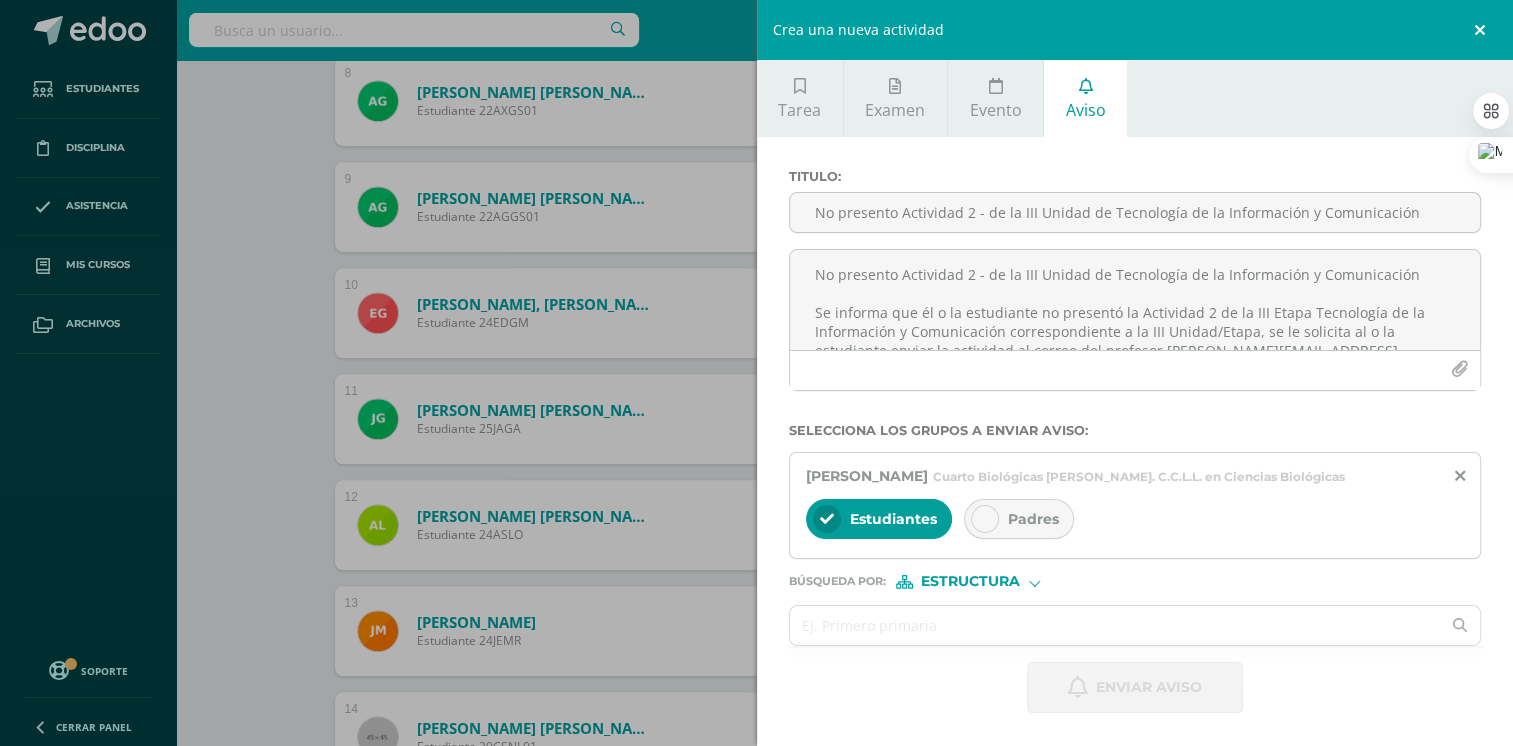 click at bounding box center (1483, 30) 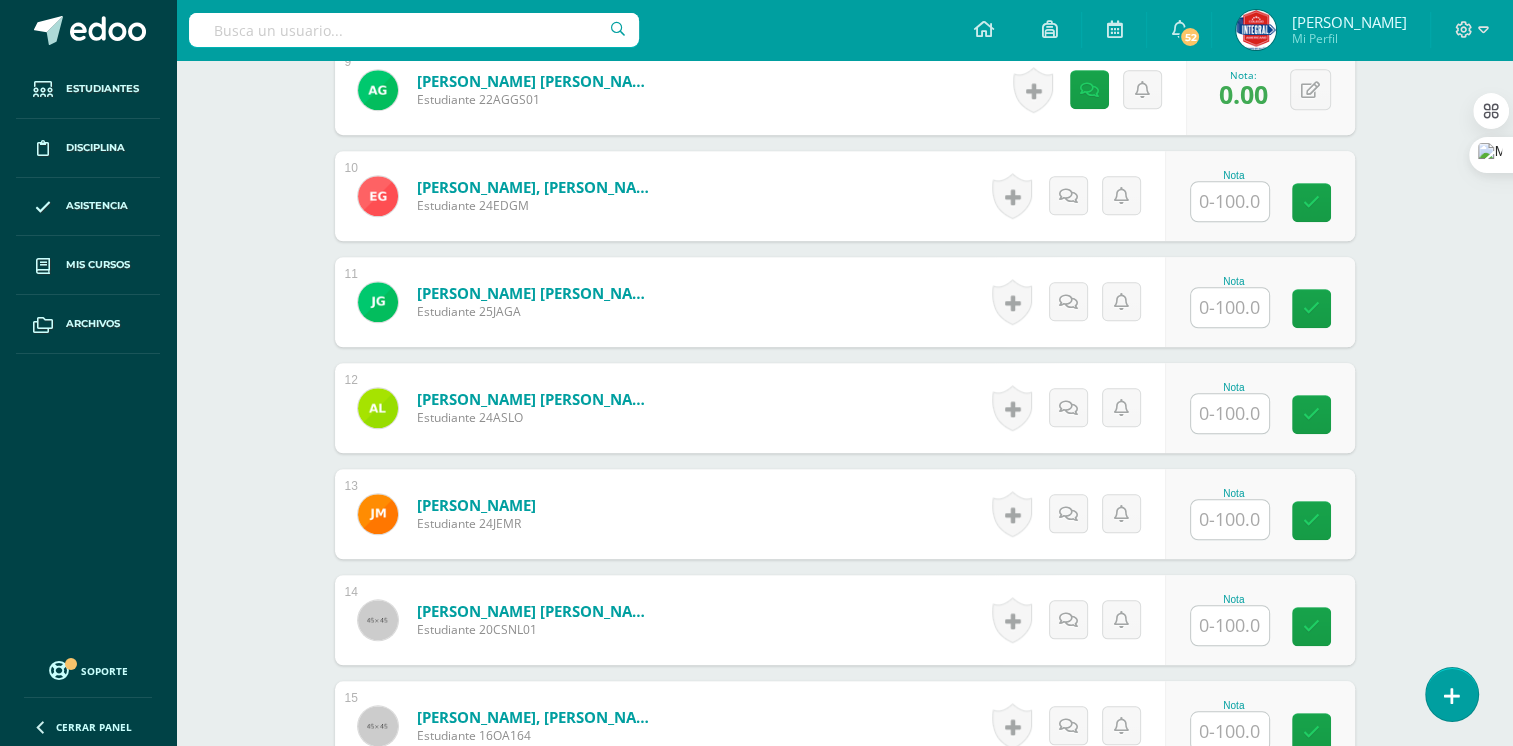 scroll, scrollTop: 1300, scrollLeft: 0, axis: vertical 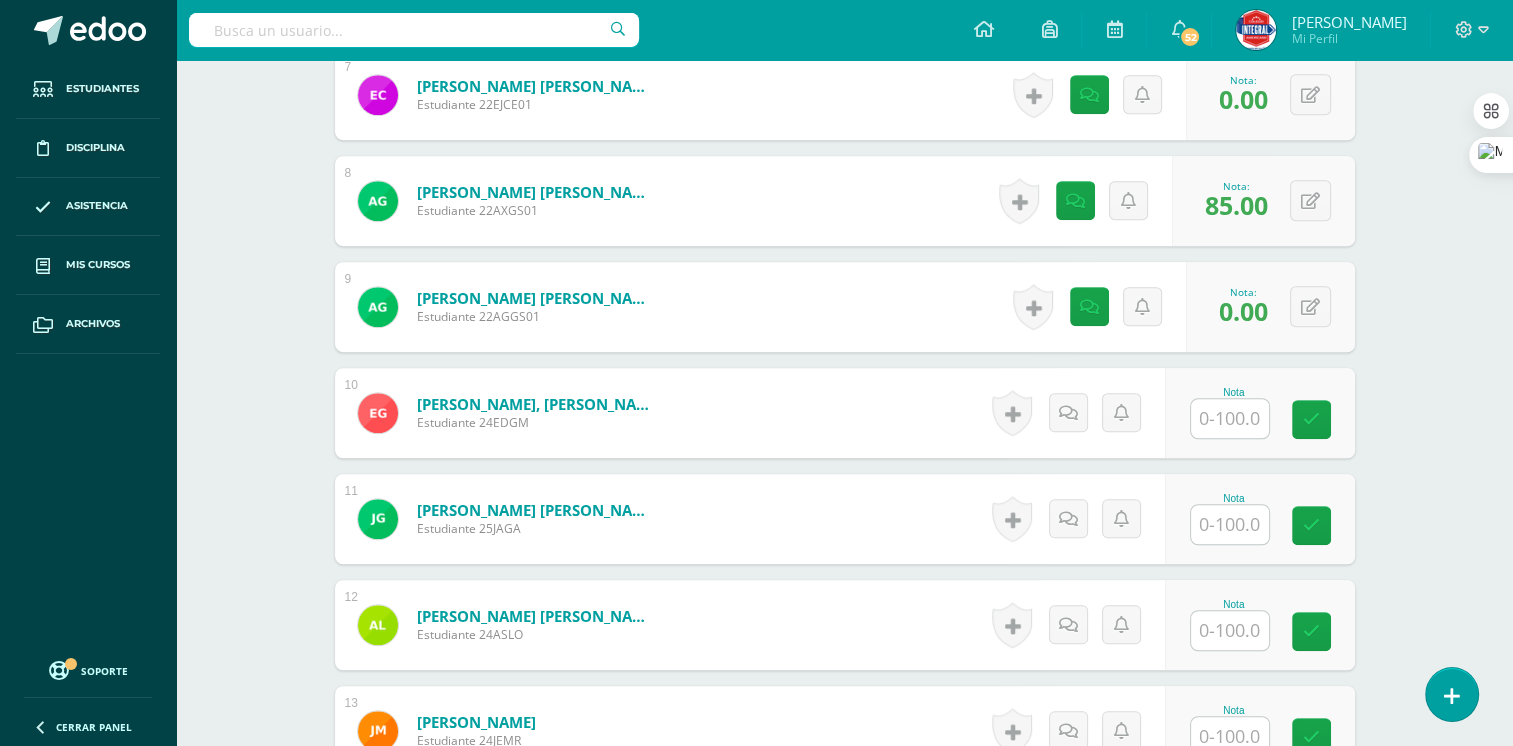 click at bounding box center (1230, 418) 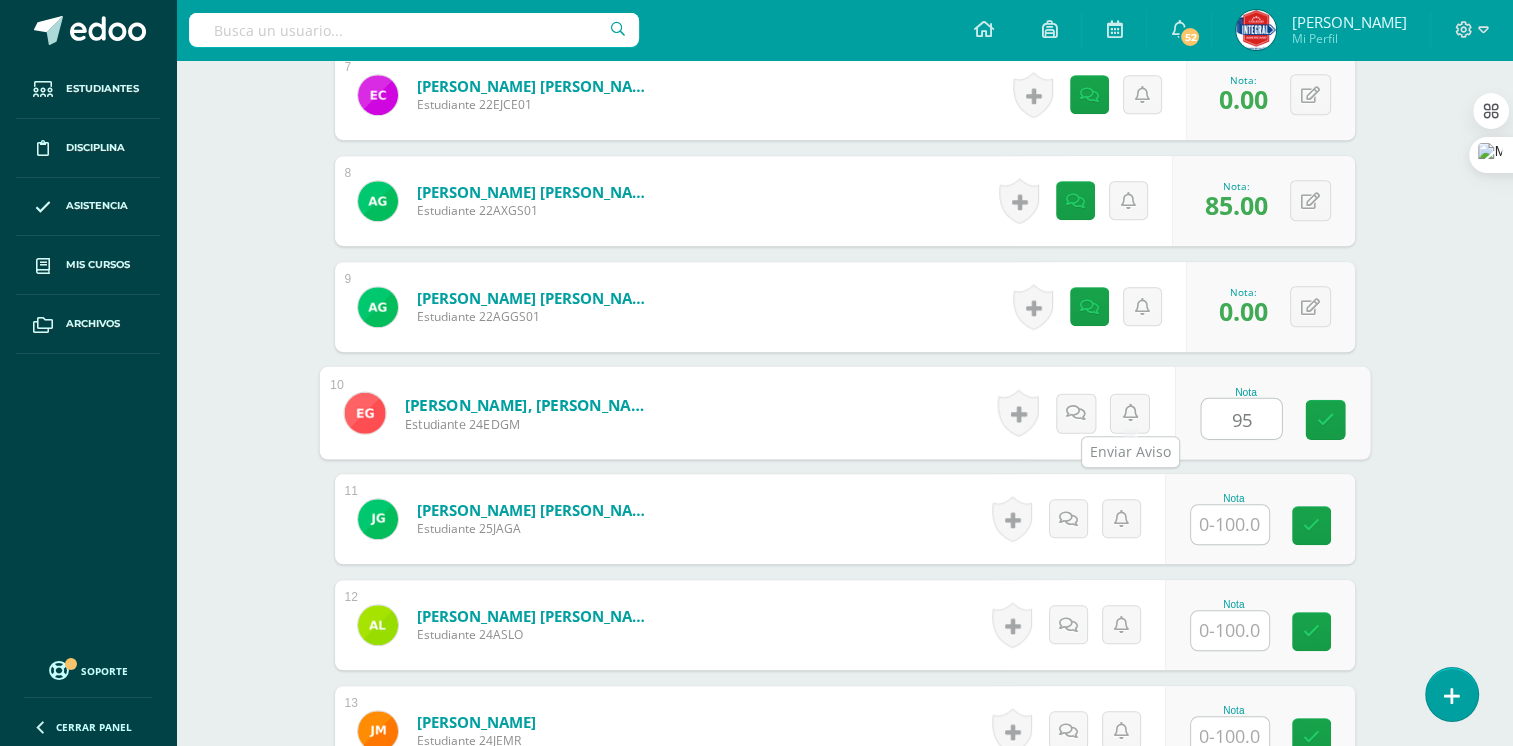 type on "95" 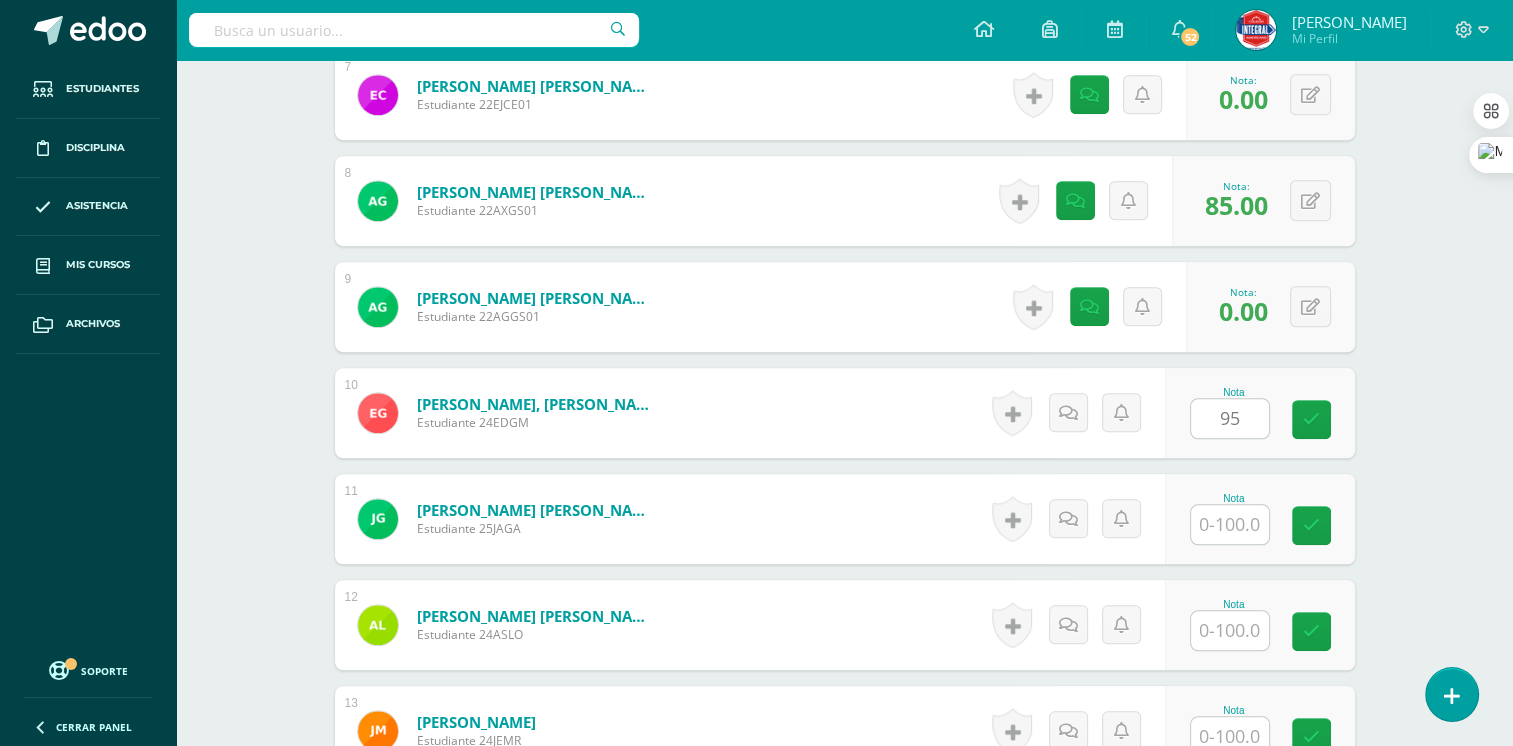 click on "Gaspar Matamoro, Estuardo Daniel
Estudiante  24EDGM
Nota
95
0
Logros" at bounding box center [845, 413] 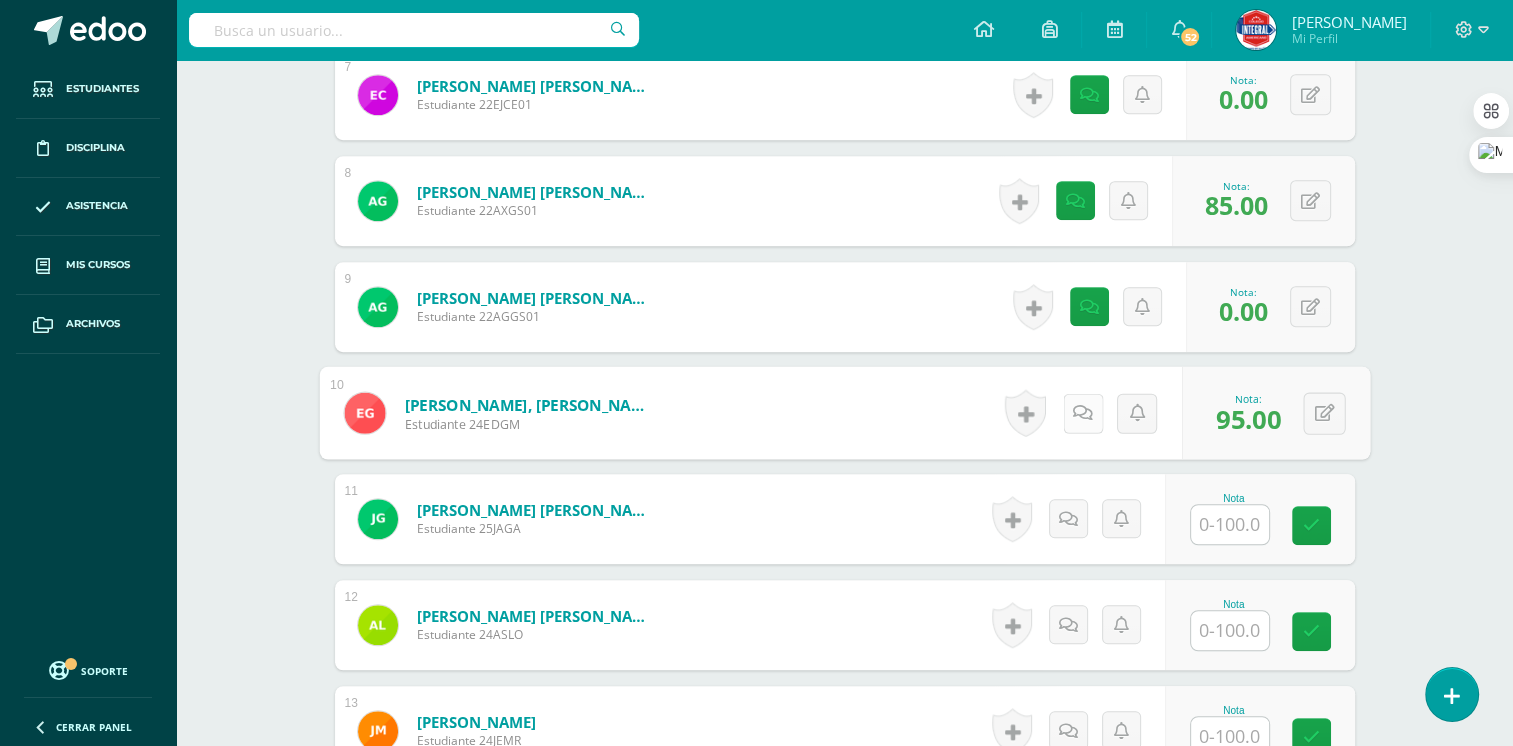 click at bounding box center [1082, 413] 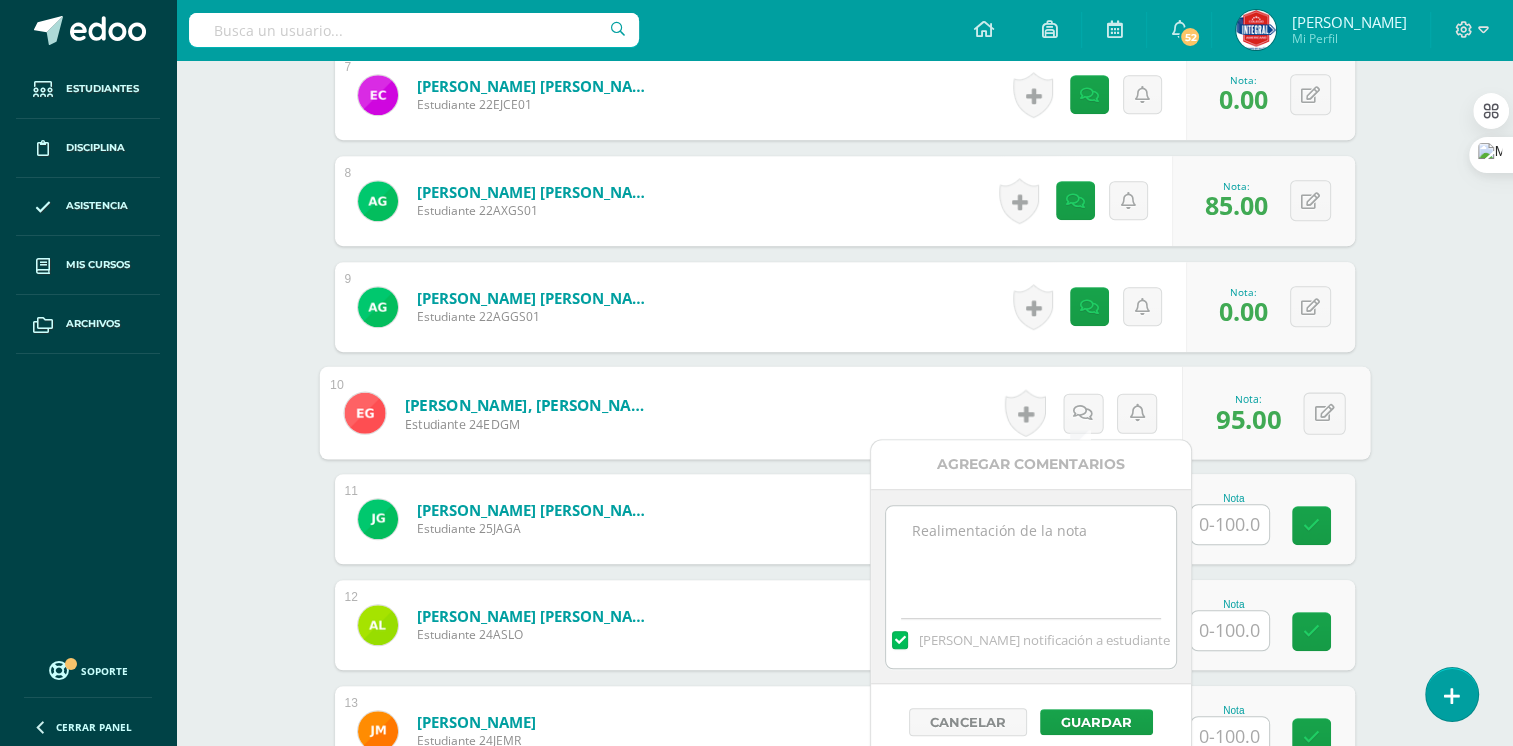 click at bounding box center [1030, 556] 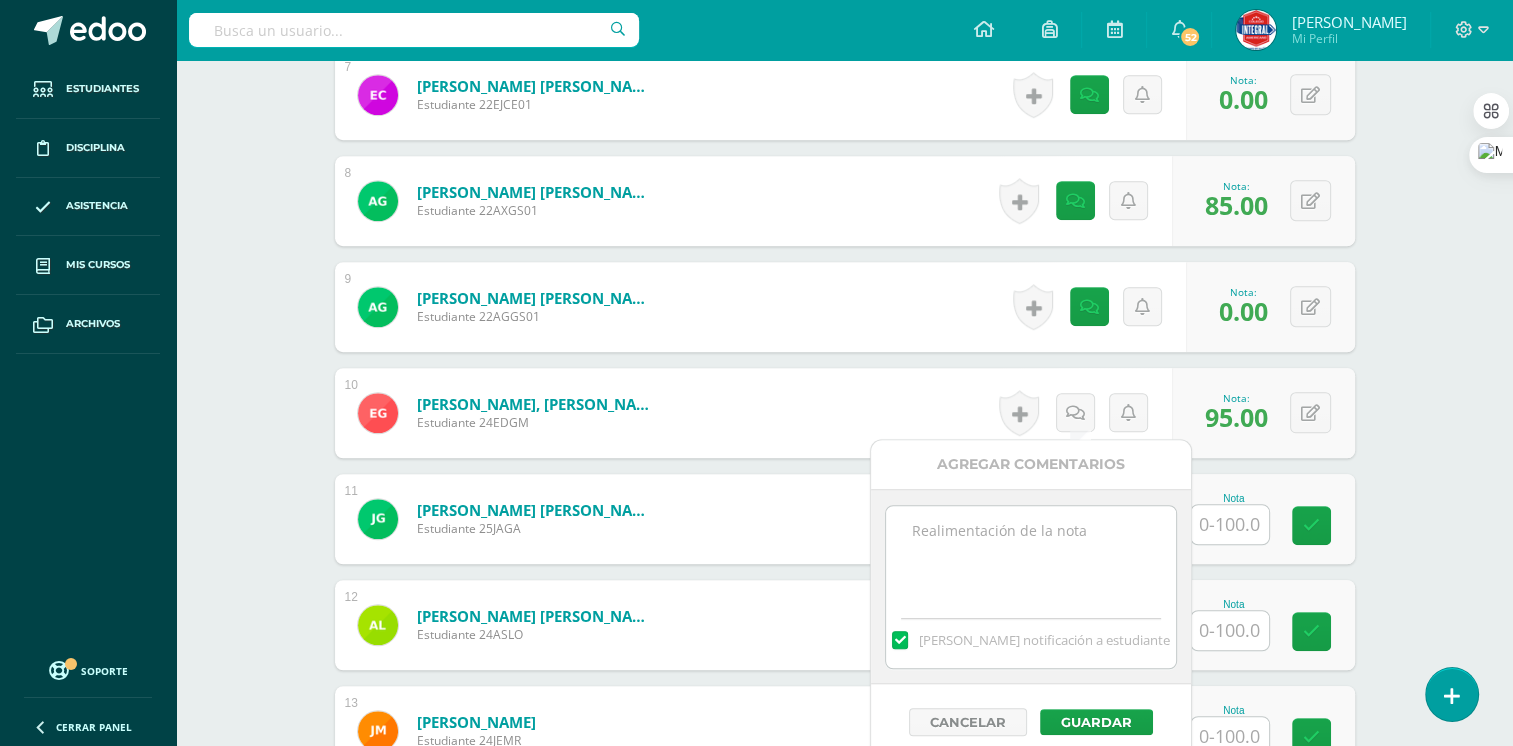 click at bounding box center [1030, 556] 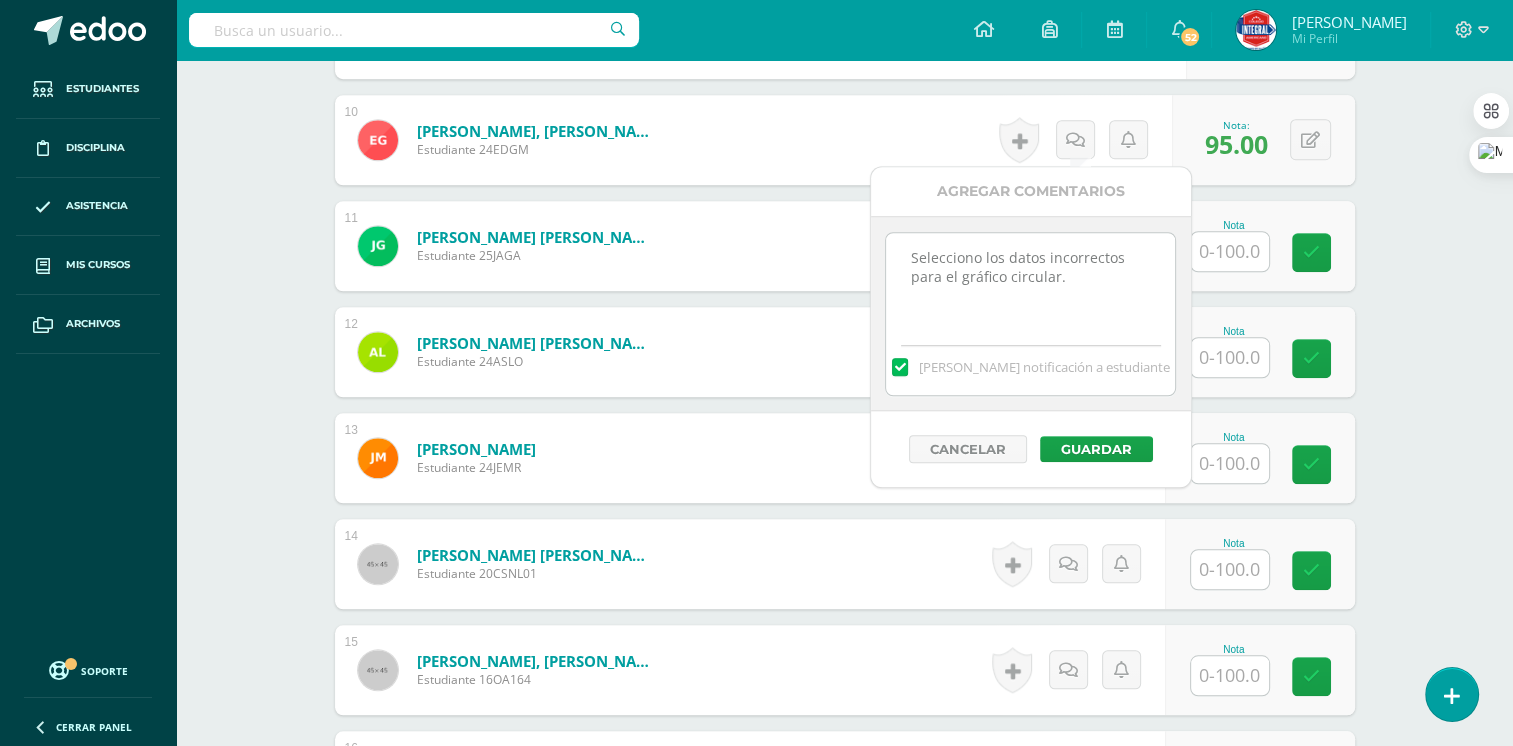 scroll, scrollTop: 1600, scrollLeft: 0, axis: vertical 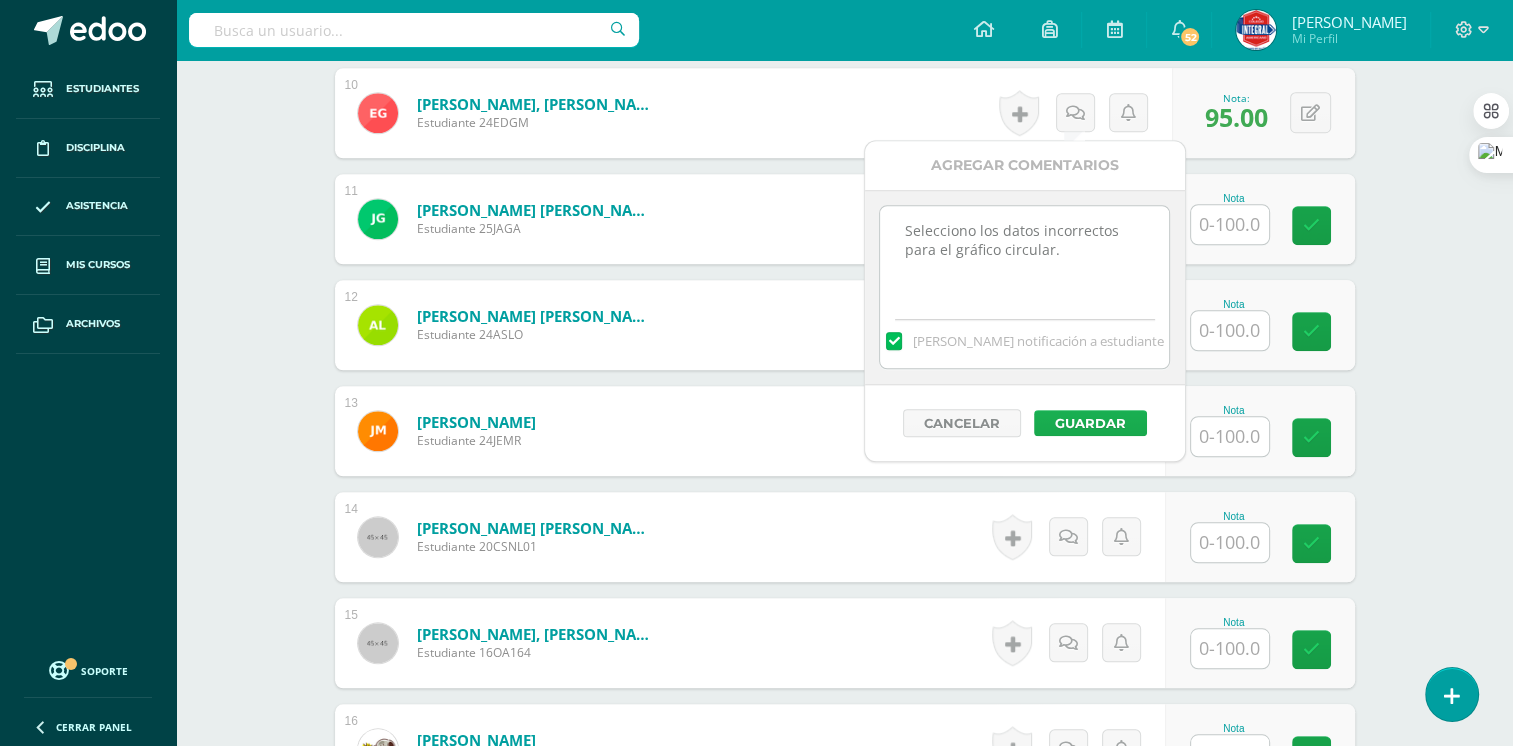 type on "Selecciono los datos incorrectos para el gráfico circular." 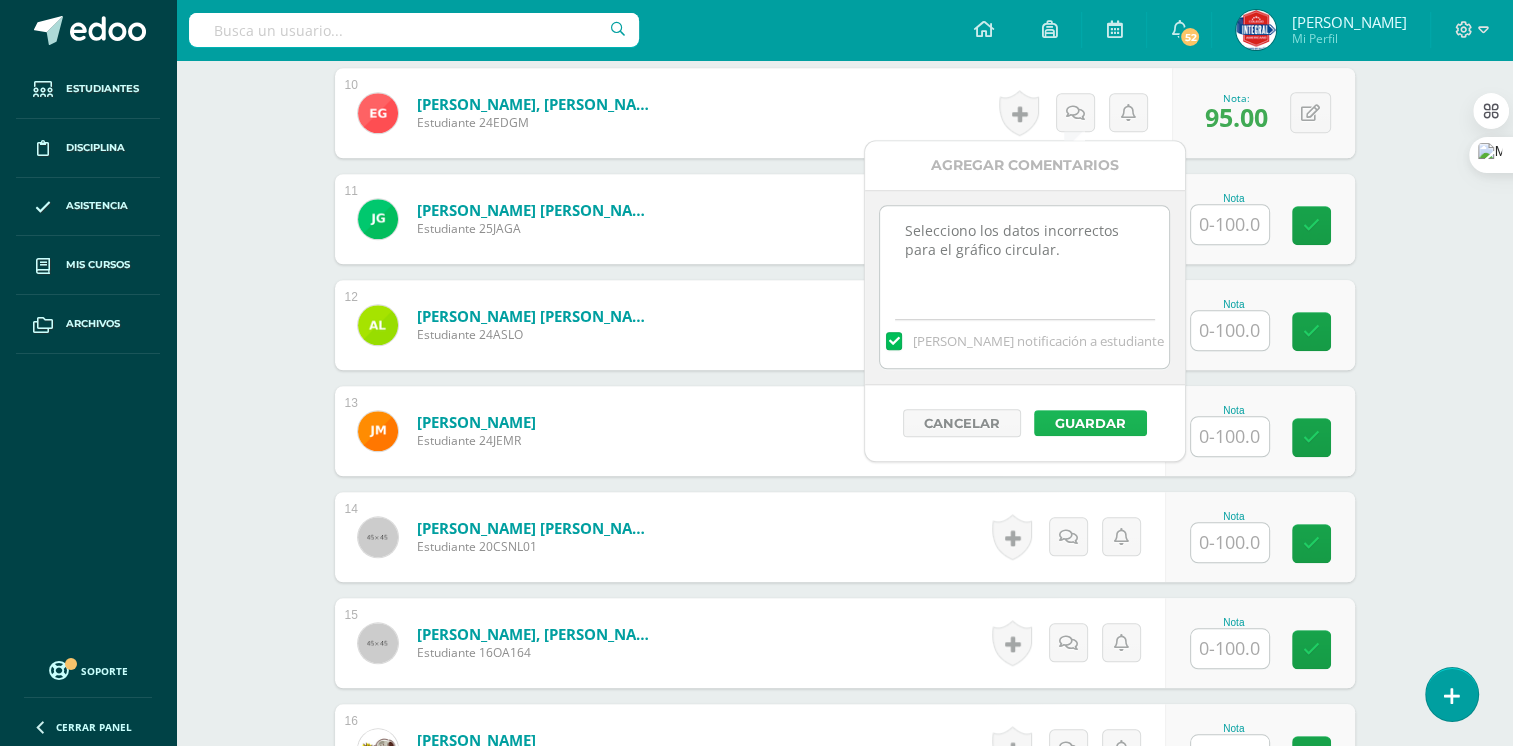 click on "Guardar" at bounding box center [1090, 423] 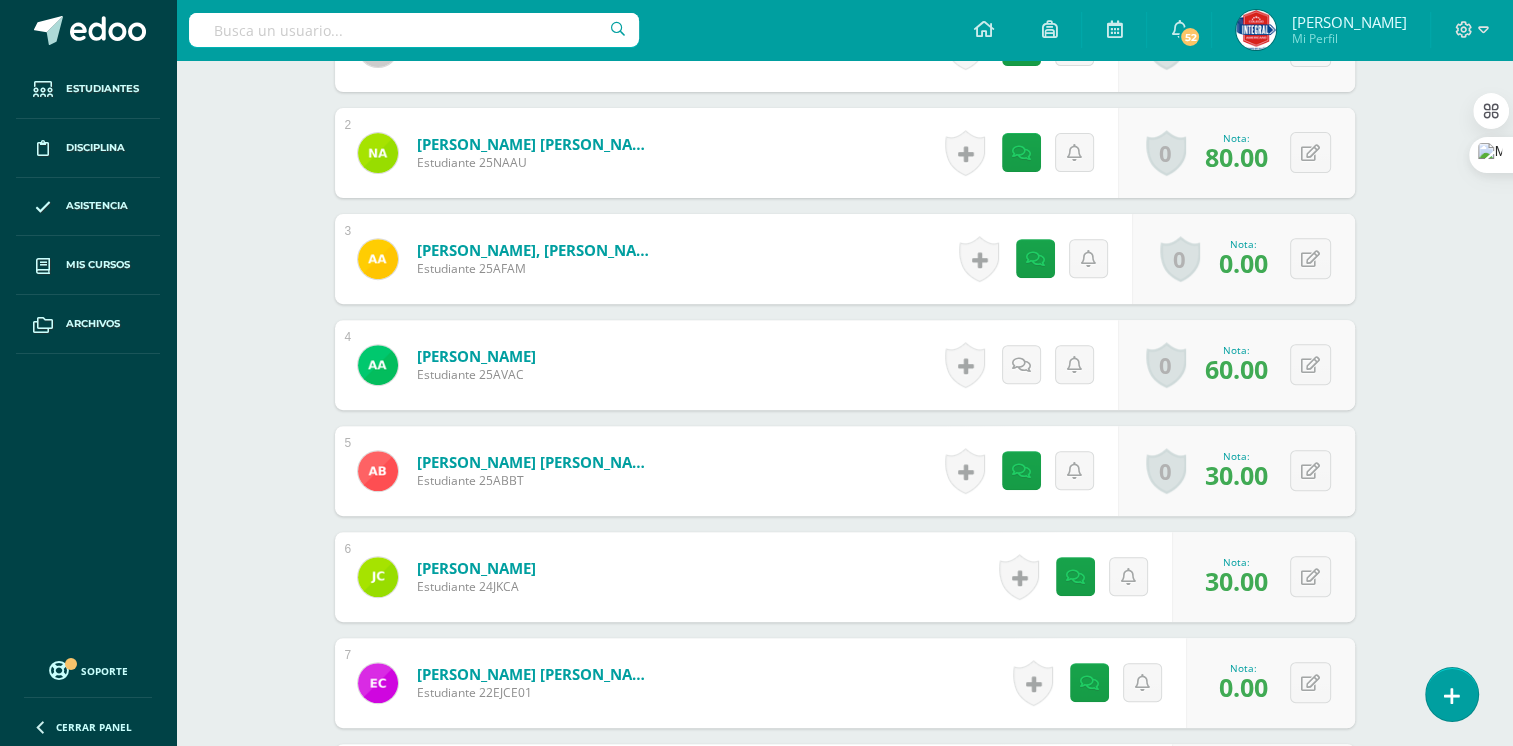 scroll, scrollTop: 700, scrollLeft: 0, axis: vertical 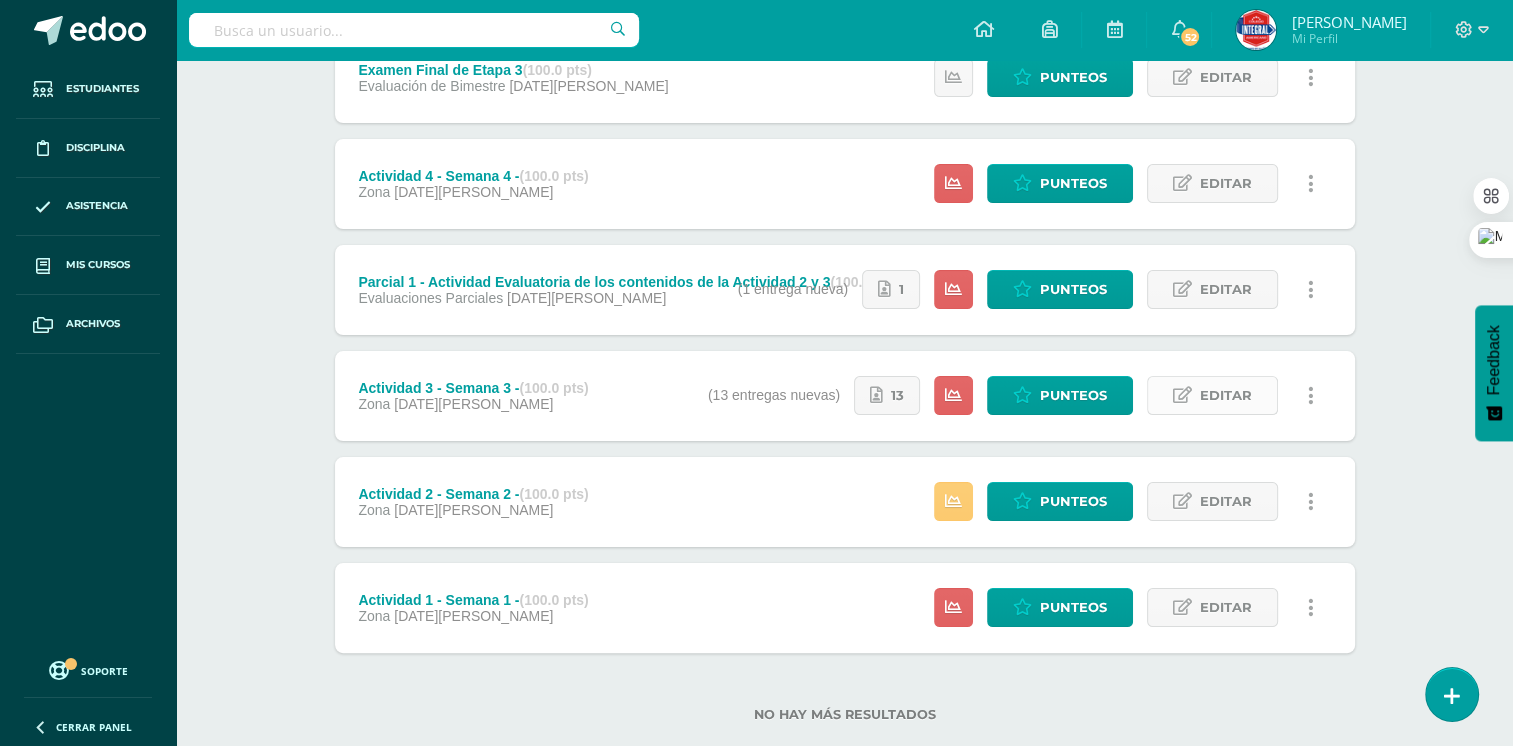 click on "Editar" at bounding box center (1226, 395) 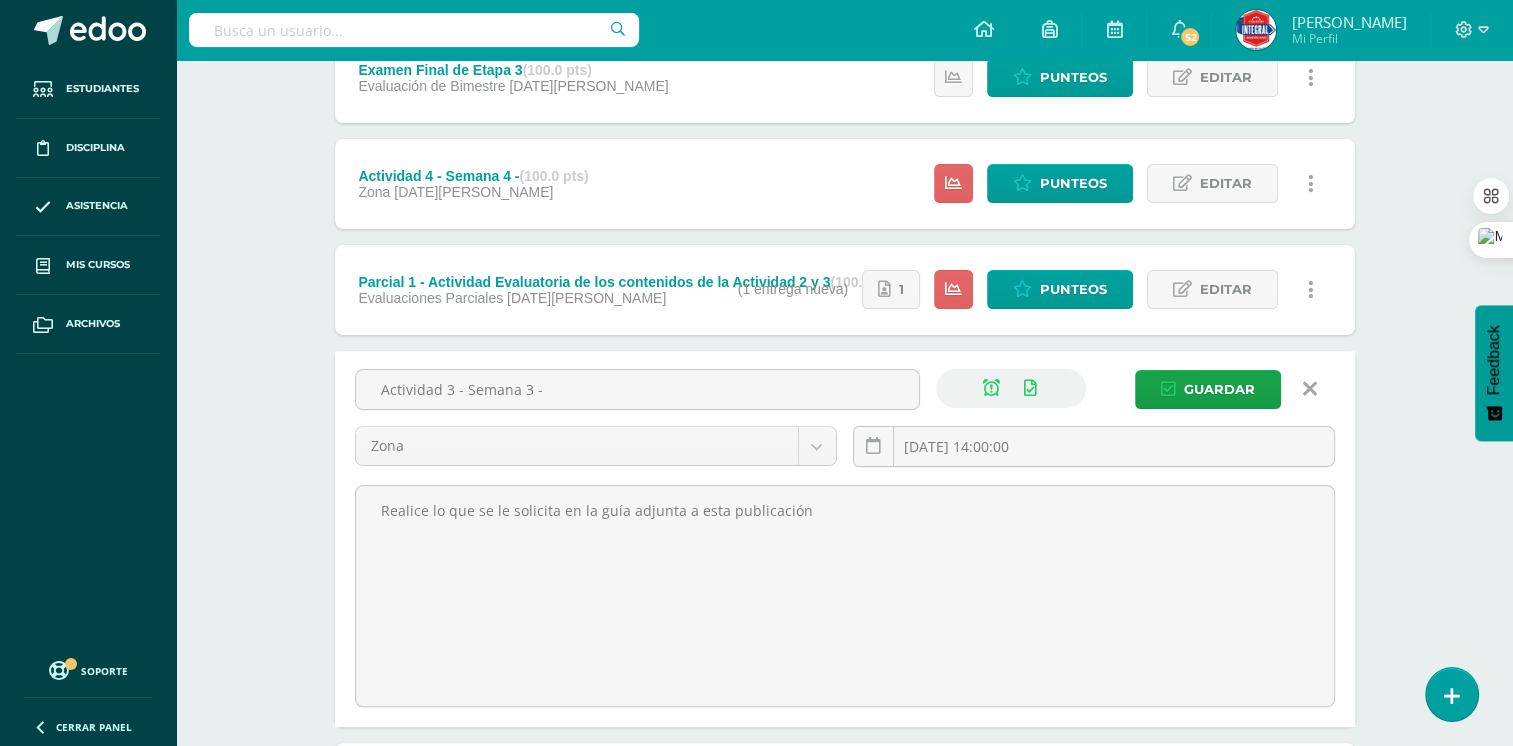 click at bounding box center [1310, 389] 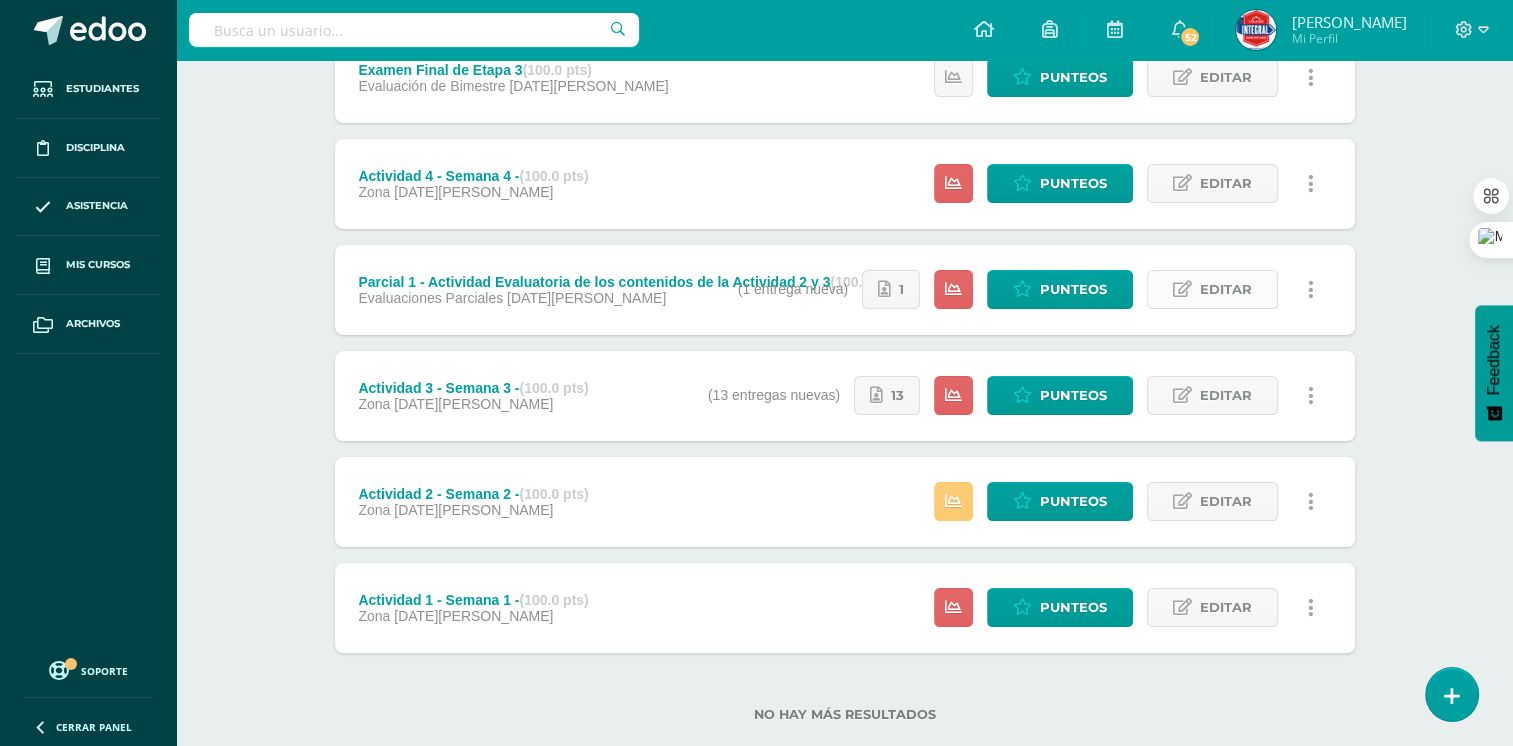 click on "Editar" at bounding box center [1212, 289] 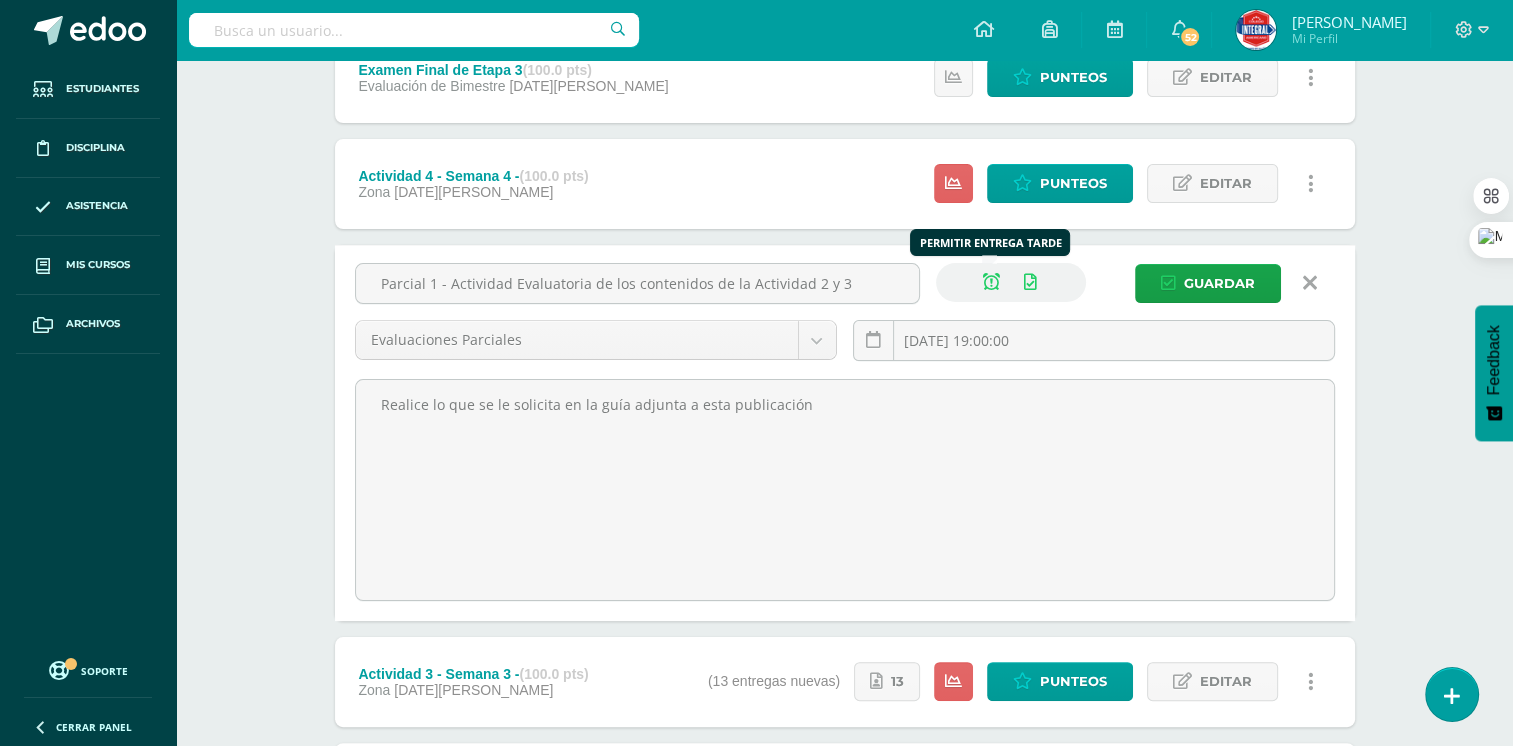 click at bounding box center (991, 282) 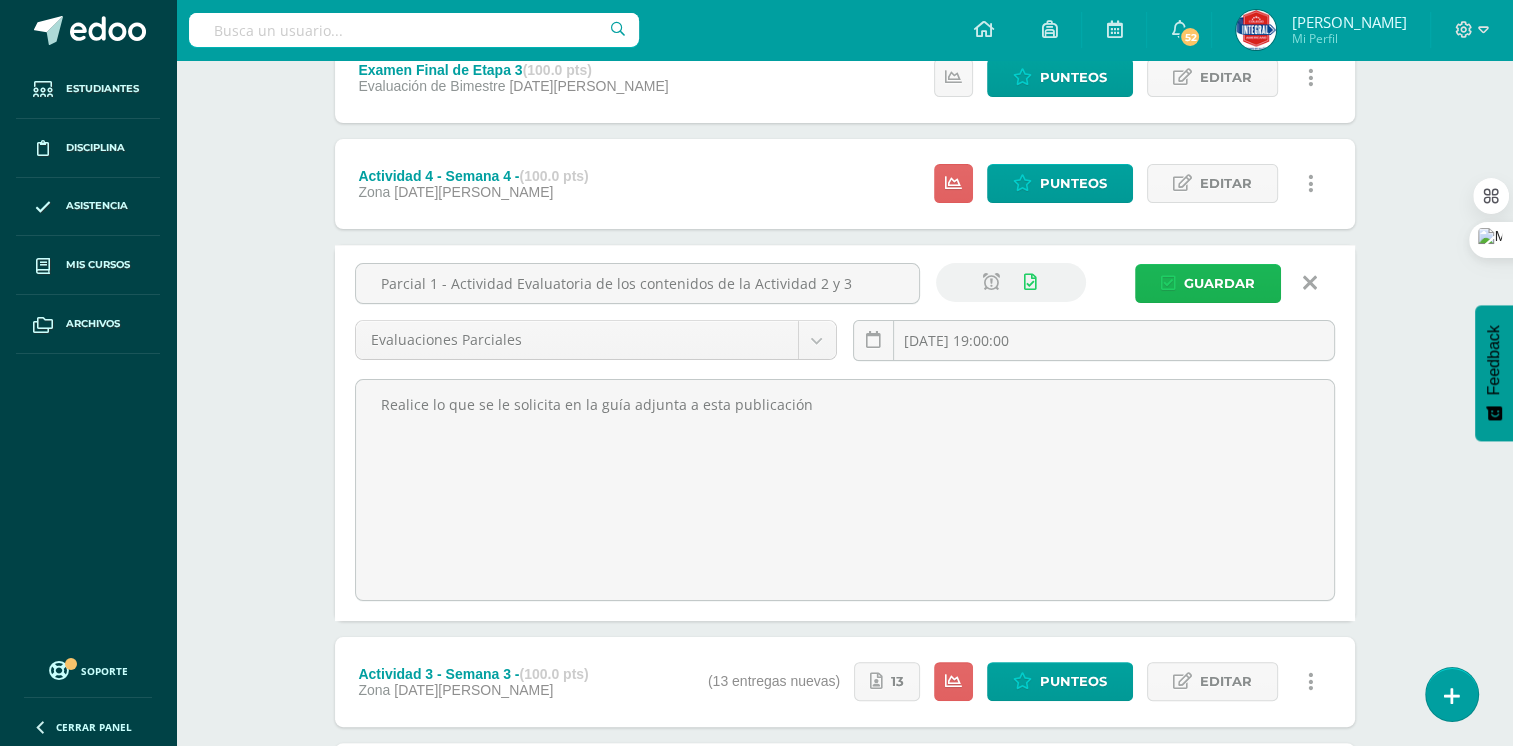click on "Guardar" at bounding box center [1219, 283] 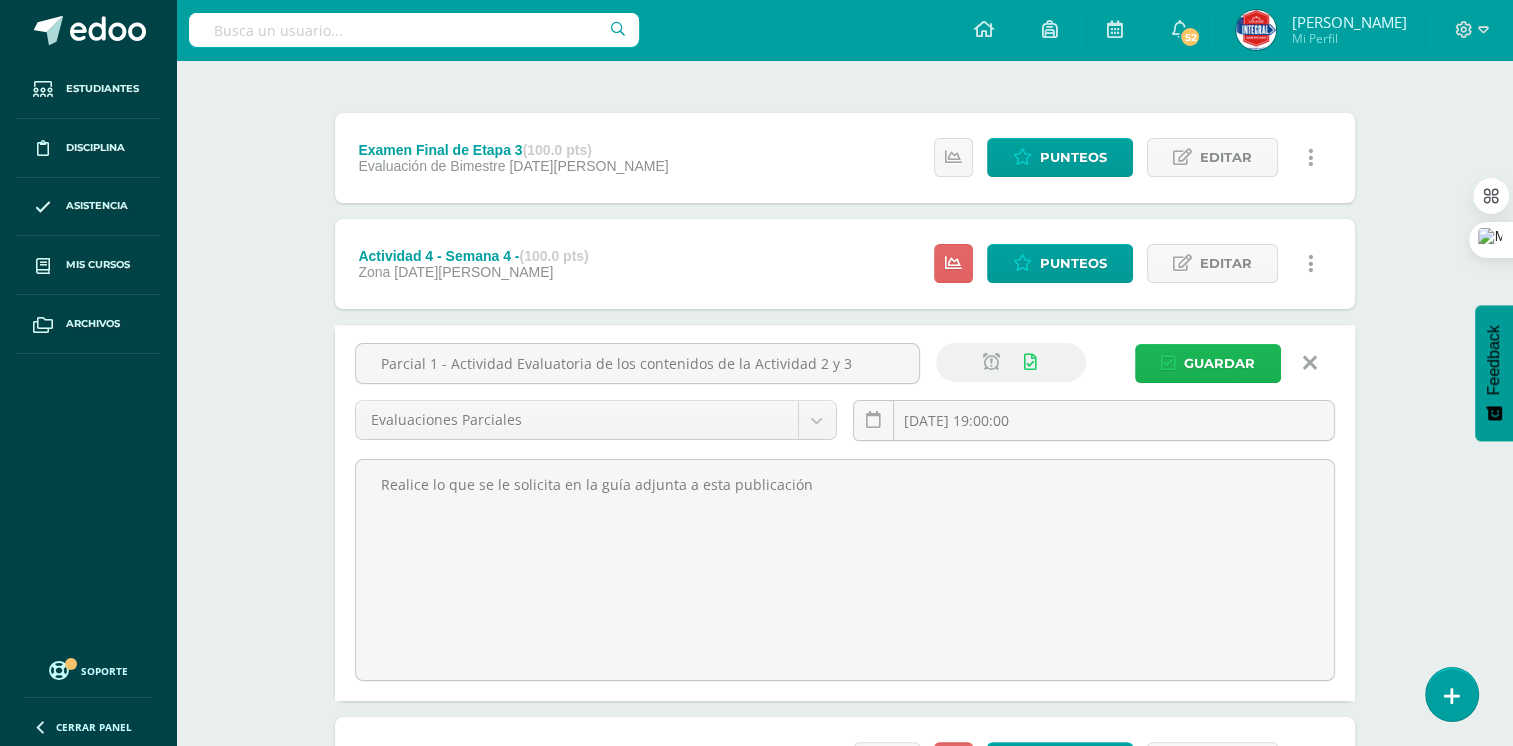 scroll, scrollTop: 400, scrollLeft: 0, axis: vertical 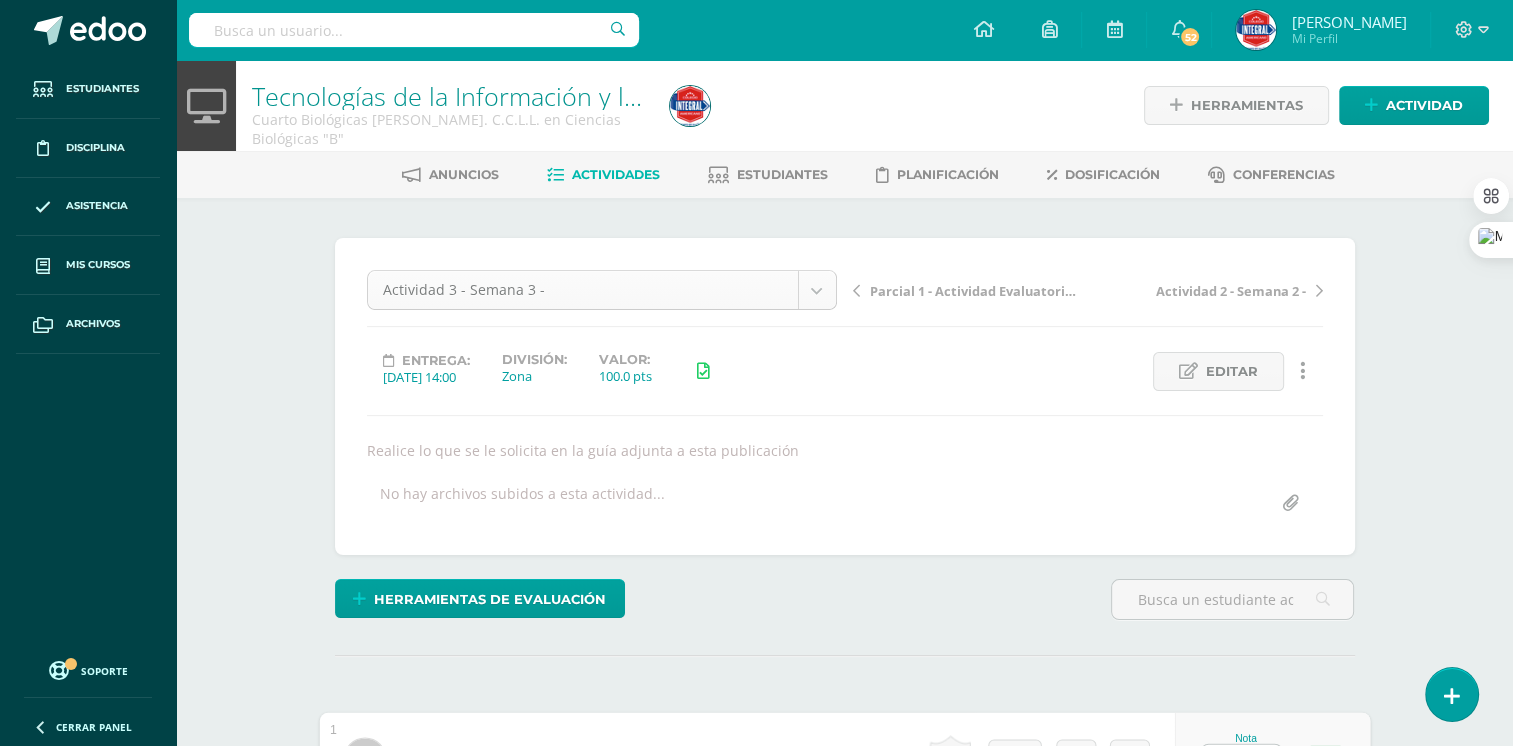 click on "Estudiantes Disciplina Asistencia Mis cursos Archivos Soporte
Centro de ayuda
Últimas actualizaciones
10+ Cerrar panel
Computación Aplicada
Cuarto Compu
Bach. C.C.L.L. en Computación
"A"
Actividades Estudiantes Planificación Dosificación
Computación I
Cuarto PC
Perito Contador
"A"
Actividades Estudiantes Planificación Dosificación
Diplomado  en Desarrollo Web
Cuarto Compu
Bach. C.C.L.L. en Computación
"A"
Actividades Estudiantes Planificación Dosificación Actividades Estudiantes Planificación 52" at bounding box center (756, 1523) 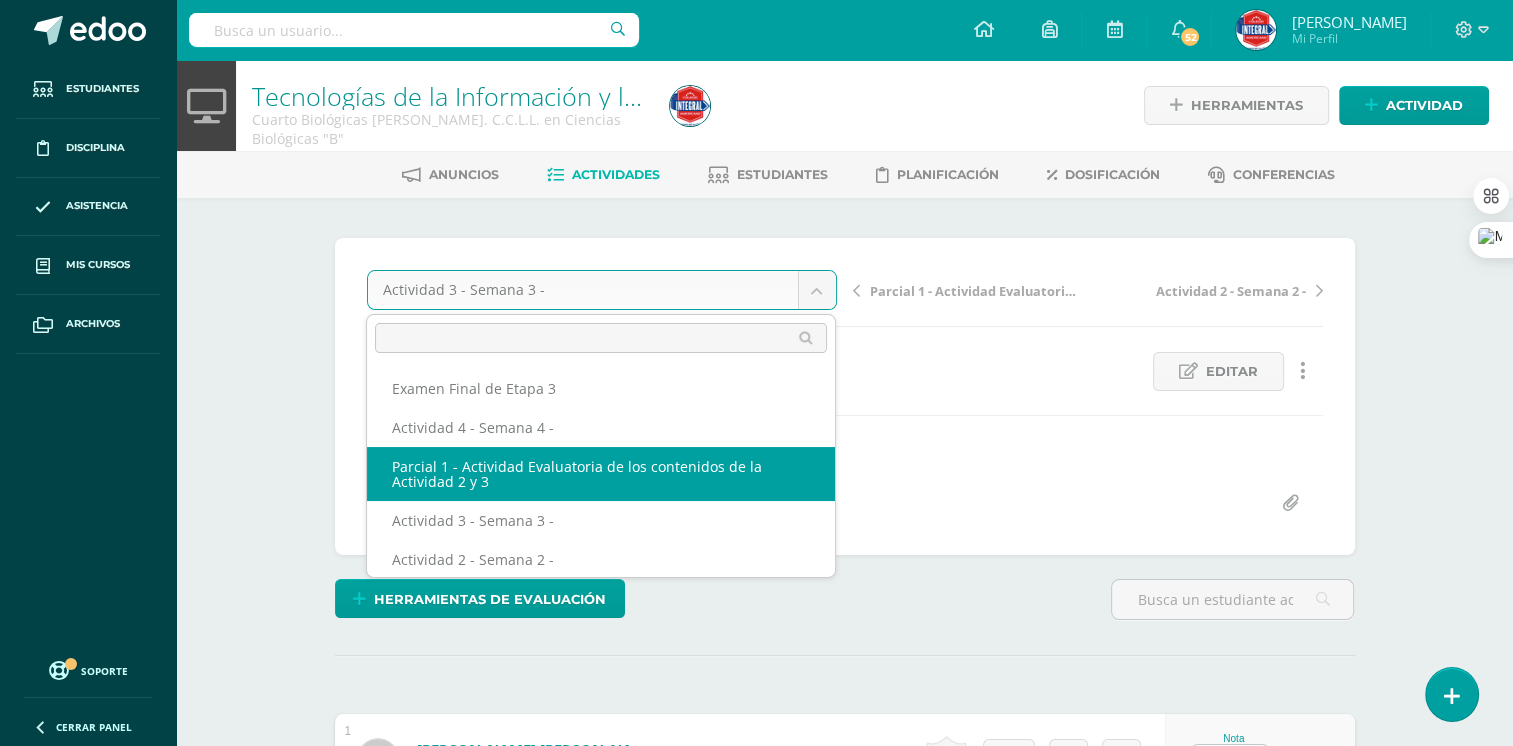 select on "/dashboard/teacher/grade-activity/188271/" 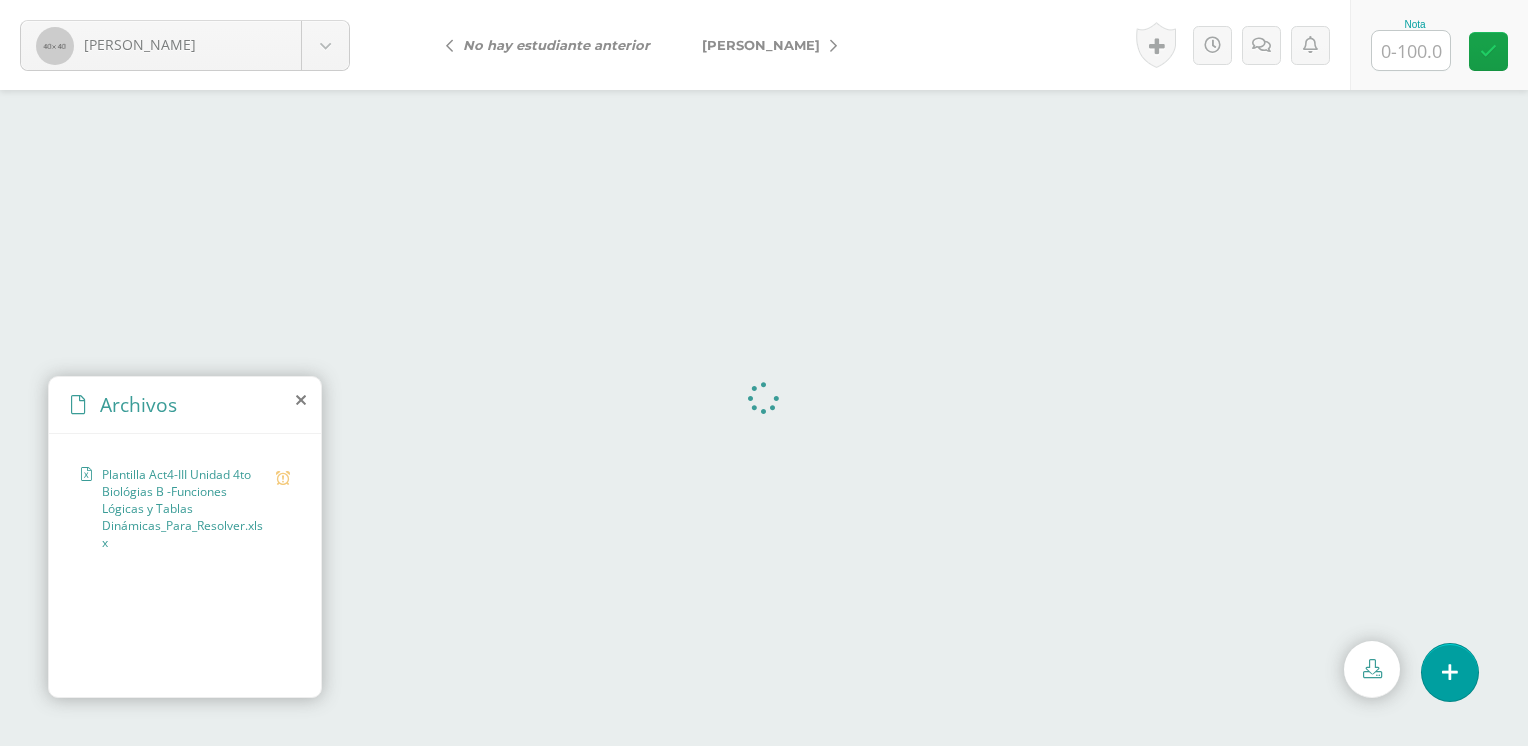 scroll, scrollTop: 0, scrollLeft: 0, axis: both 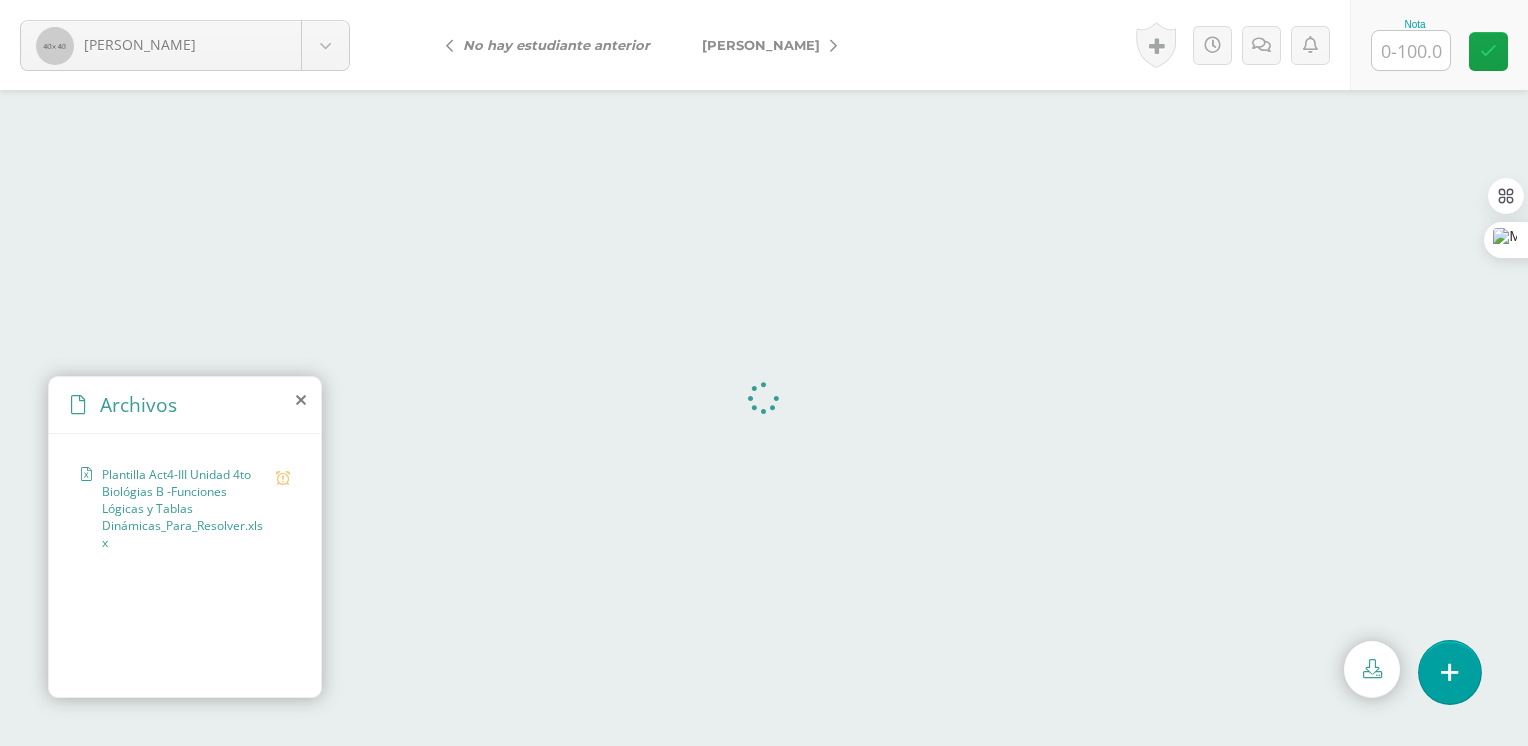 click at bounding box center [1450, 672] 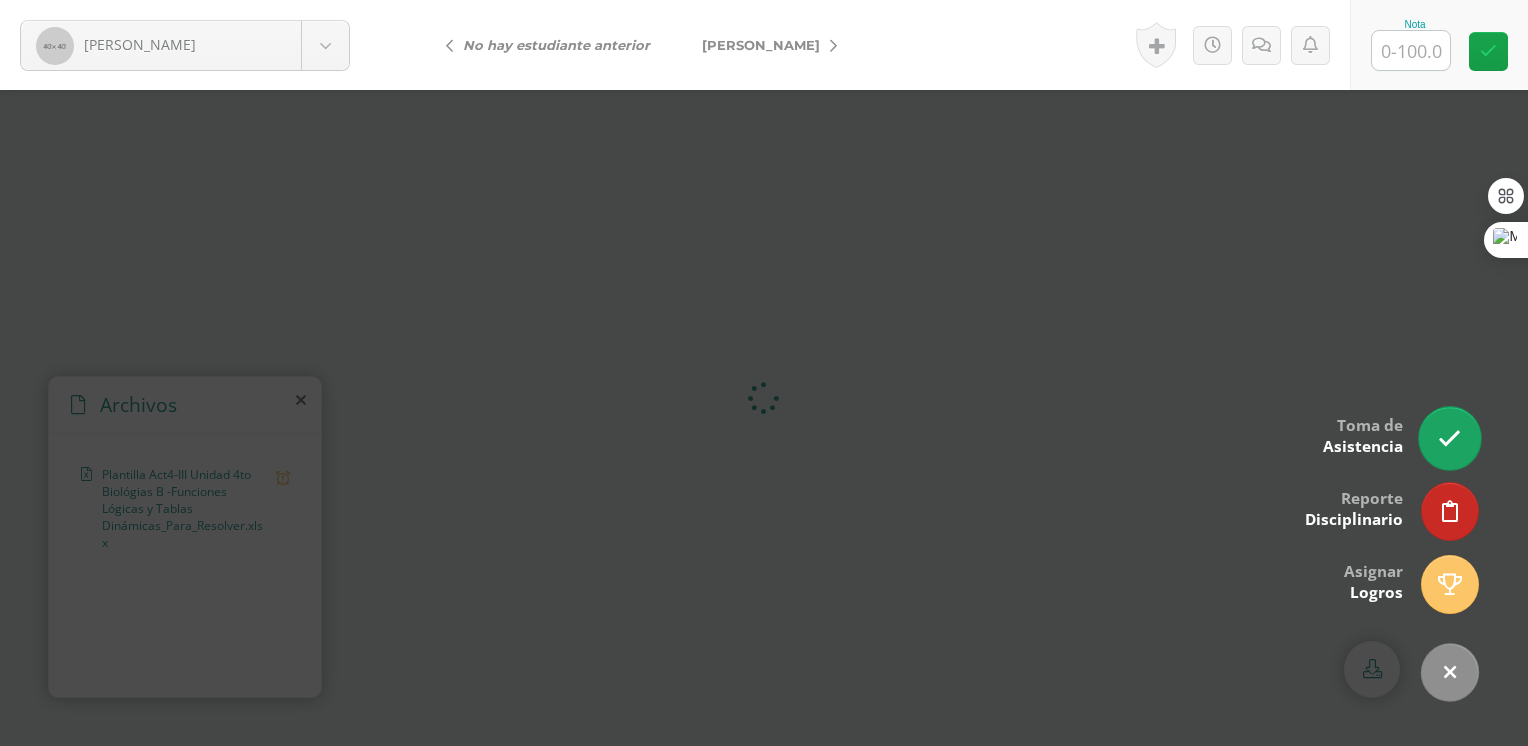 click at bounding box center [1449, 438] 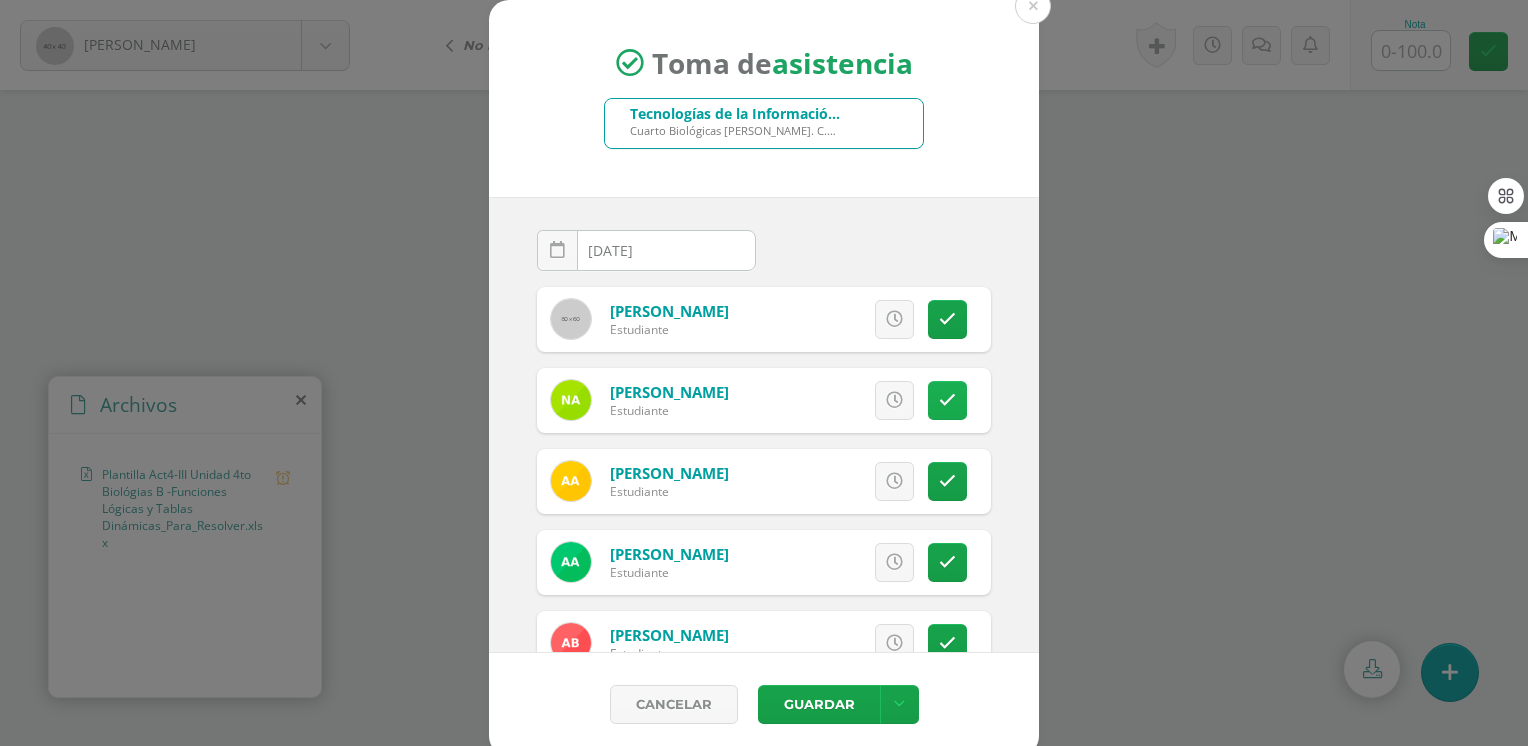 scroll, scrollTop: 100, scrollLeft: 0, axis: vertical 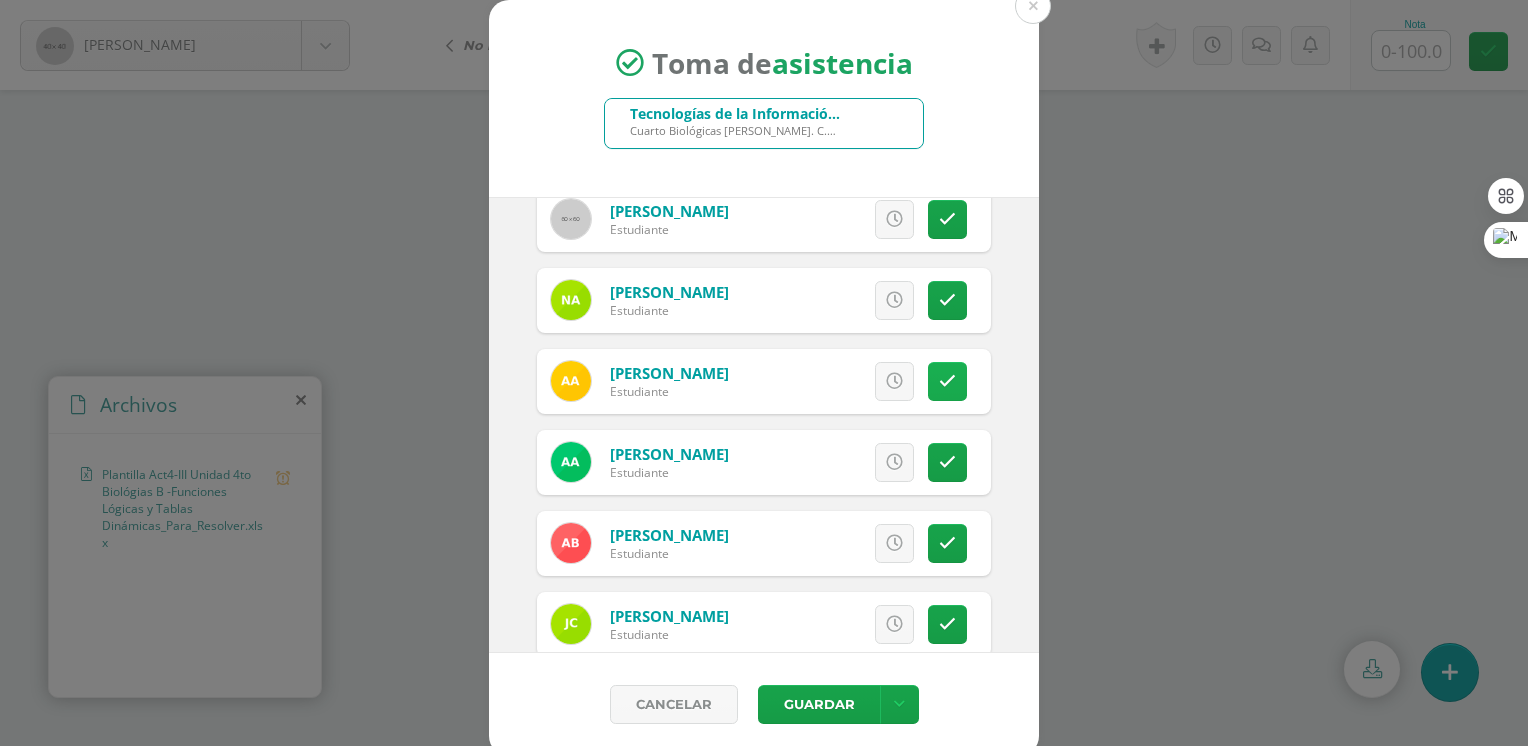 click at bounding box center [947, 381] 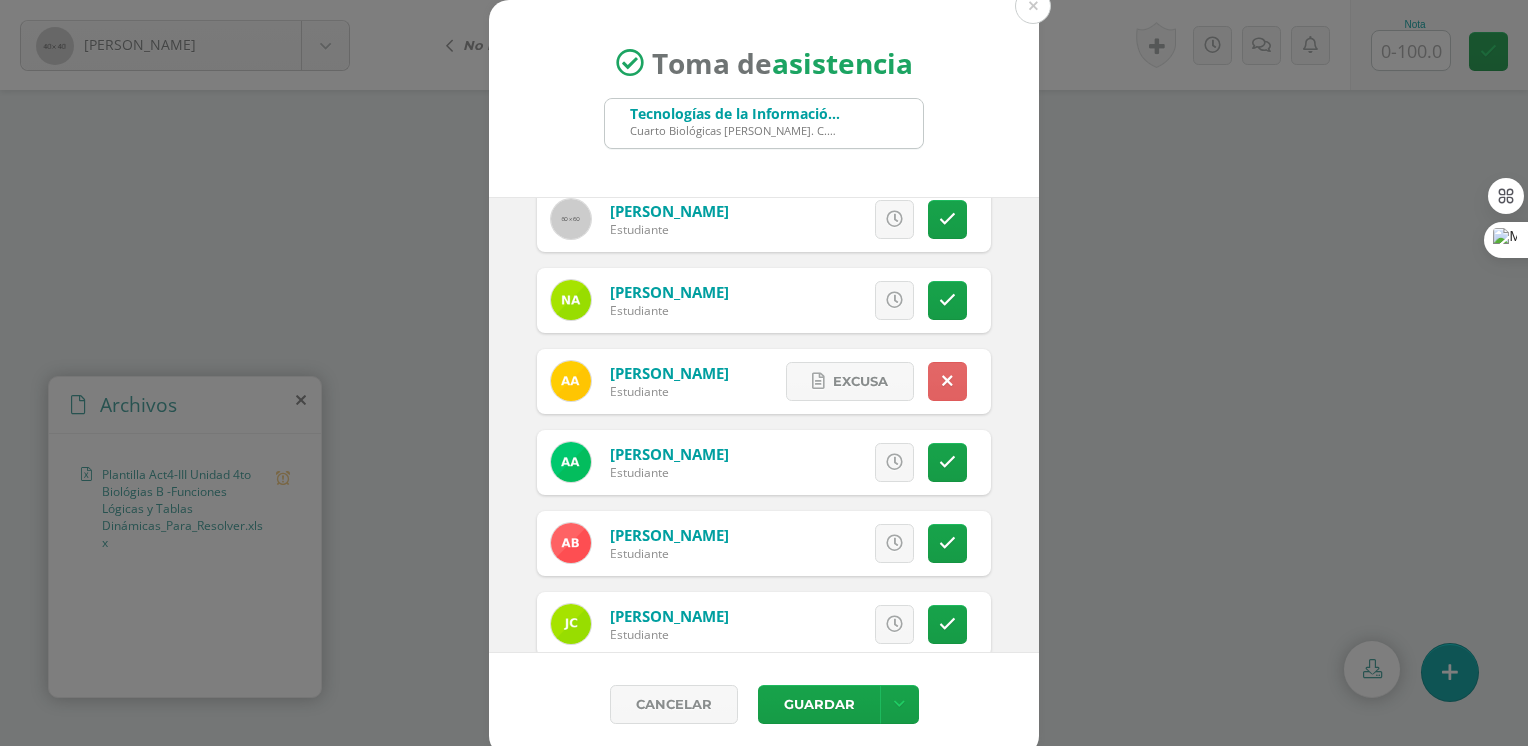 scroll, scrollTop: 200, scrollLeft: 0, axis: vertical 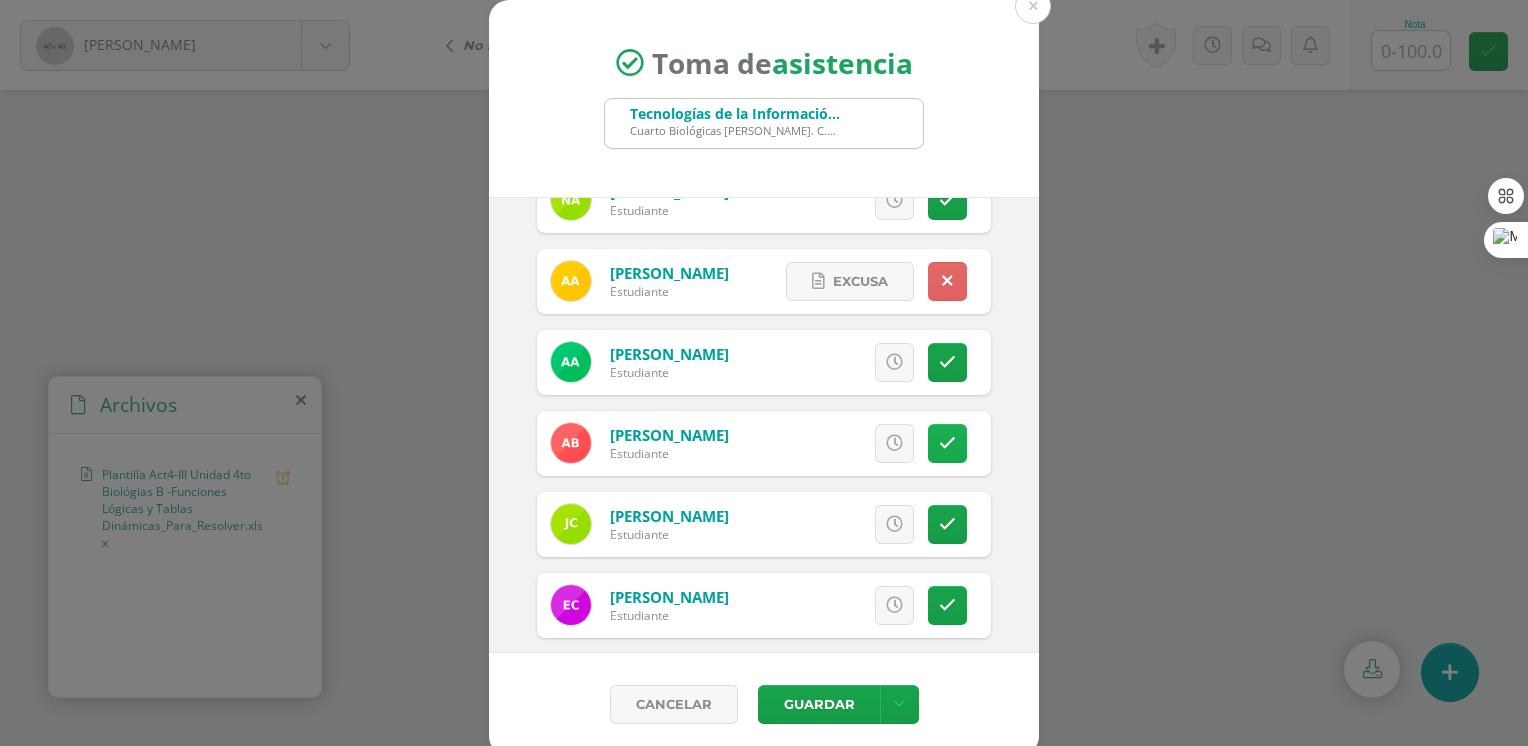 click at bounding box center (947, 443) 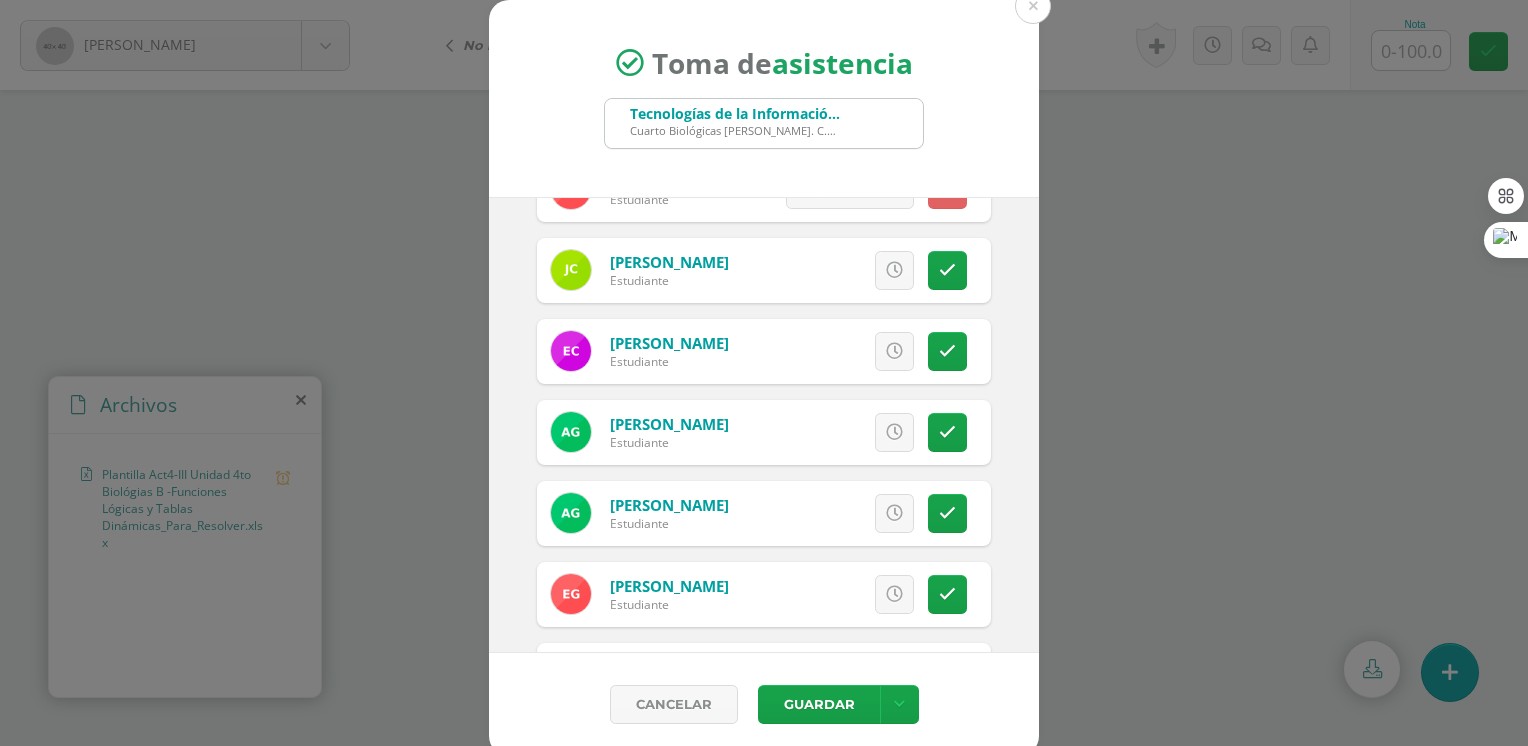 scroll, scrollTop: 500, scrollLeft: 0, axis: vertical 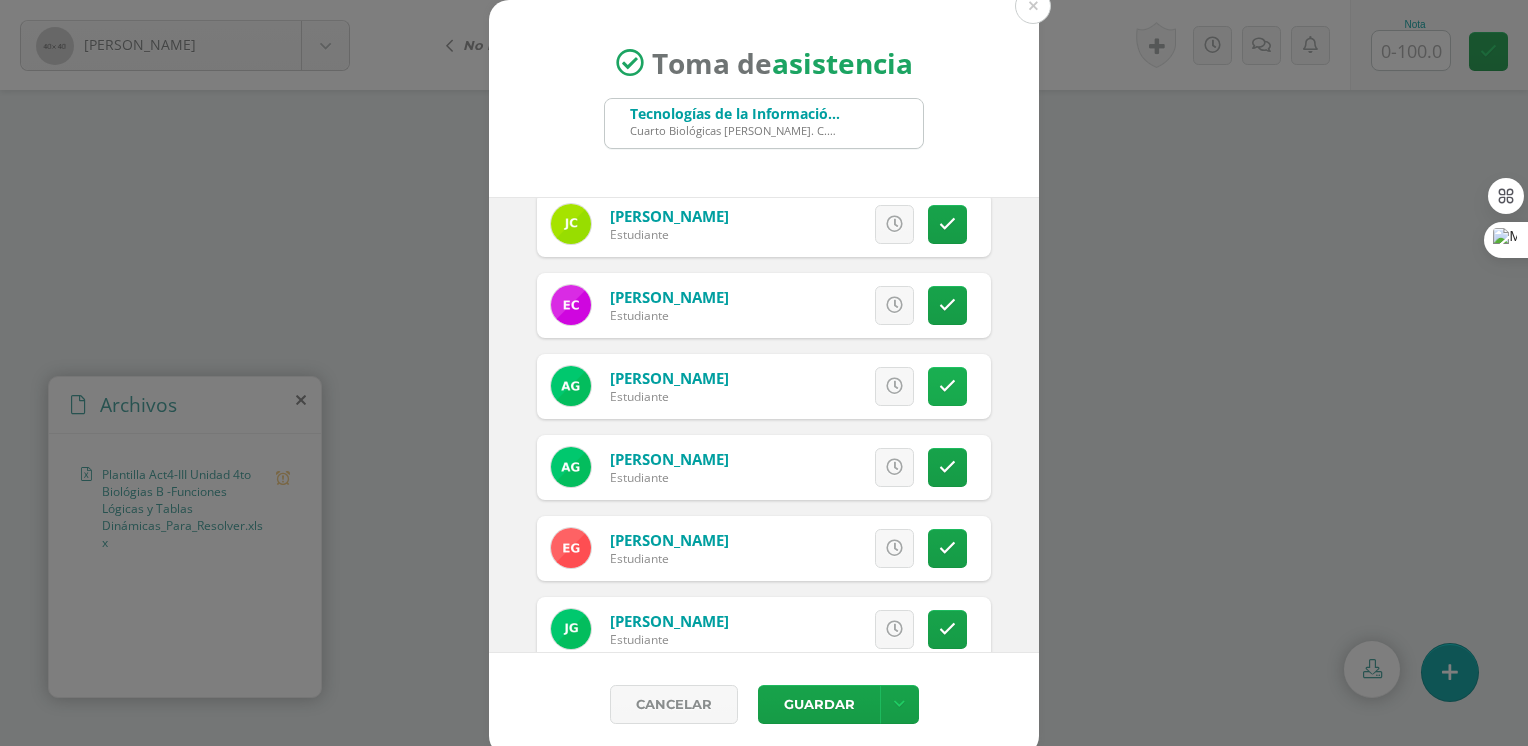 click at bounding box center (947, 386) 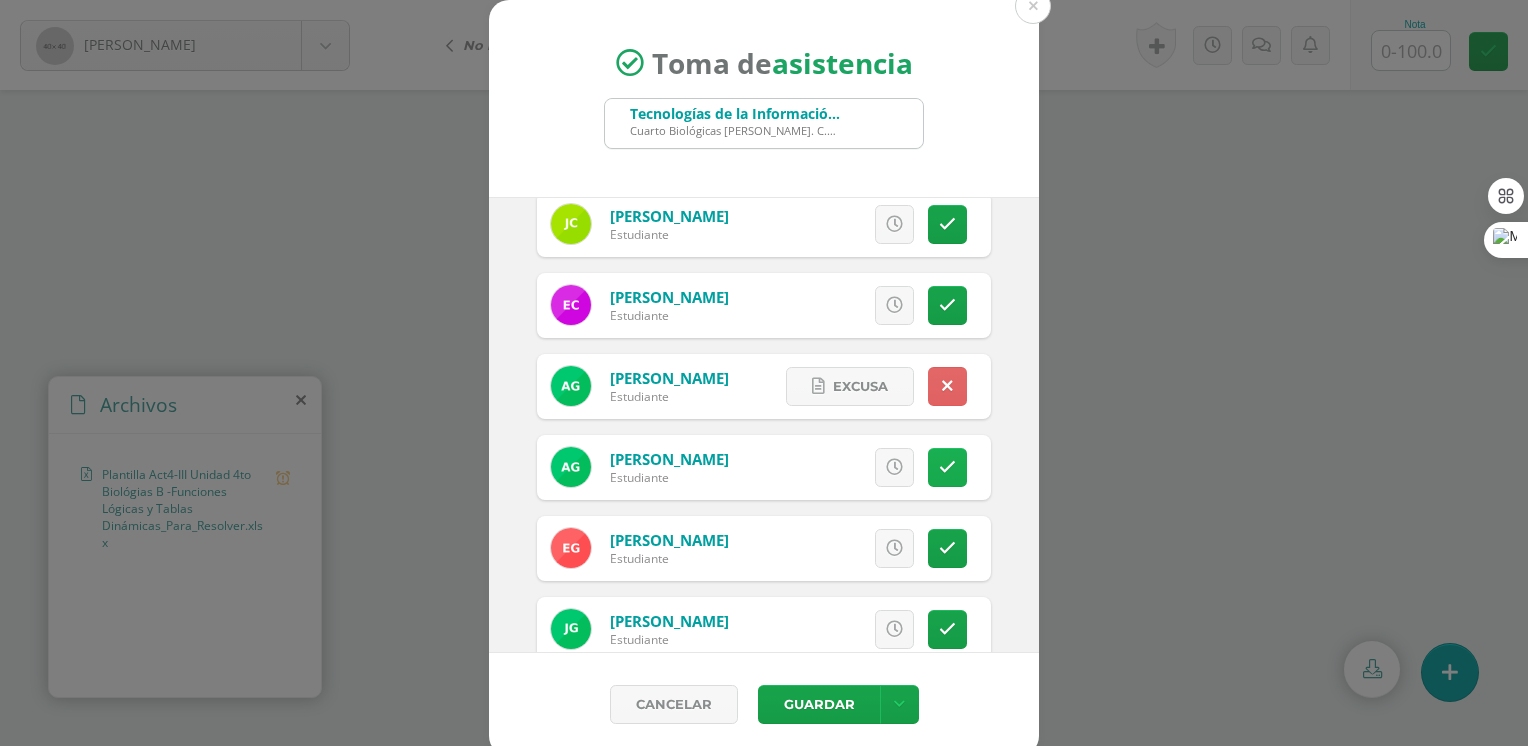 click at bounding box center [947, 467] 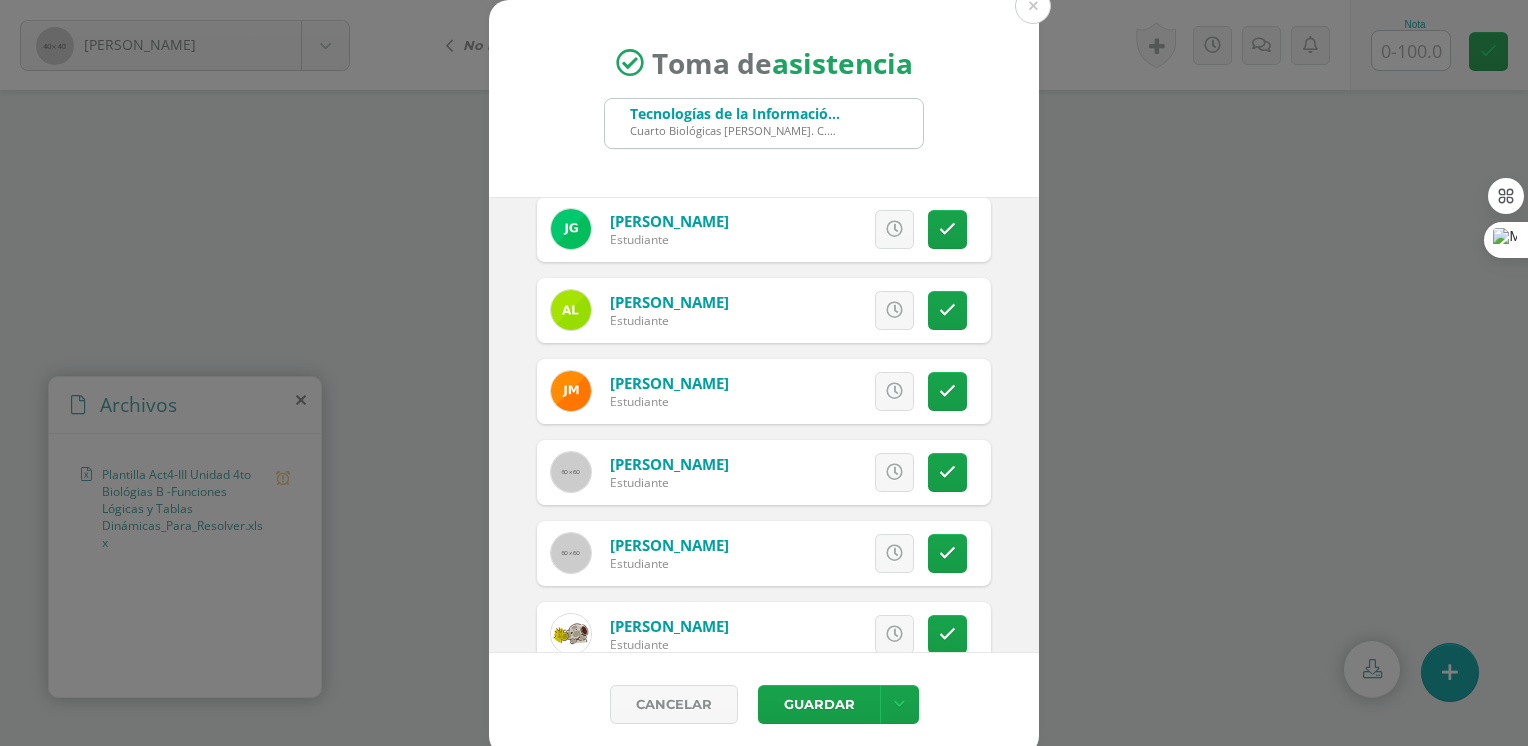 scroll, scrollTop: 1000, scrollLeft: 0, axis: vertical 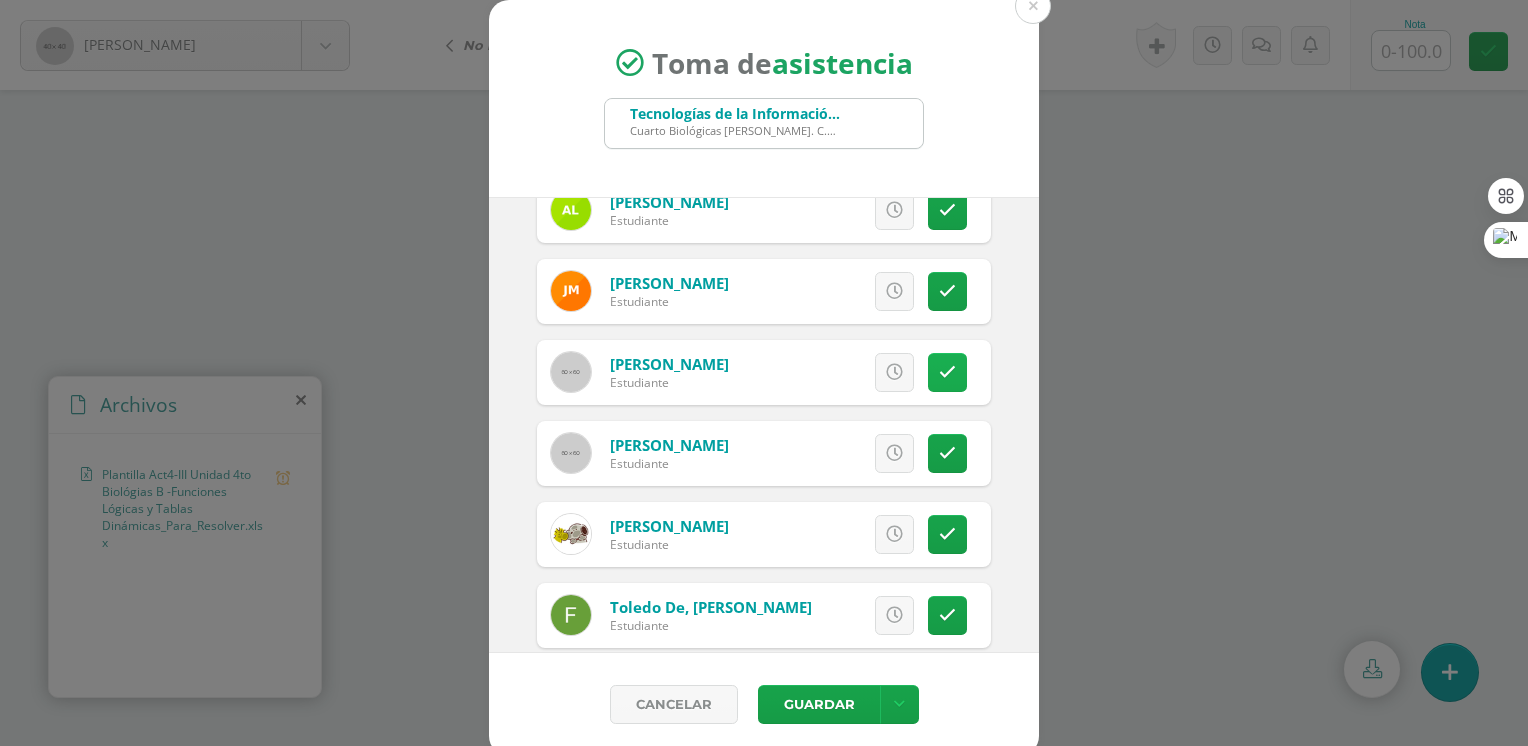 click at bounding box center (947, 372) 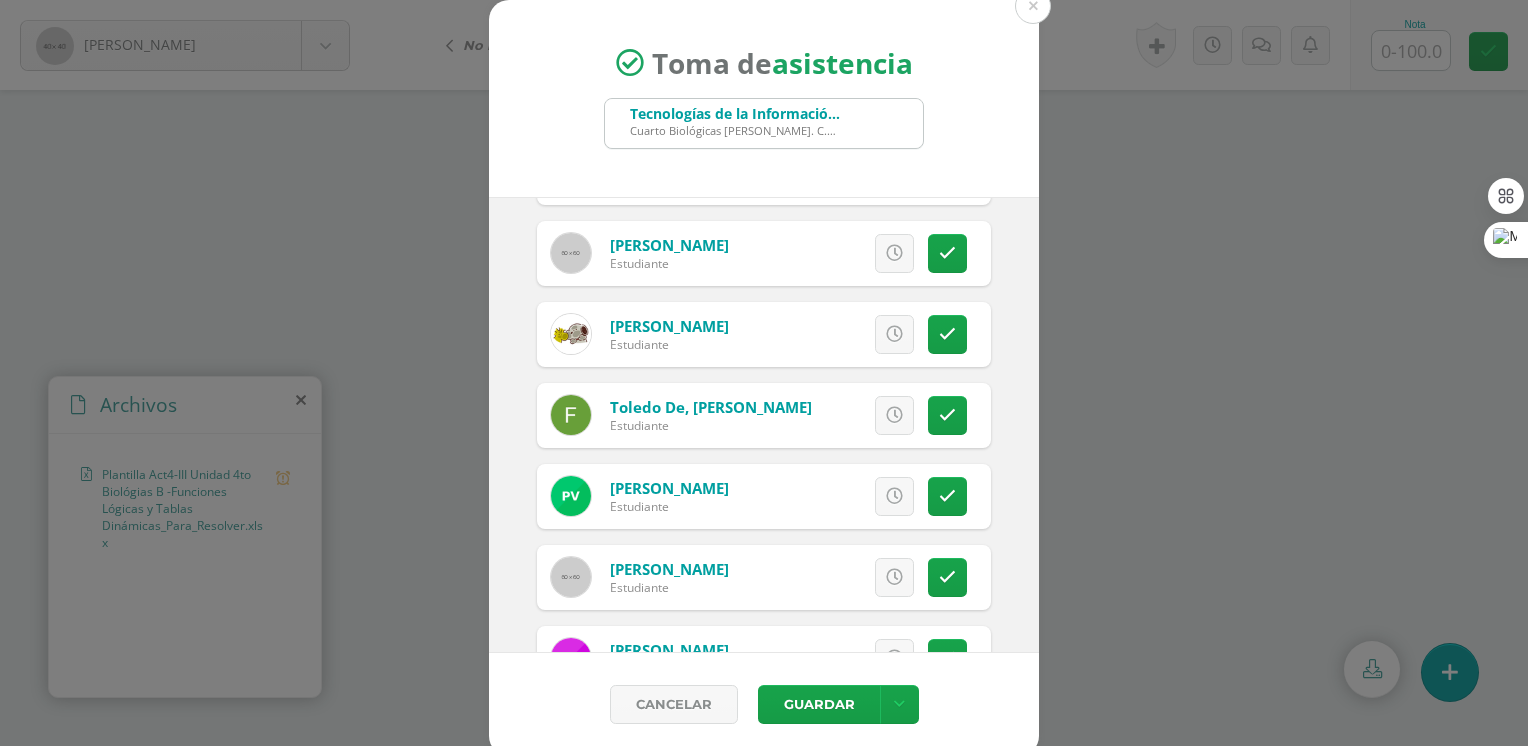 scroll, scrollTop: 1270, scrollLeft: 0, axis: vertical 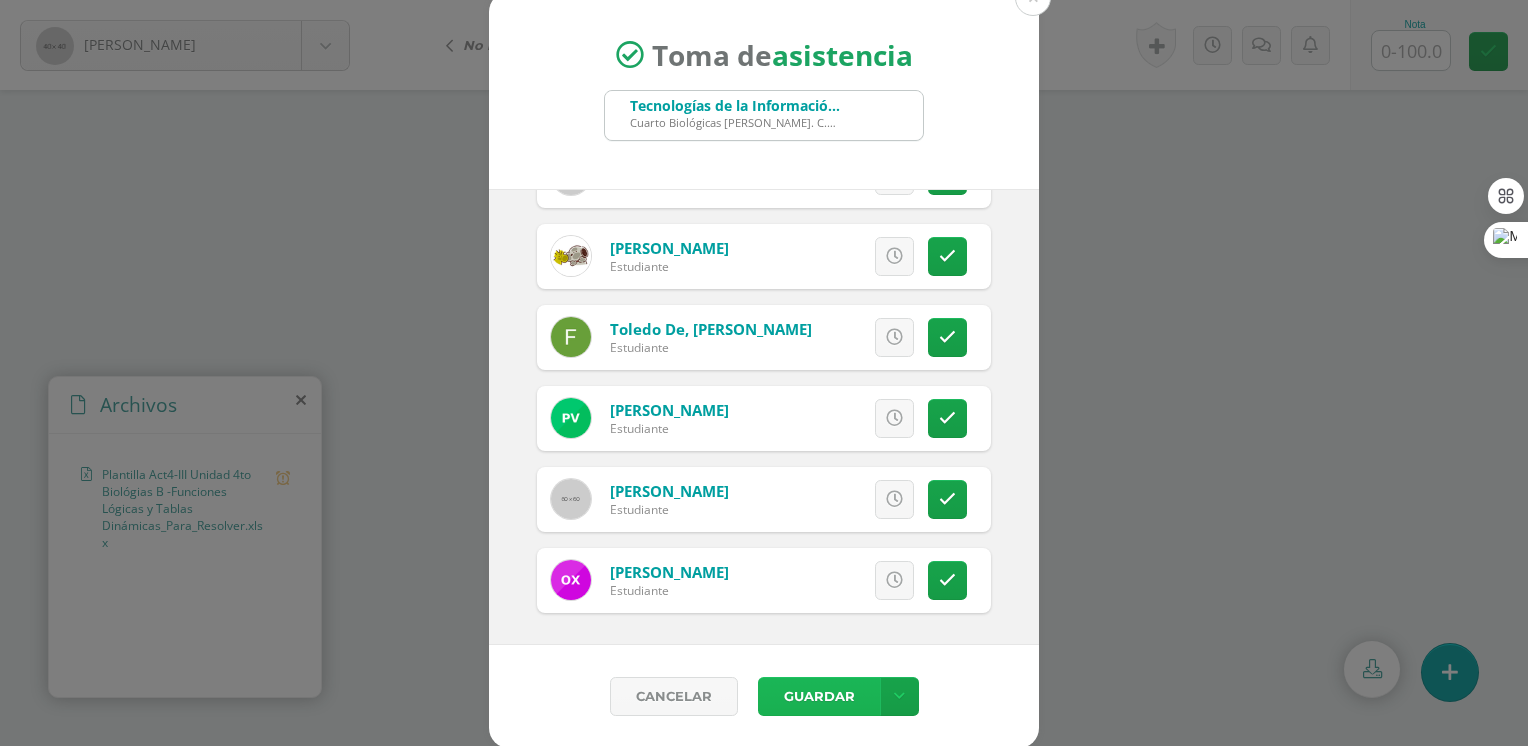 click on "Guardar" at bounding box center (819, 696) 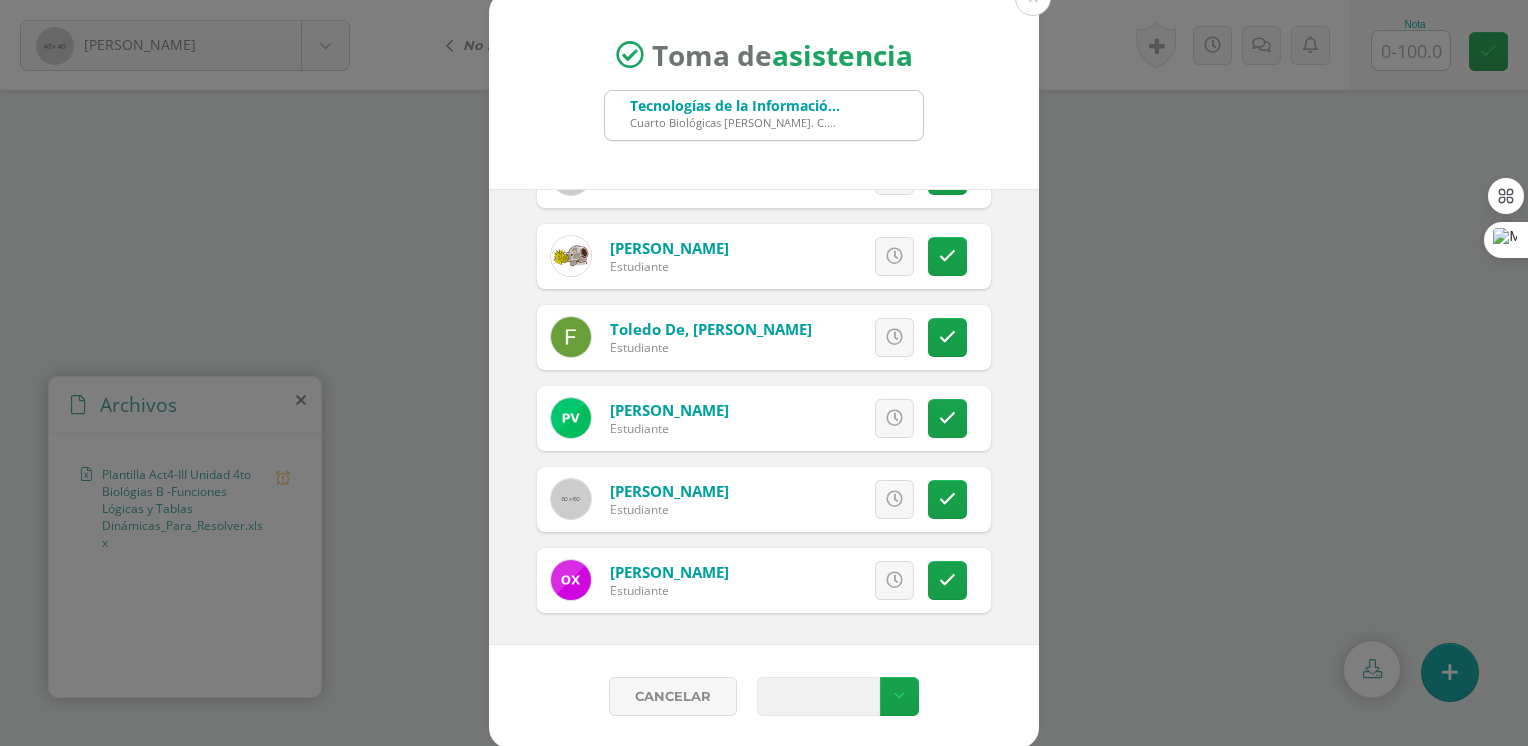 scroll, scrollTop: 147, scrollLeft: 0, axis: vertical 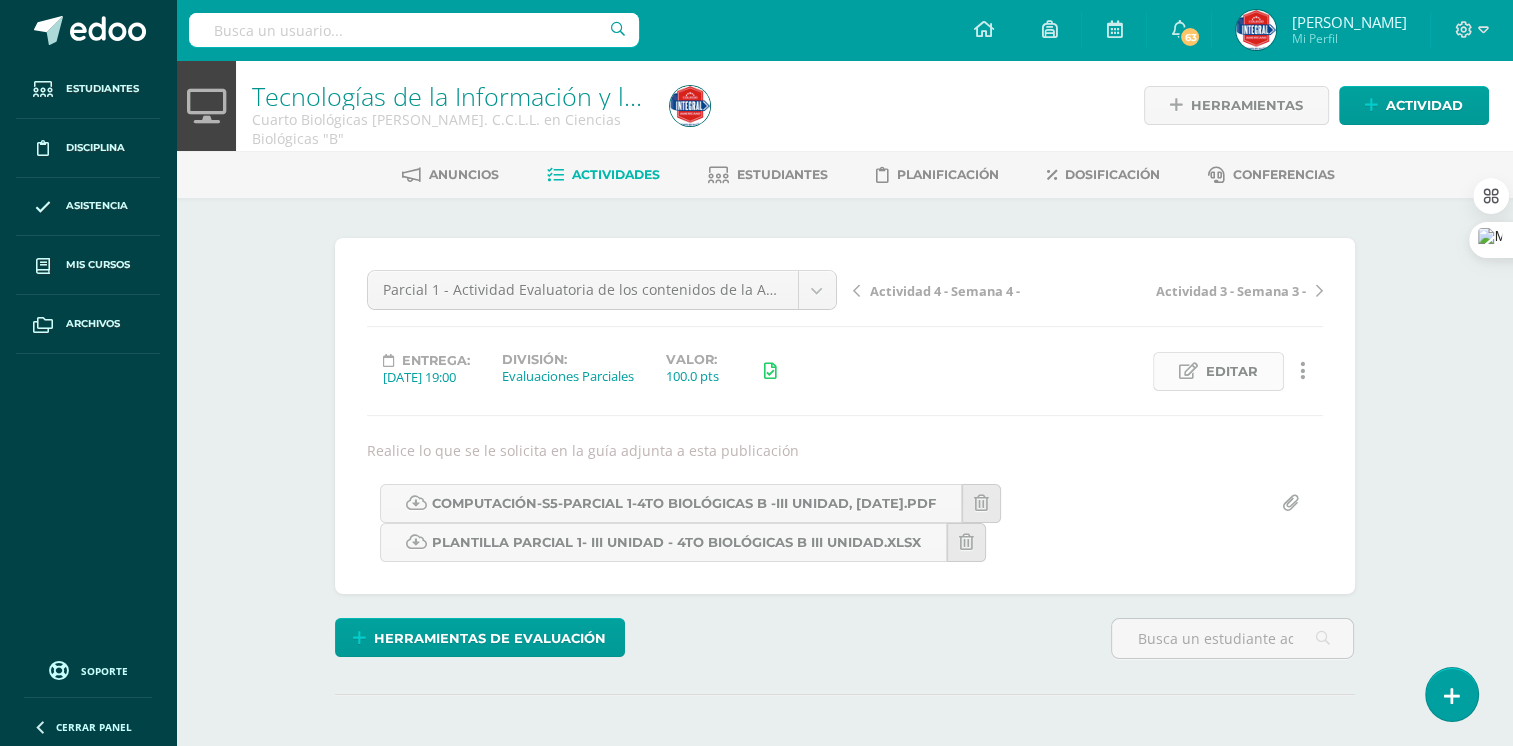 click on "Editar" at bounding box center (1232, 371) 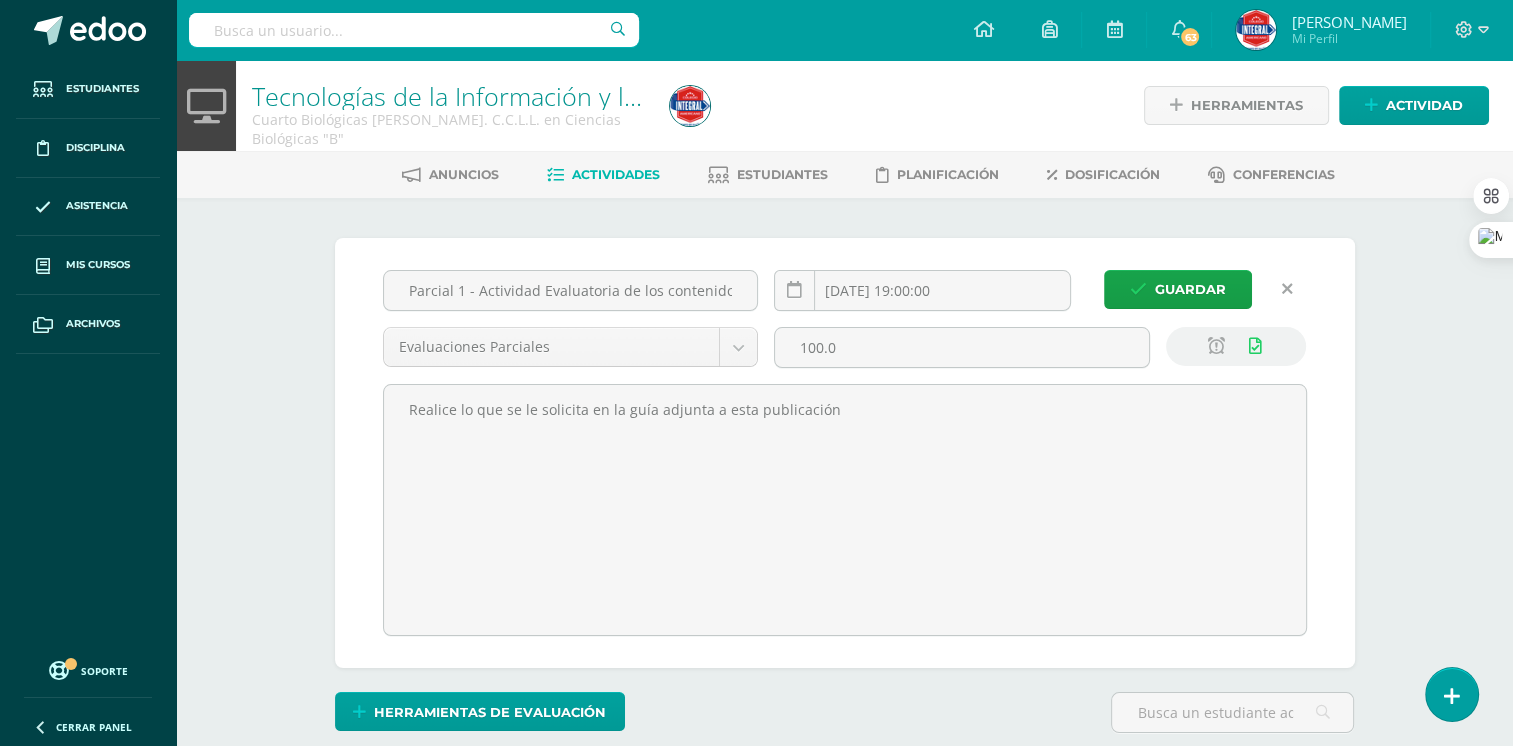 click at bounding box center [1287, 289] 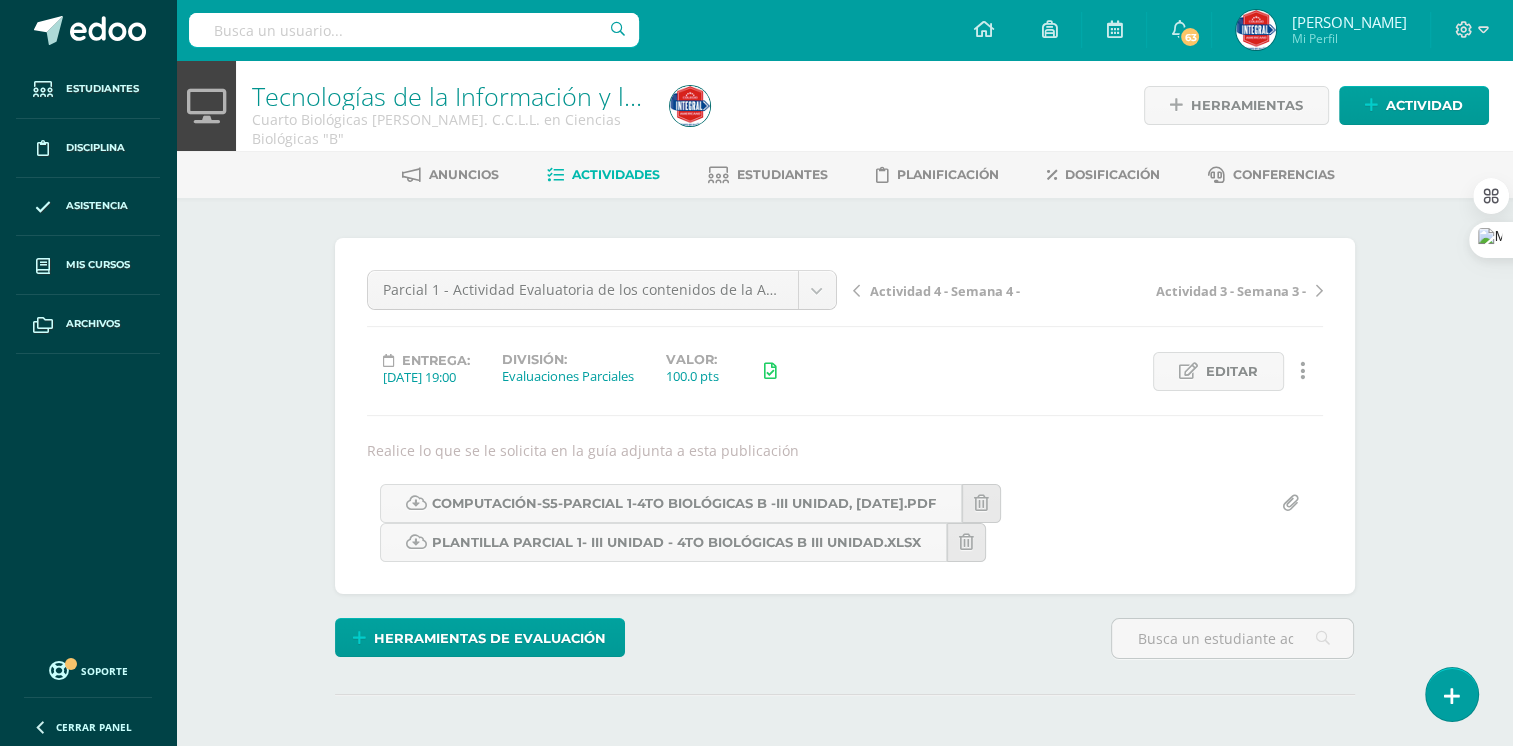 scroll, scrollTop: 0, scrollLeft: 0, axis: both 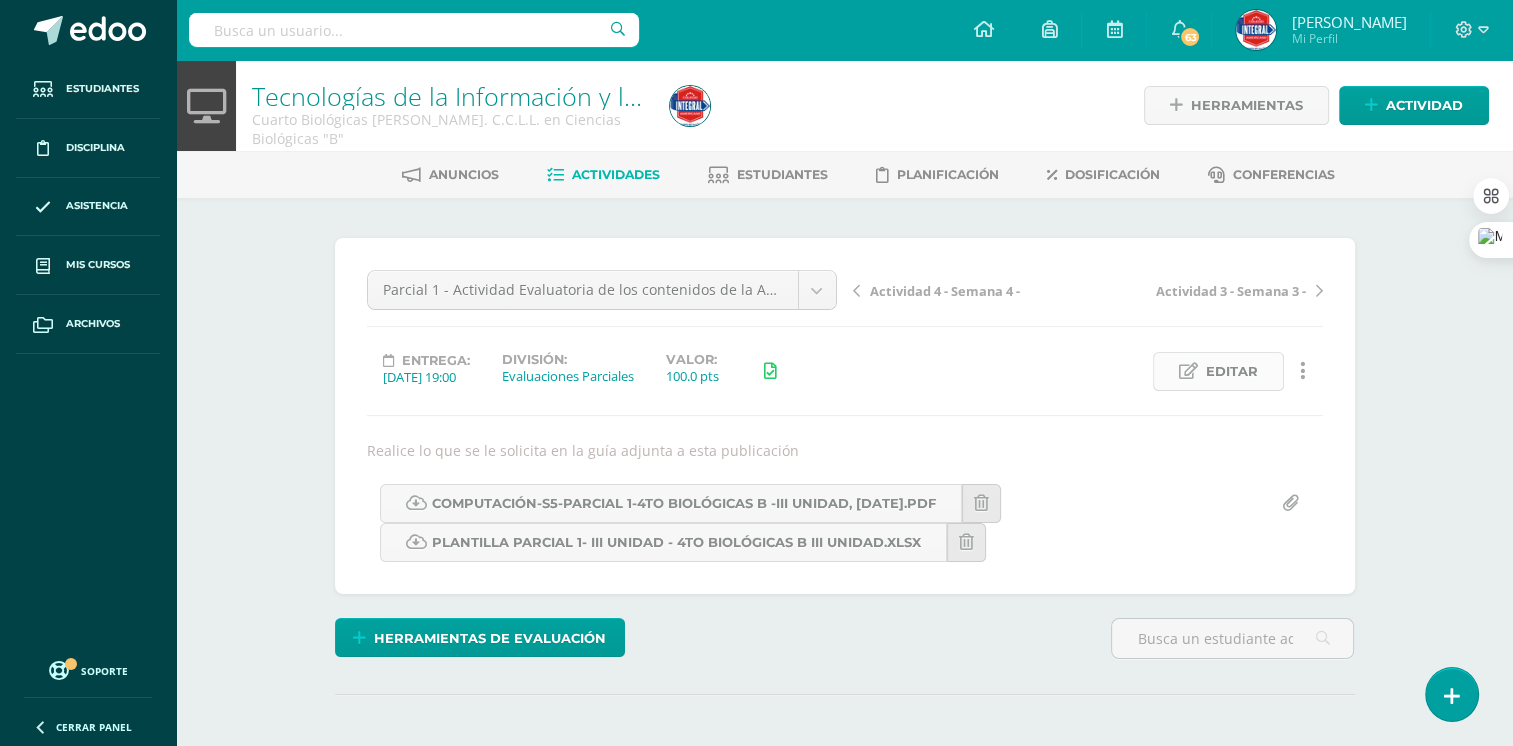click on "Editar" at bounding box center [1232, 371] 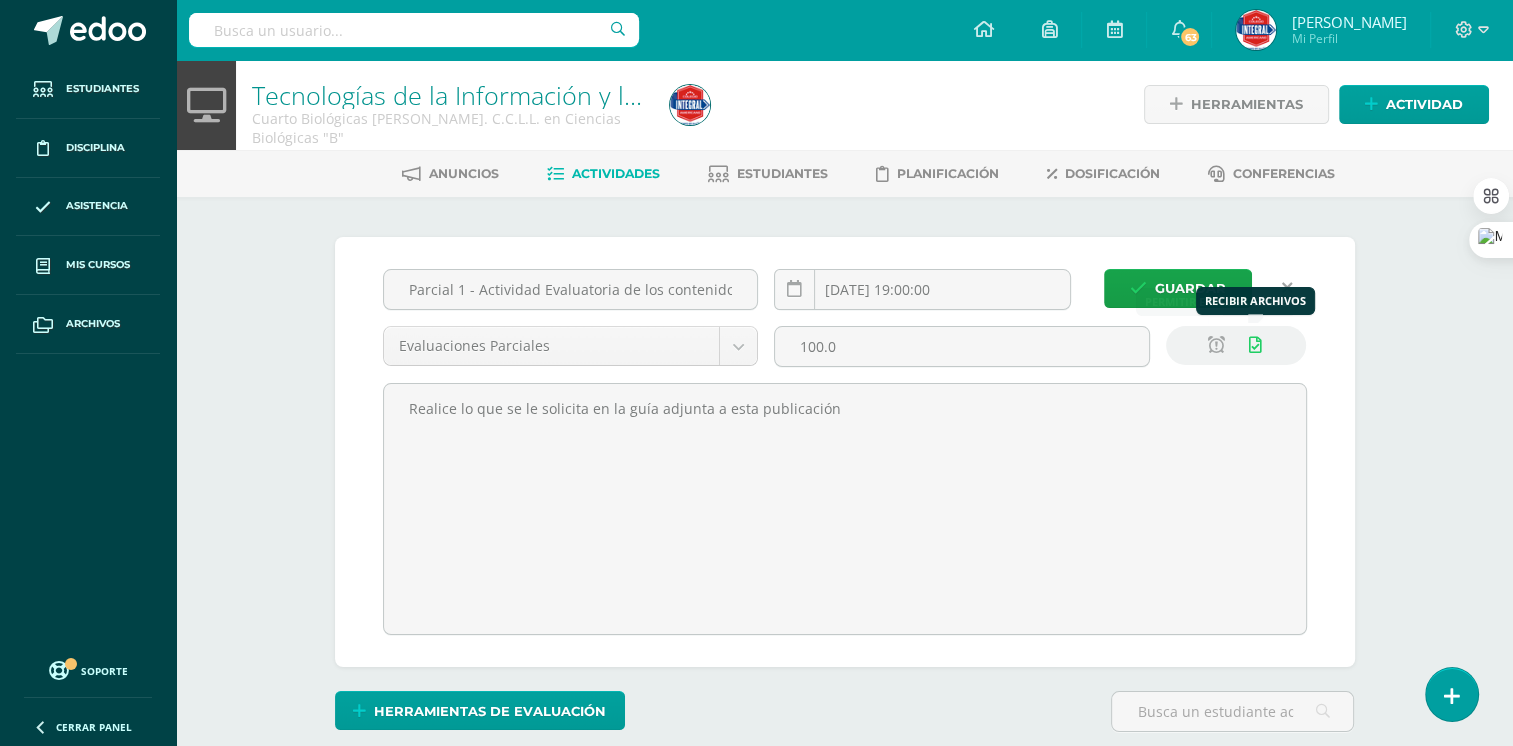 click at bounding box center [1255, 345] 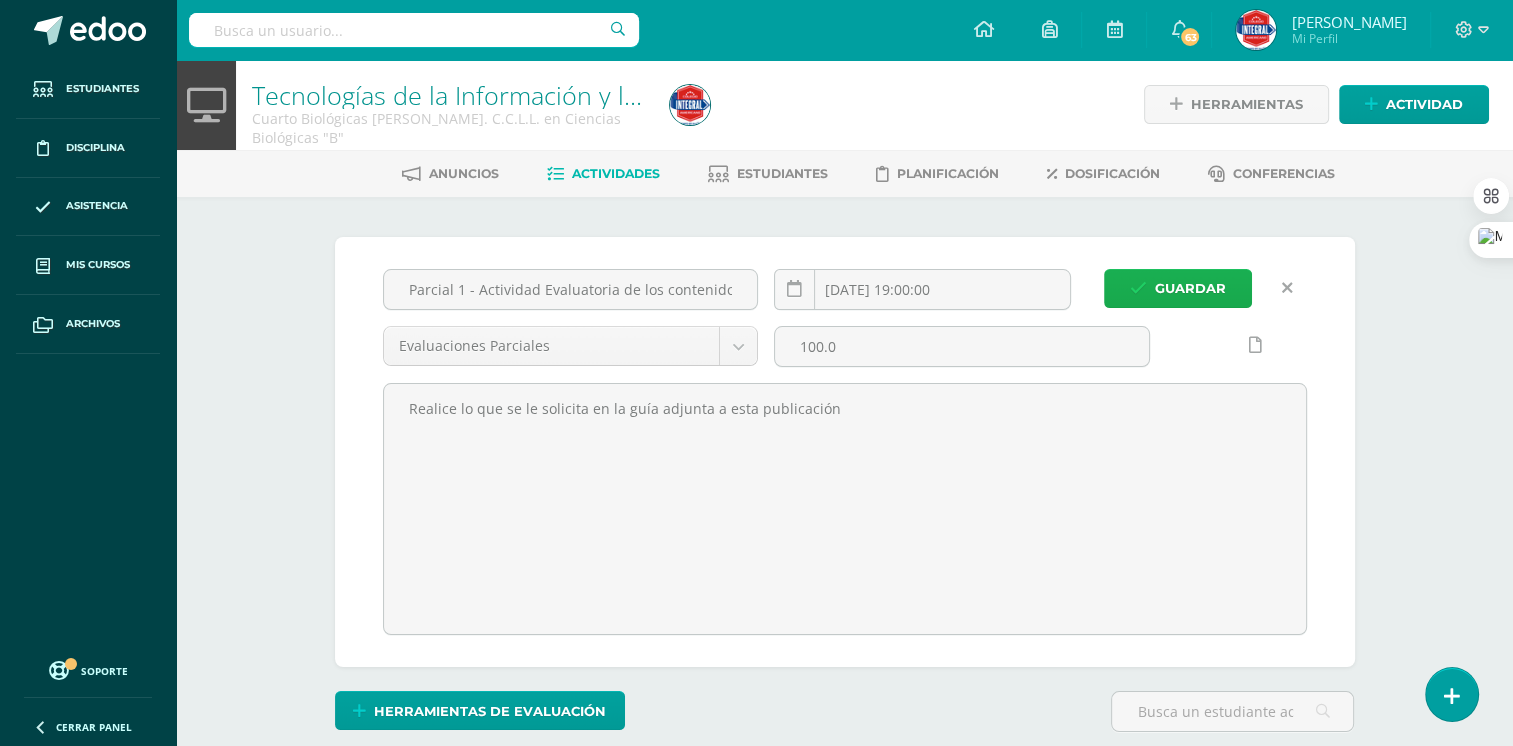 scroll, scrollTop: 2, scrollLeft: 0, axis: vertical 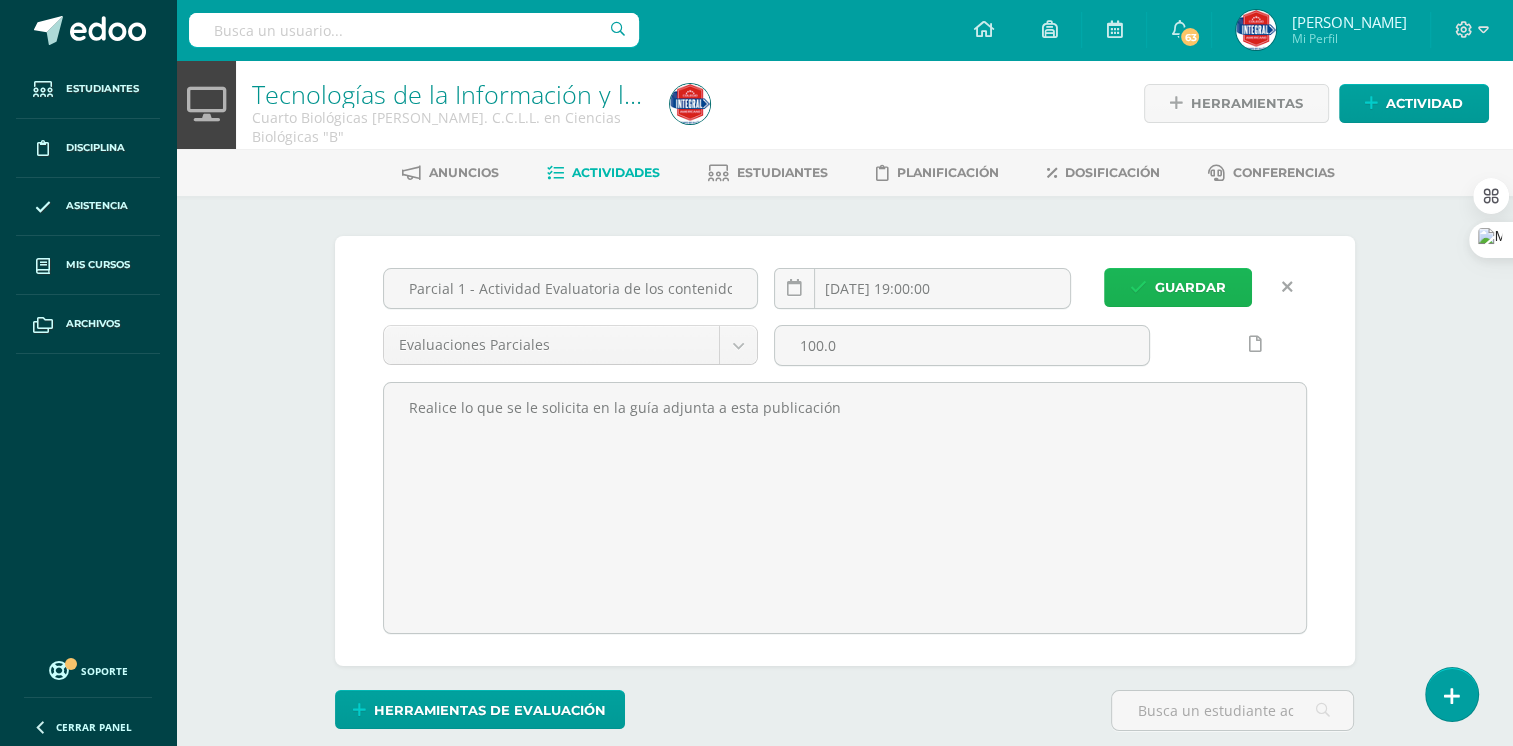 click on "Guardar" at bounding box center [1190, 287] 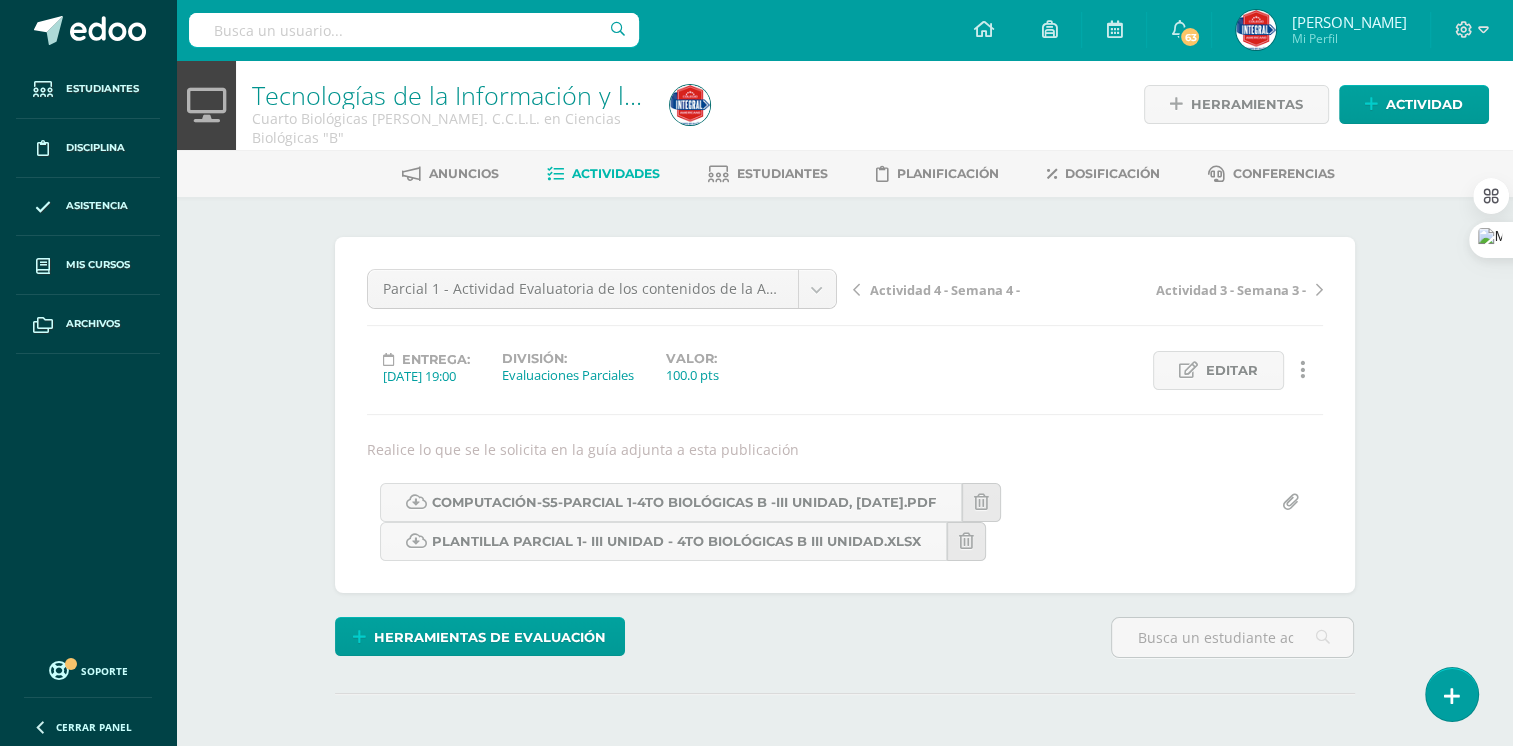 scroll, scrollTop: 2, scrollLeft: 0, axis: vertical 